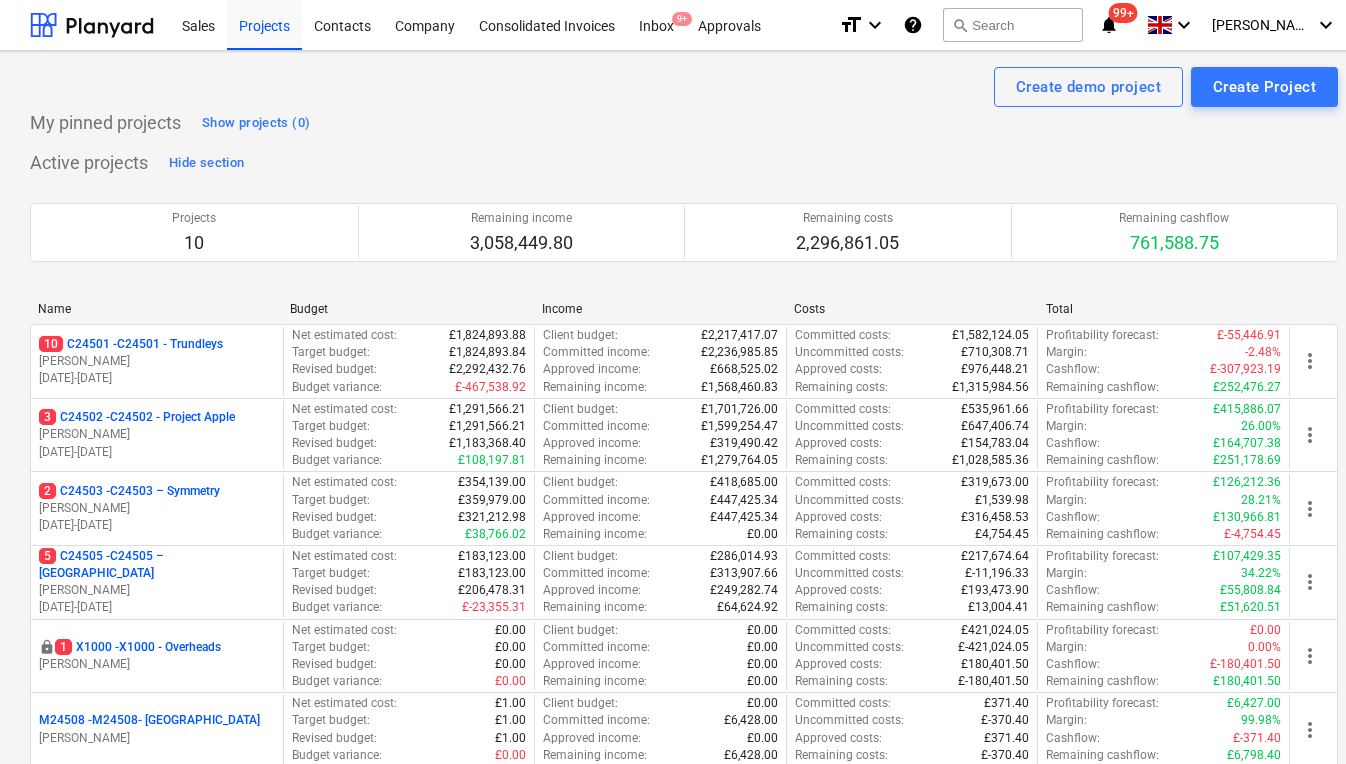 scroll, scrollTop: 668, scrollLeft: 0, axis: vertical 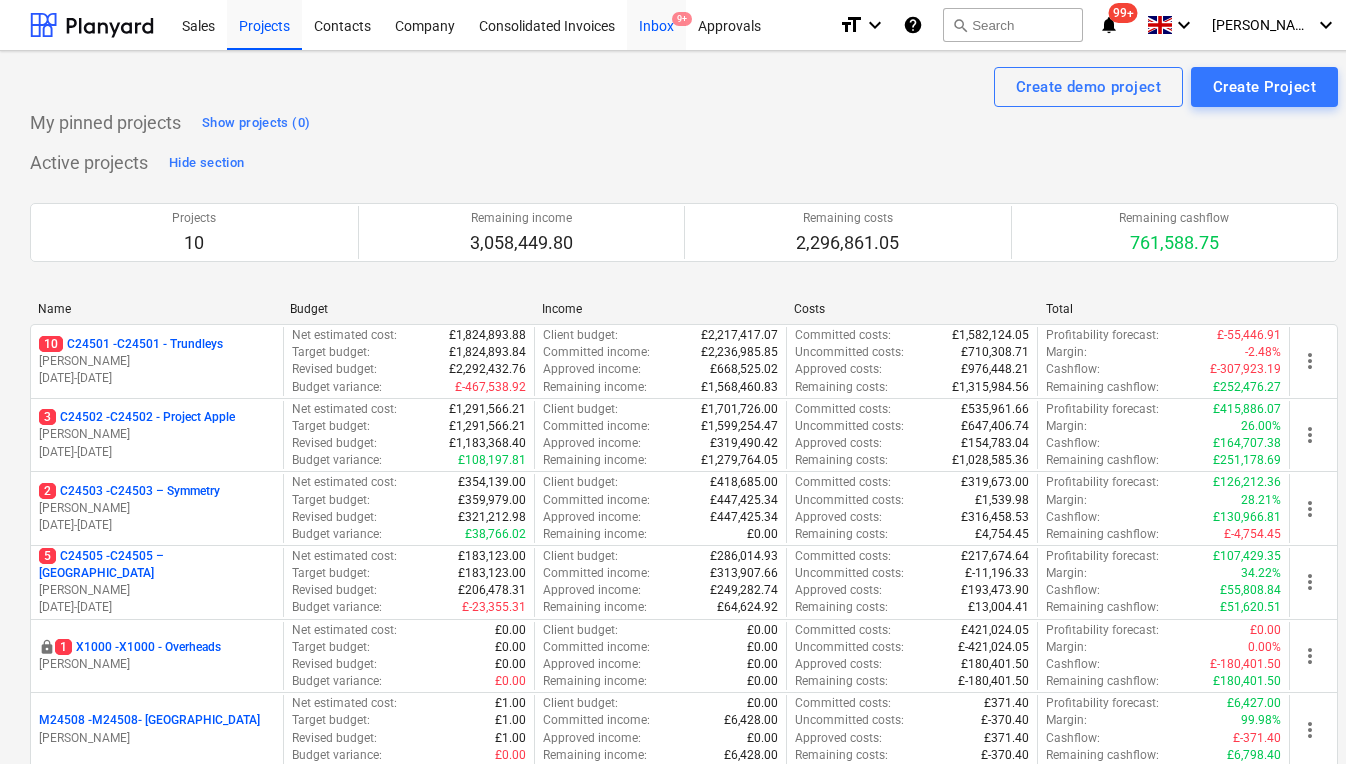 click on "9+" at bounding box center [682, 19] 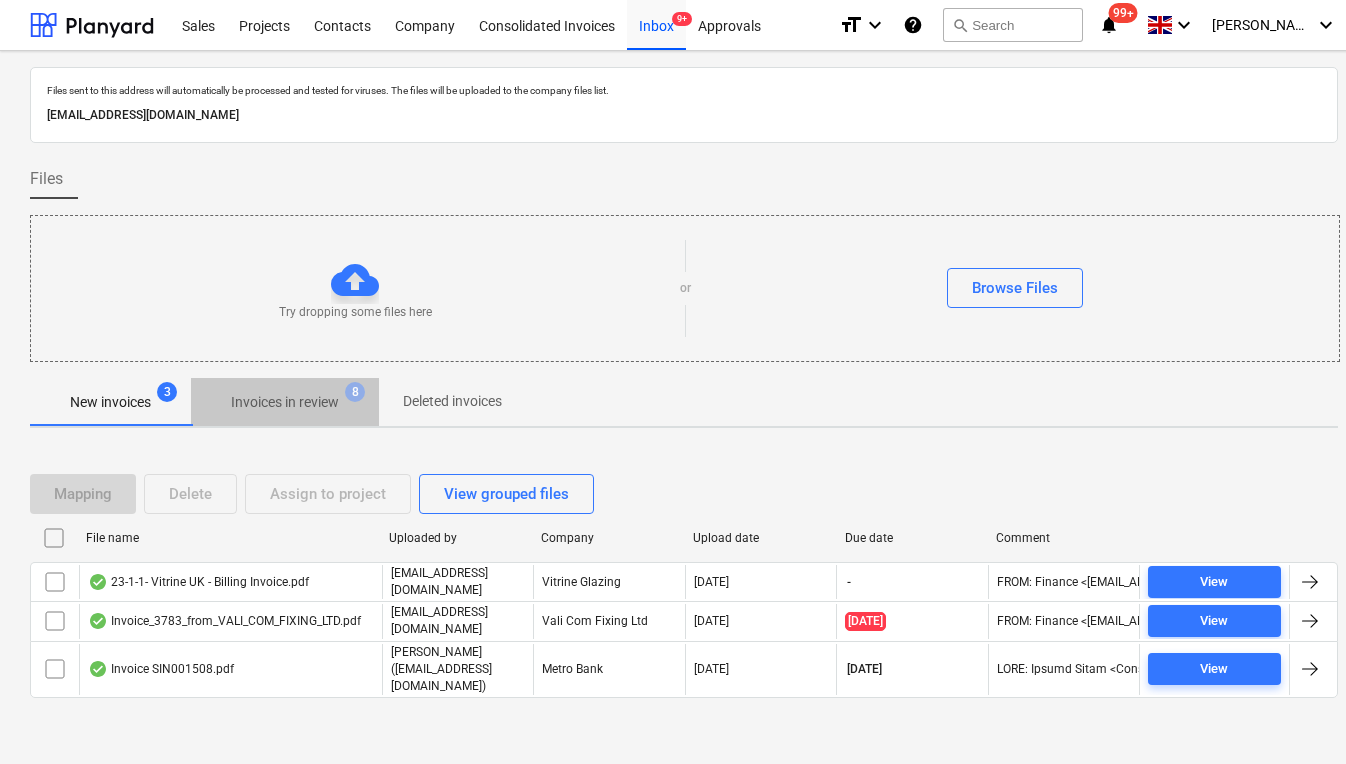 click on "Invoices in review 8" at bounding box center [285, 402] 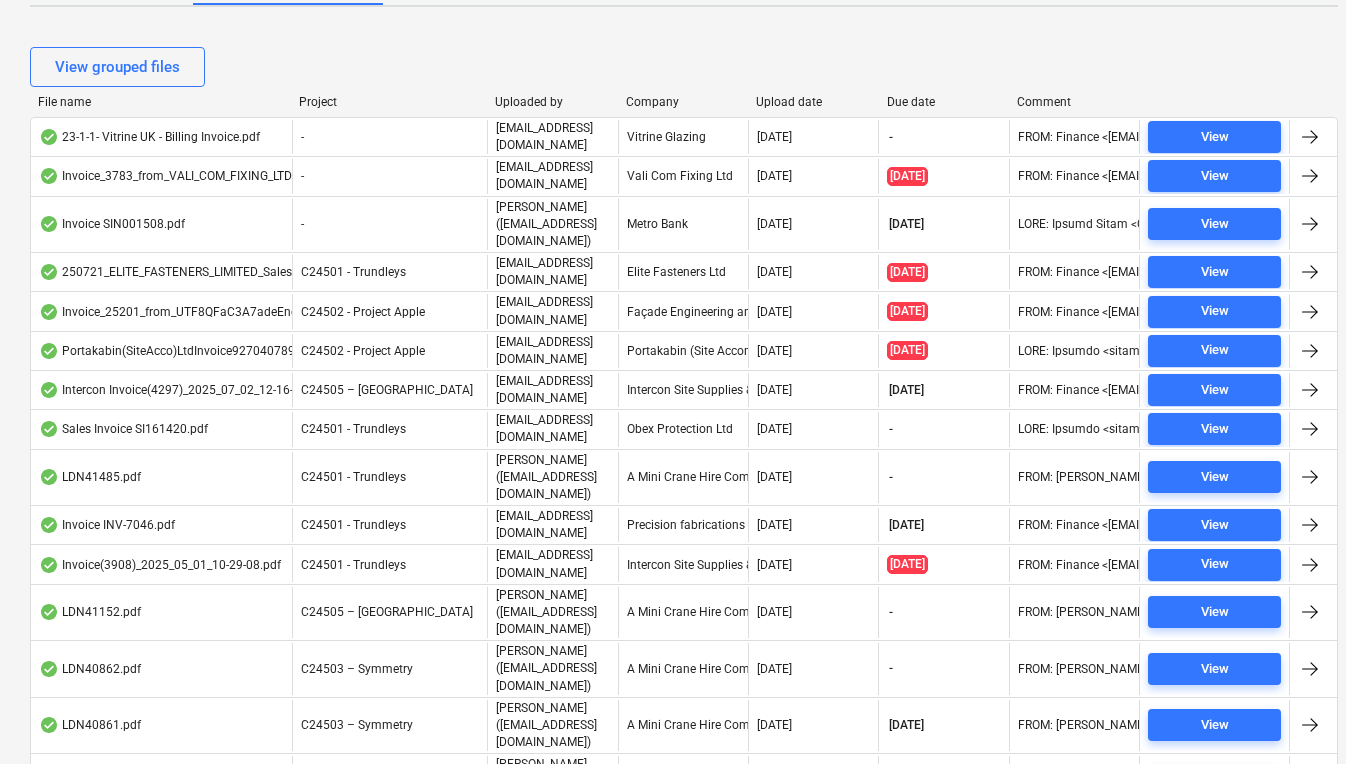 scroll, scrollTop: 677, scrollLeft: 0, axis: vertical 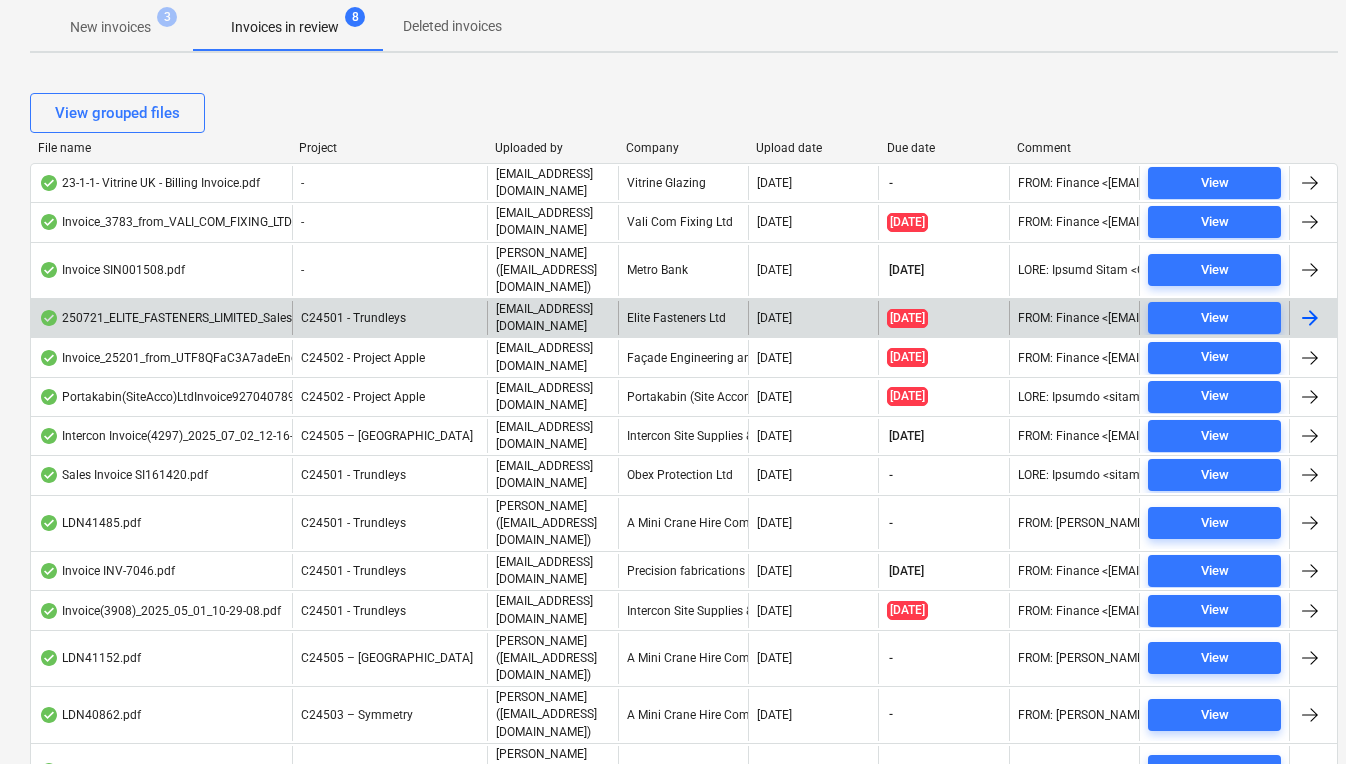 click on "C24501 - Trundleys" at bounding box center [353, 318] 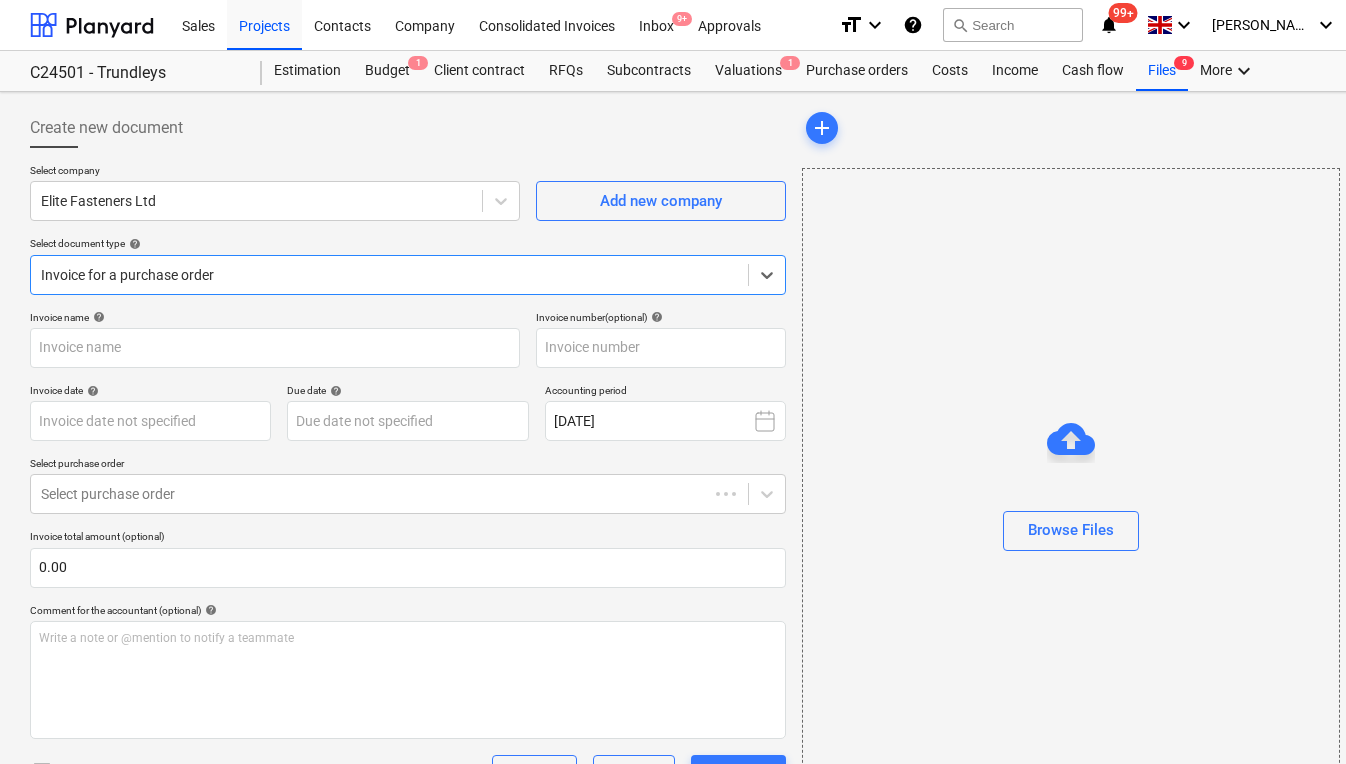 type on "78602" 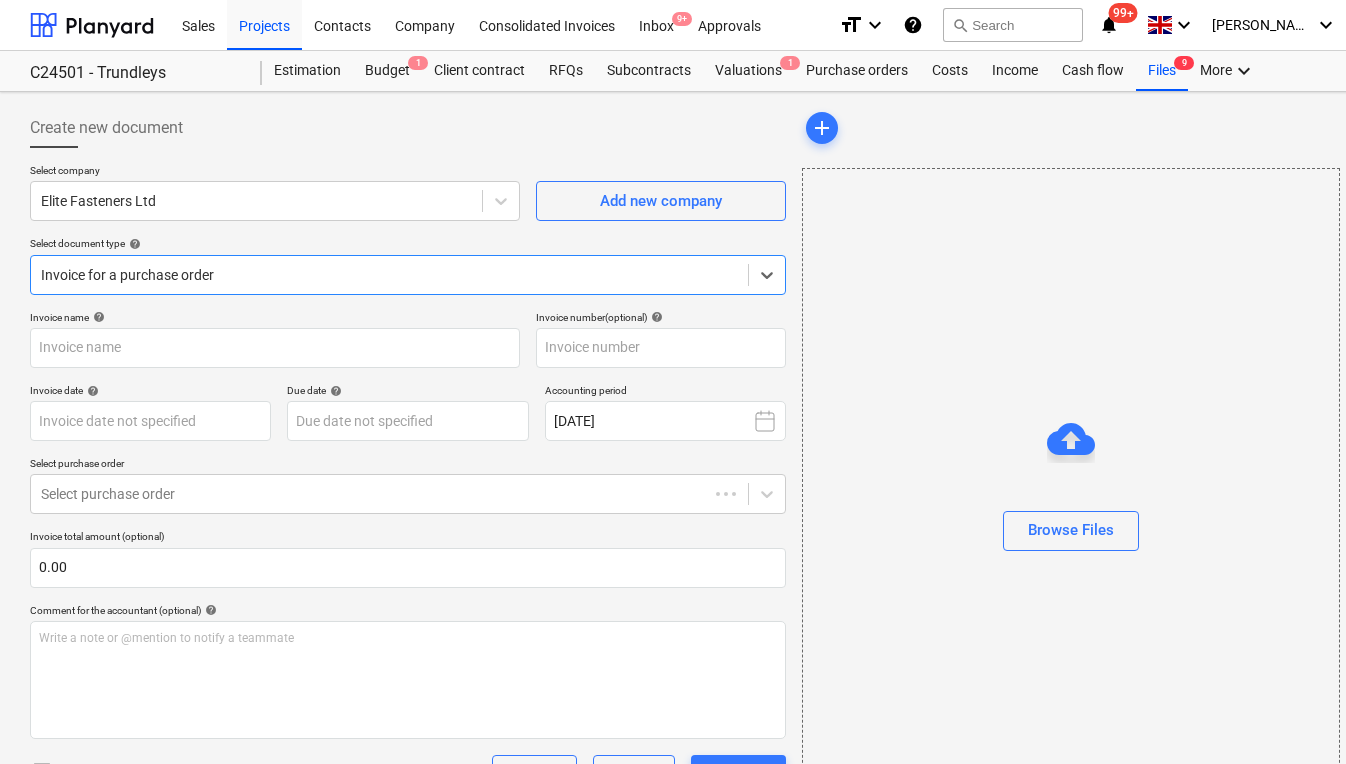 type on "78602" 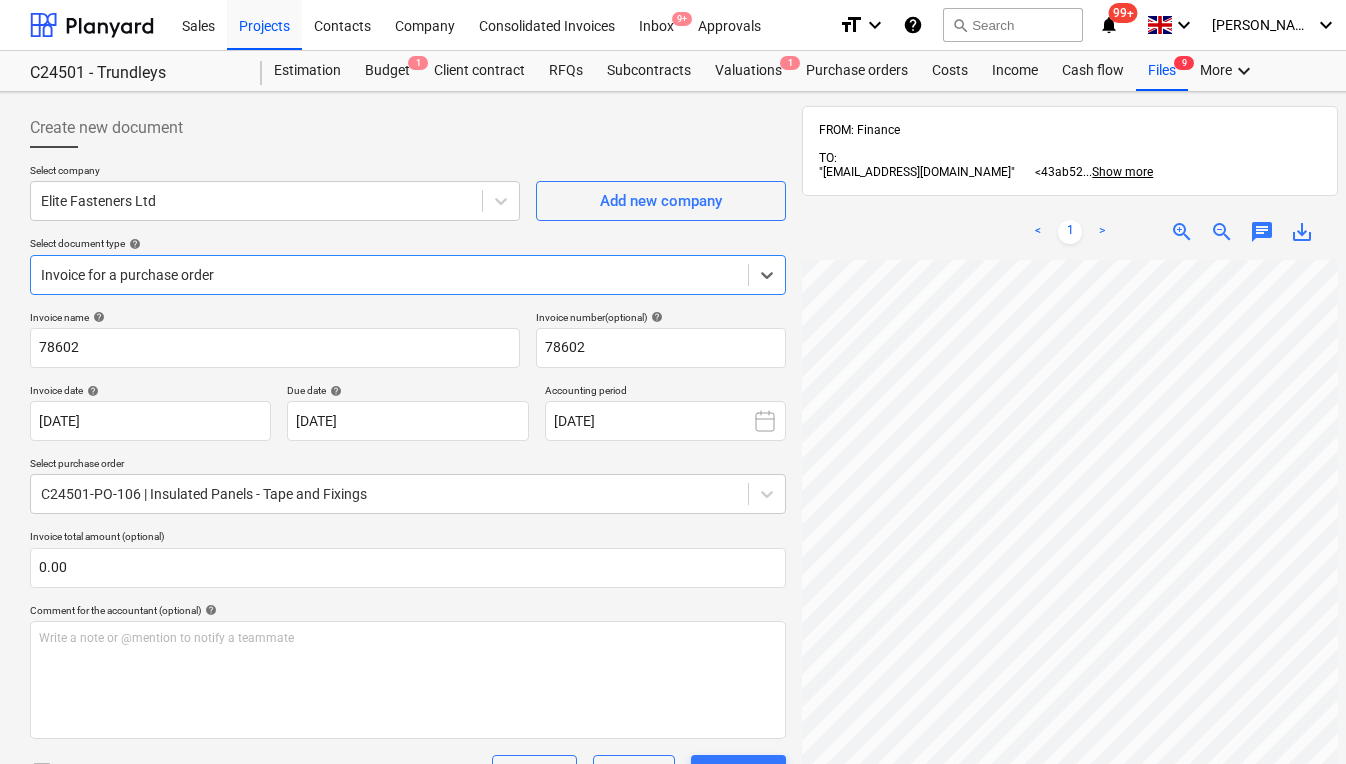 scroll, scrollTop: 88, scrollLeft: 0, axis: vertical 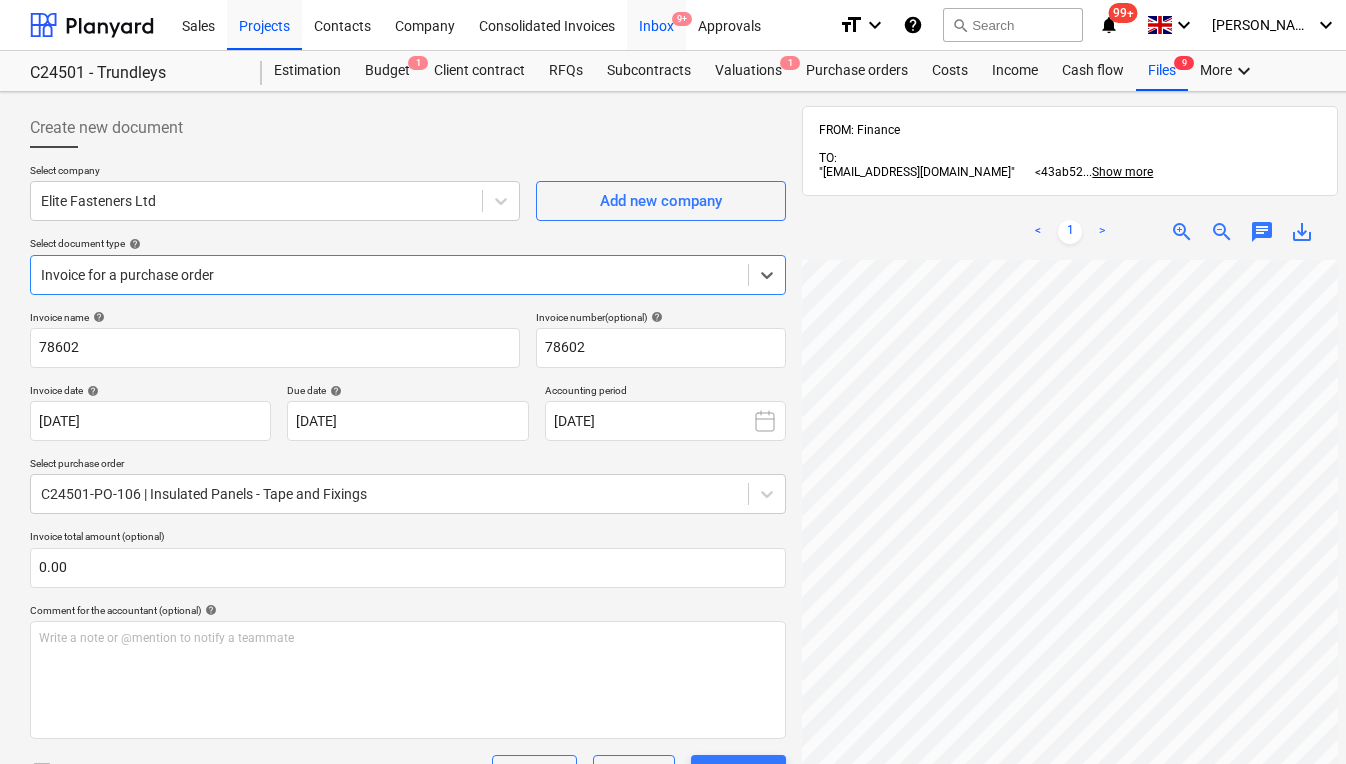 click on "Inbox 9+" at bounding box center [656, 24] 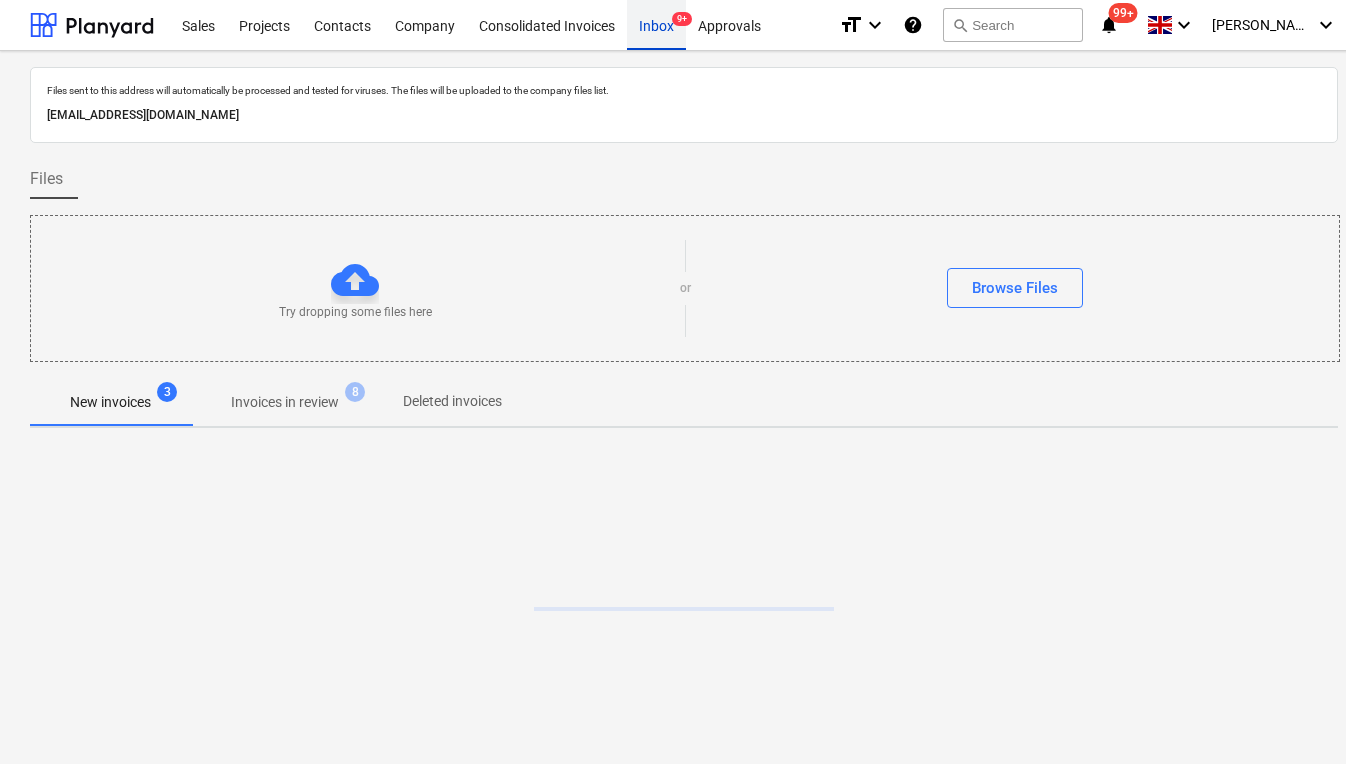 click on "Inbox 9+" at bounding box center (656, 24) 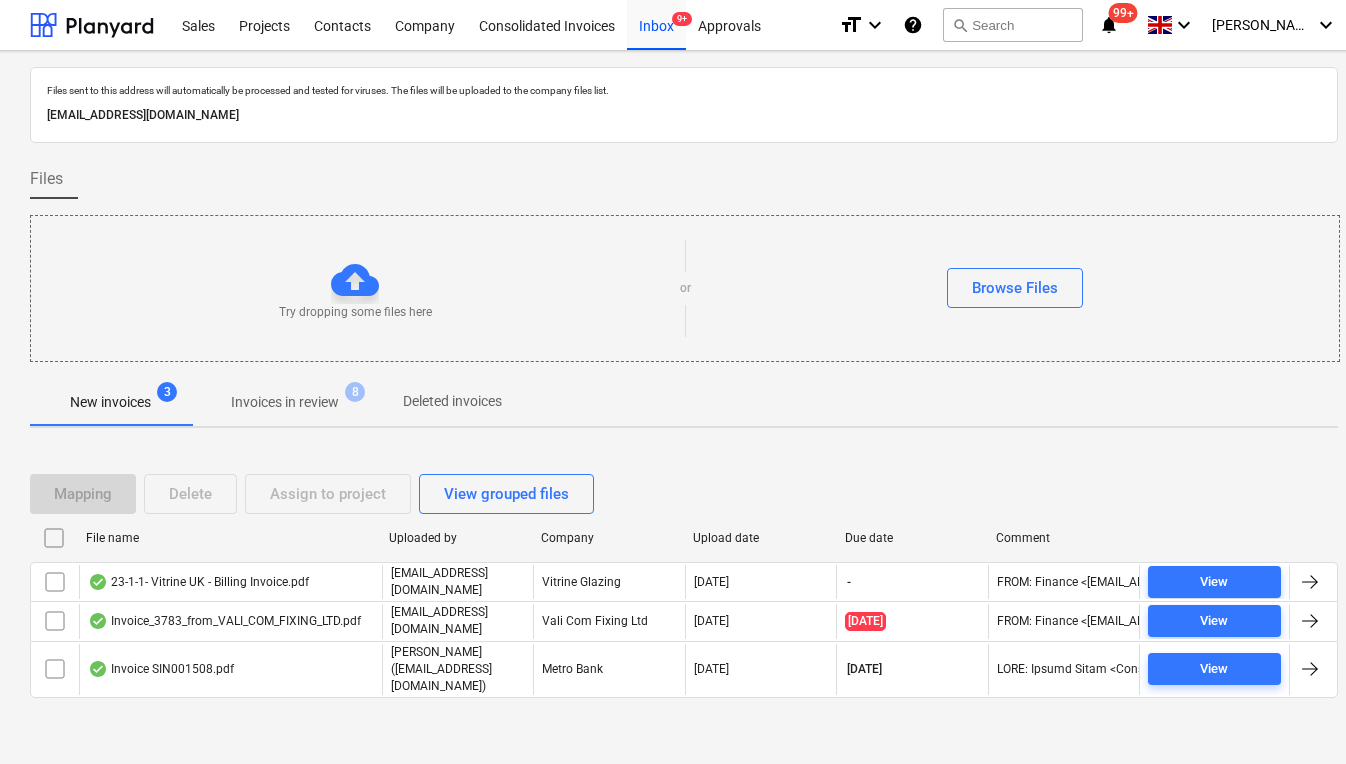click on "Invoices in review" at bounding box center (285, 402) 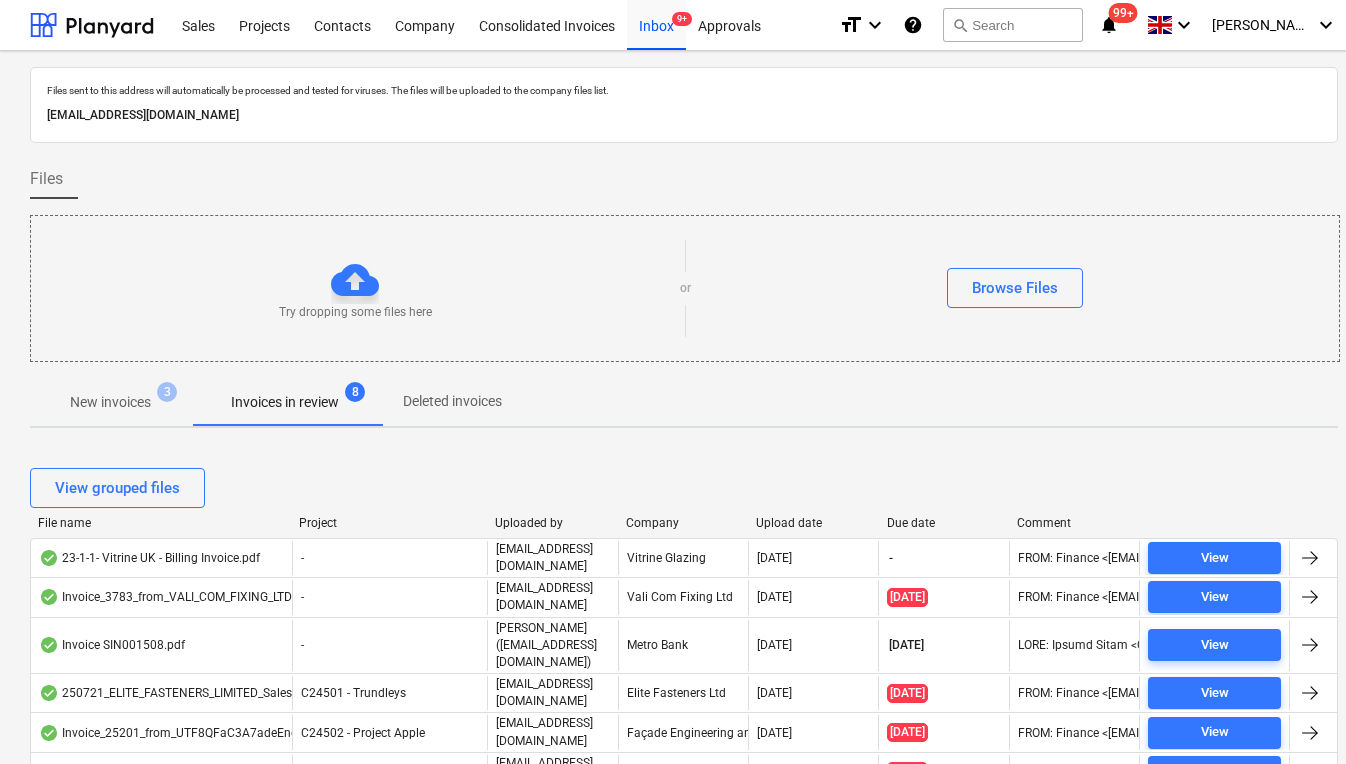 drag, startPoint x: 1345, startPoint y: 203, endPoint x: 1351, endPoint y: 226, distance: 23.769728 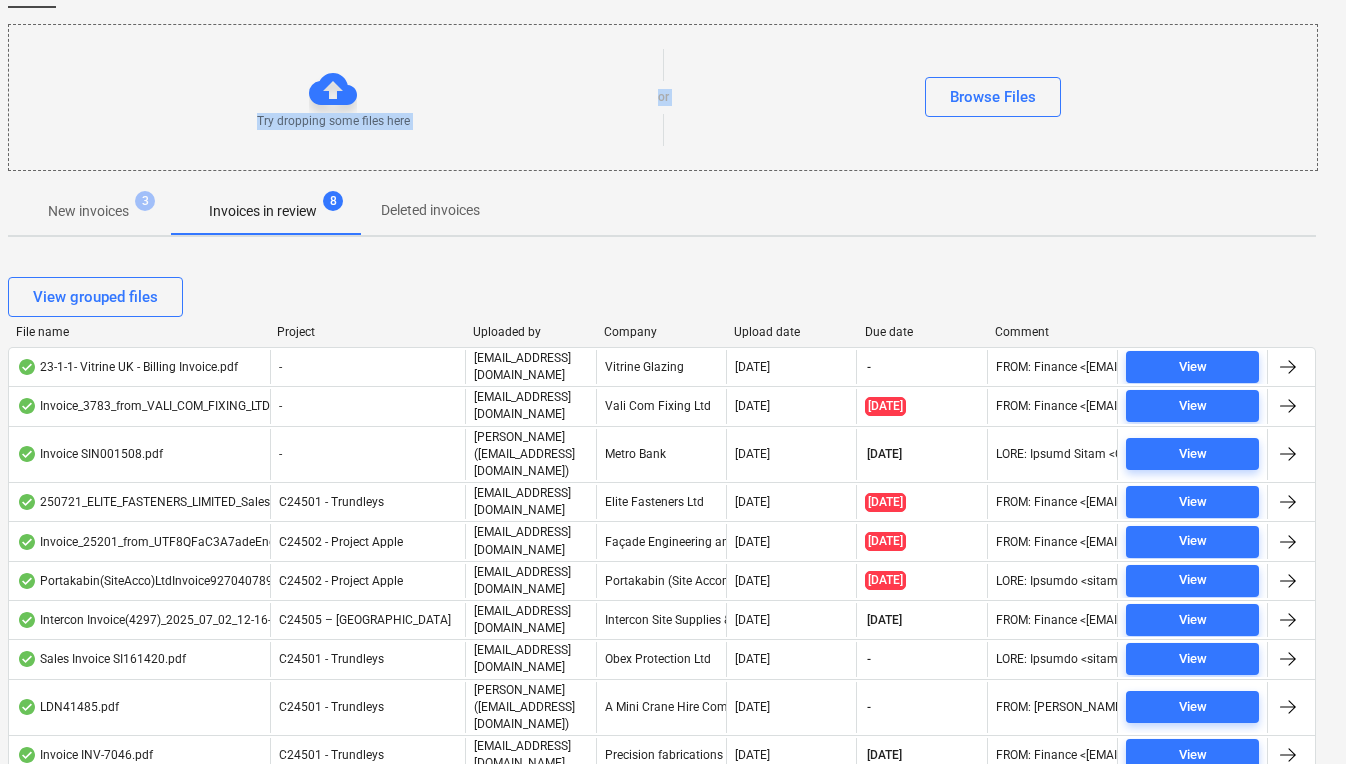 scroll, scrollTop: 192, scrollLeft: 22, axis: both 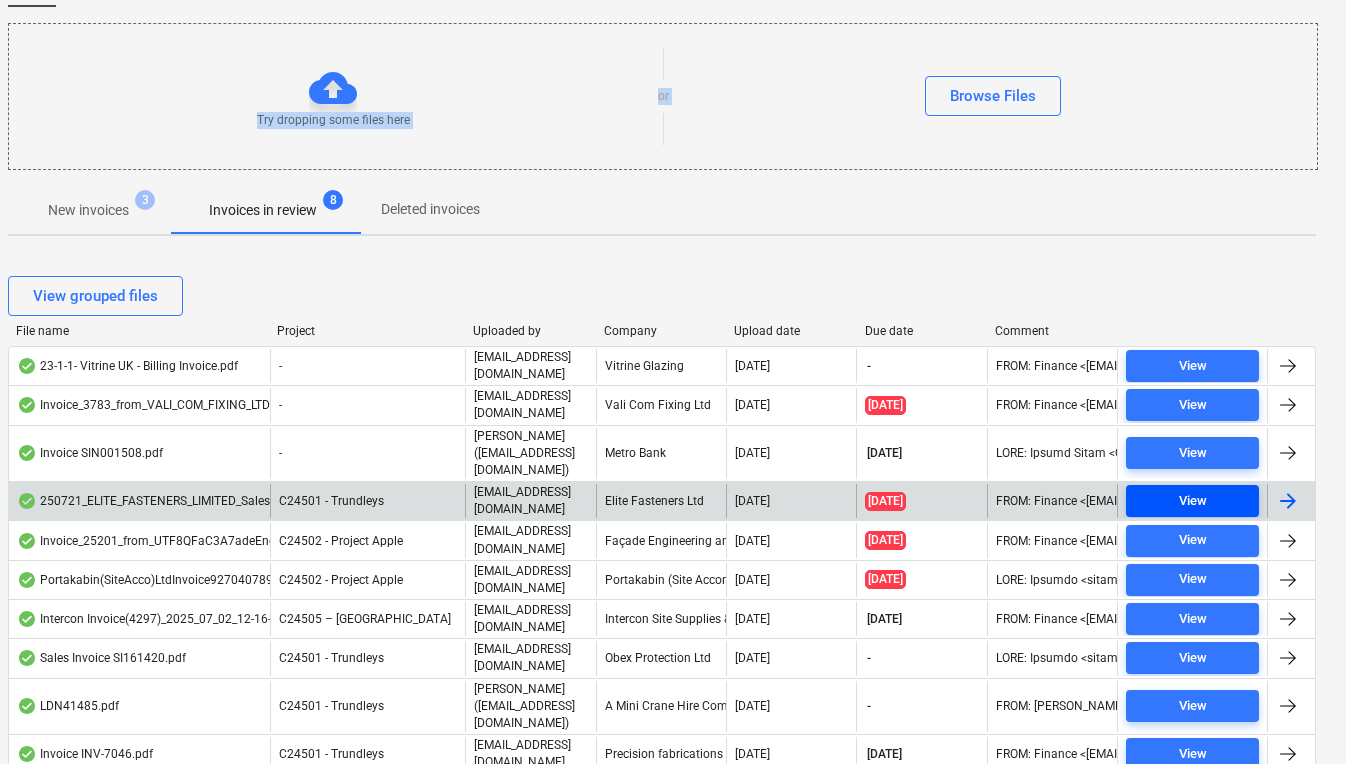 click on "View" at bounding box center (1192, 501) 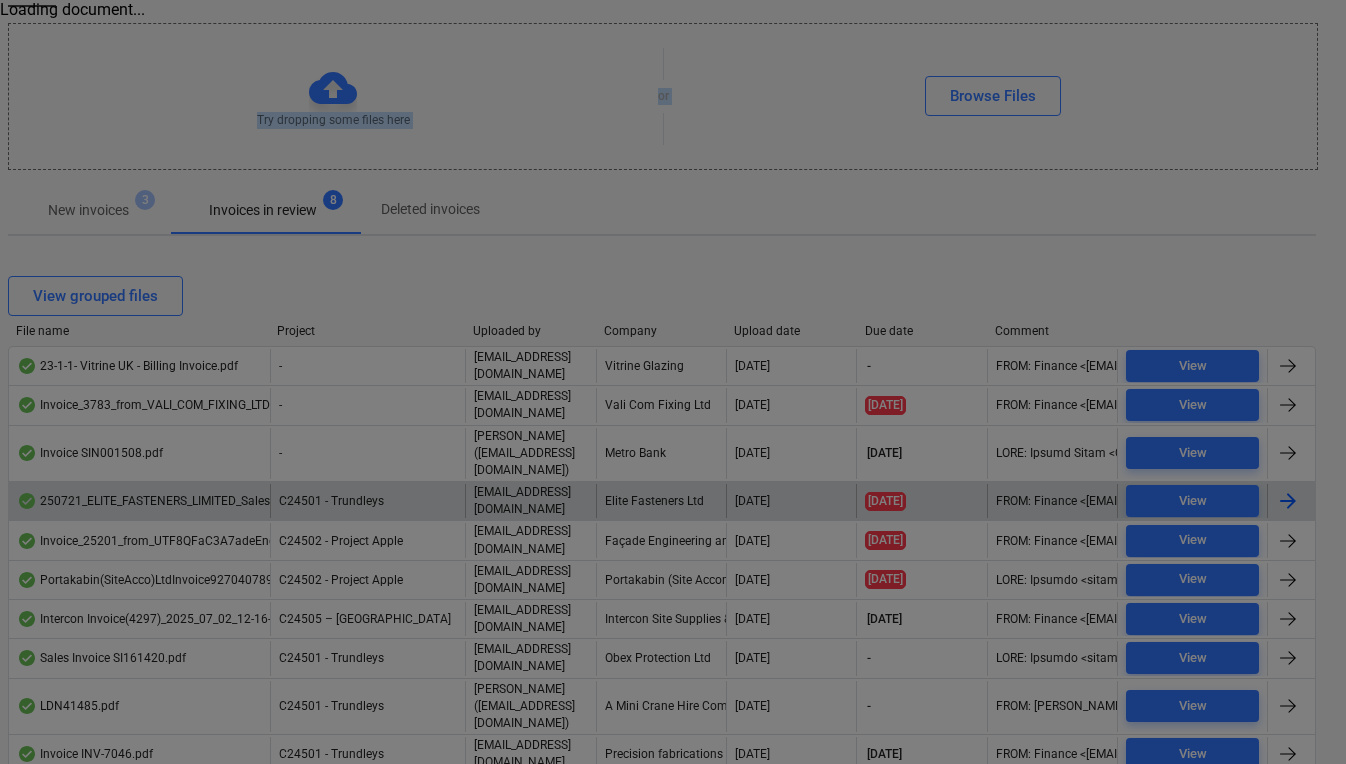 scroll, scrollTop: 192, scrollLeft: 15, axis: both 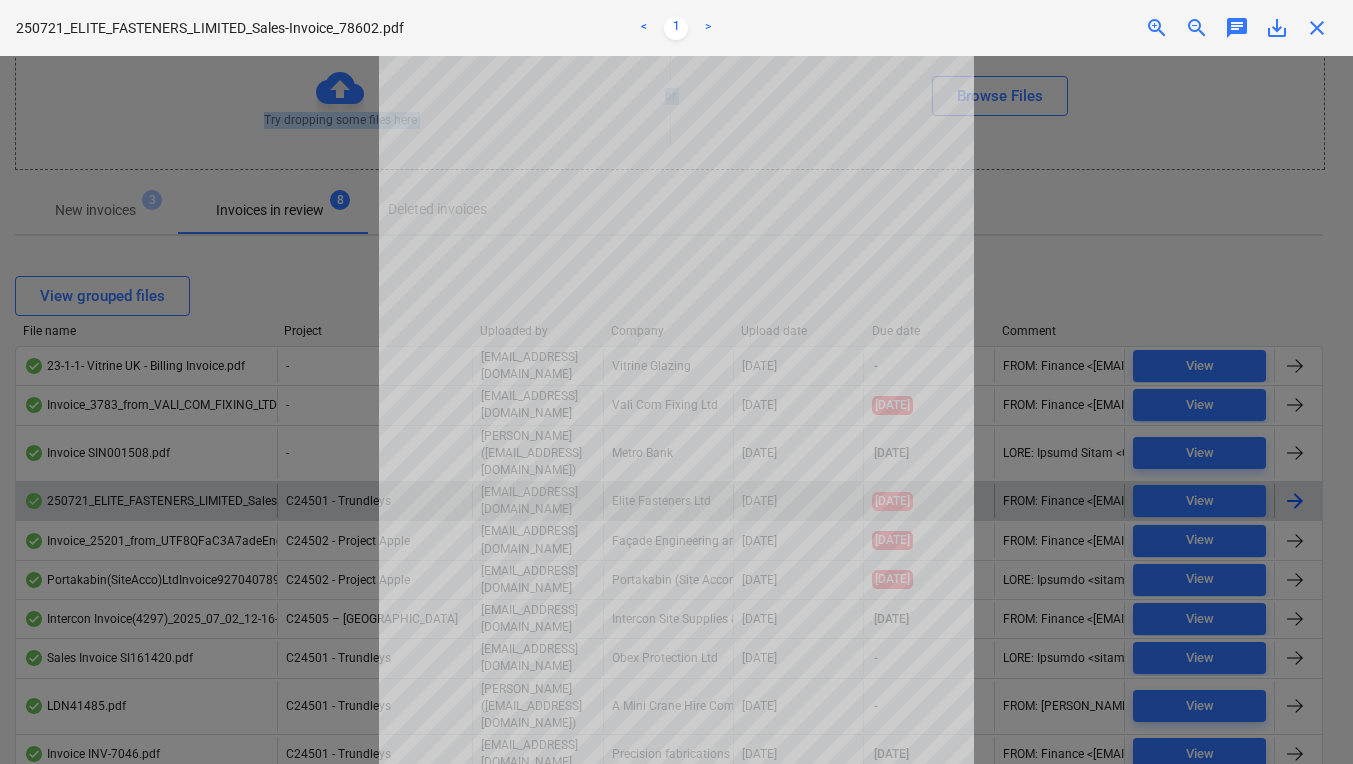 click on "close" at bounding box center (1317, 28) 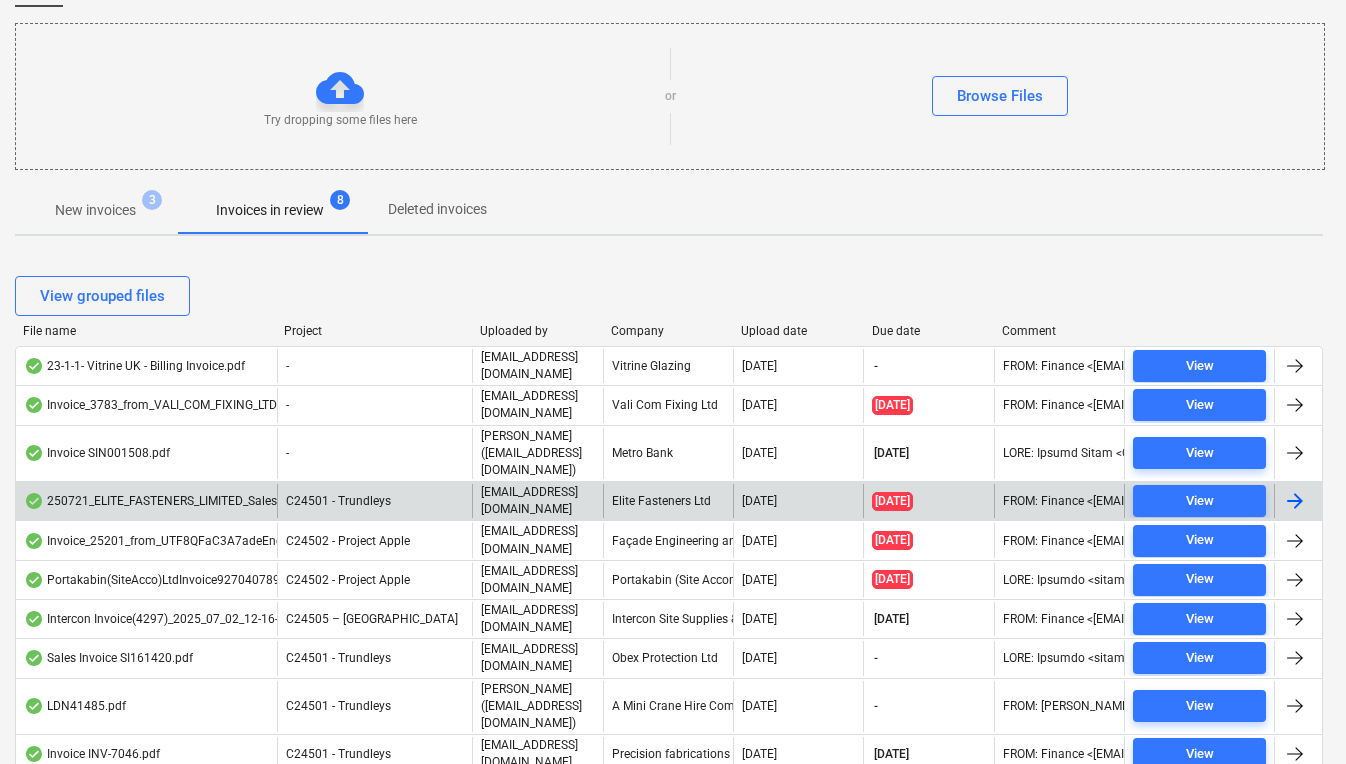 click on "250721_ELITE_FASTENERS_LIMITED_Sales-Invoice_78602.pdf" at bounding box center [146, 501] 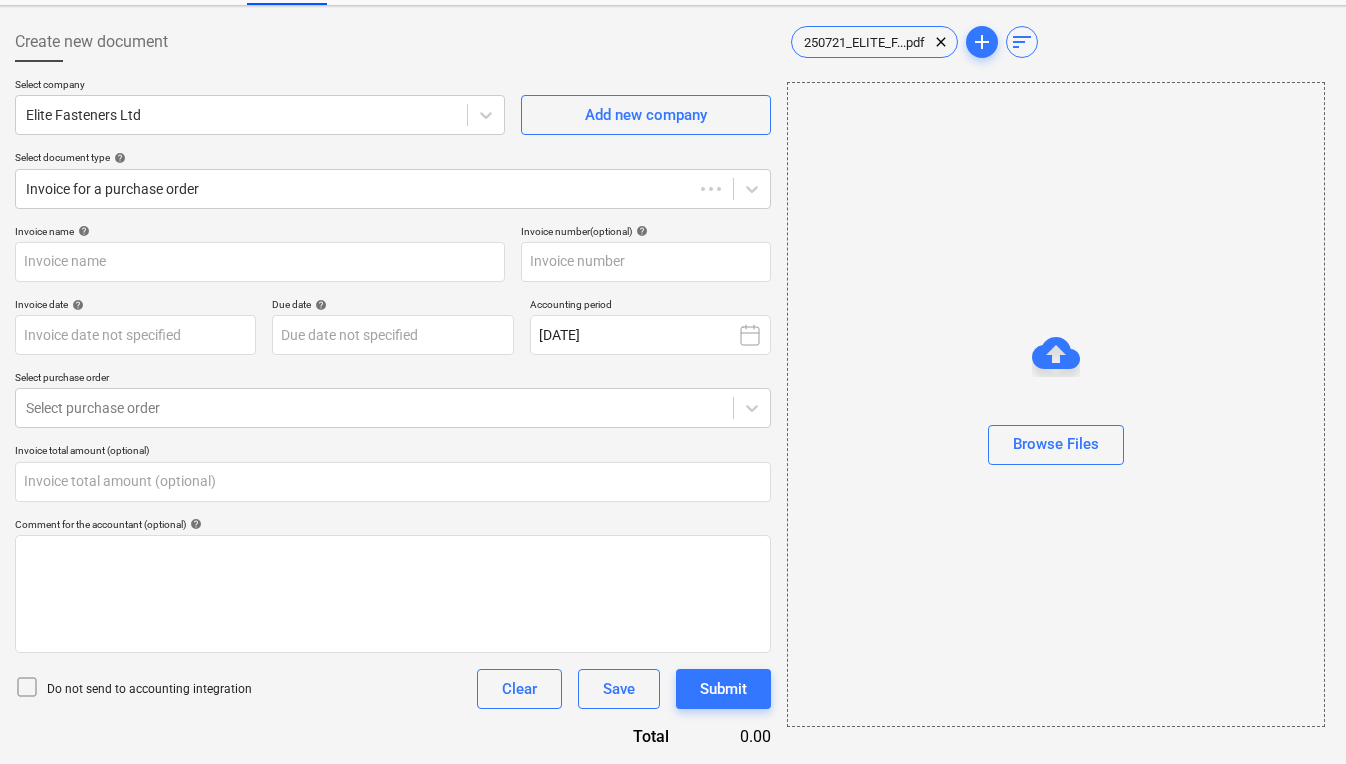 type on "78602" 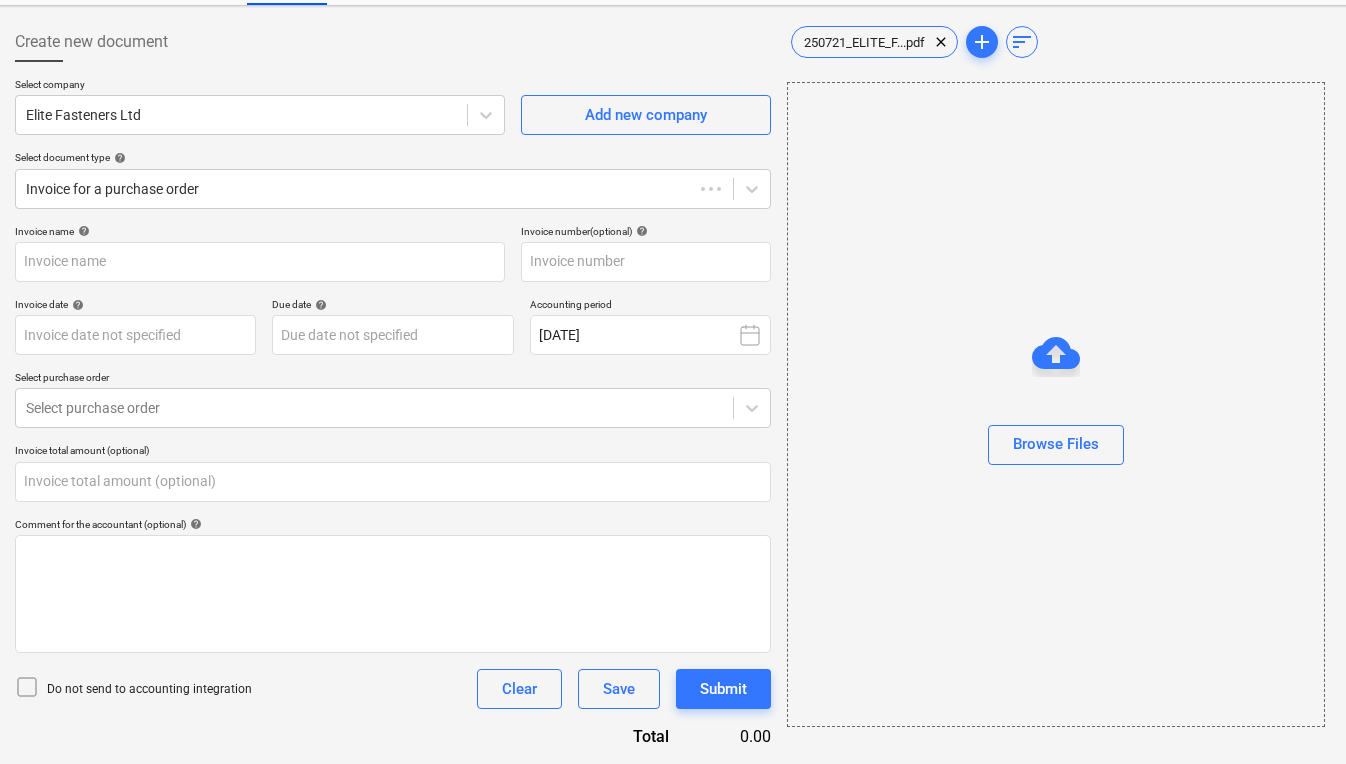type on "78602" 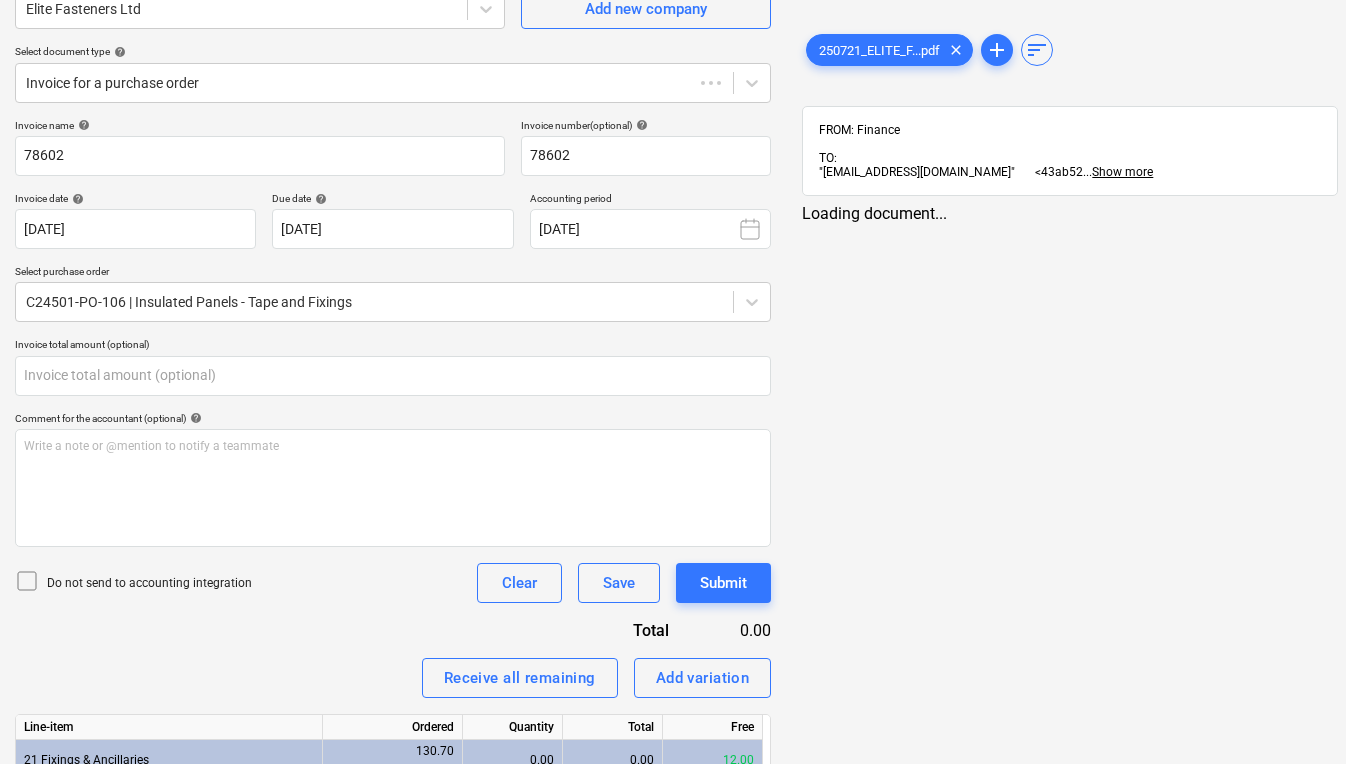 scroll, scrollTop: 86, scrollLeft: 15, axis: both 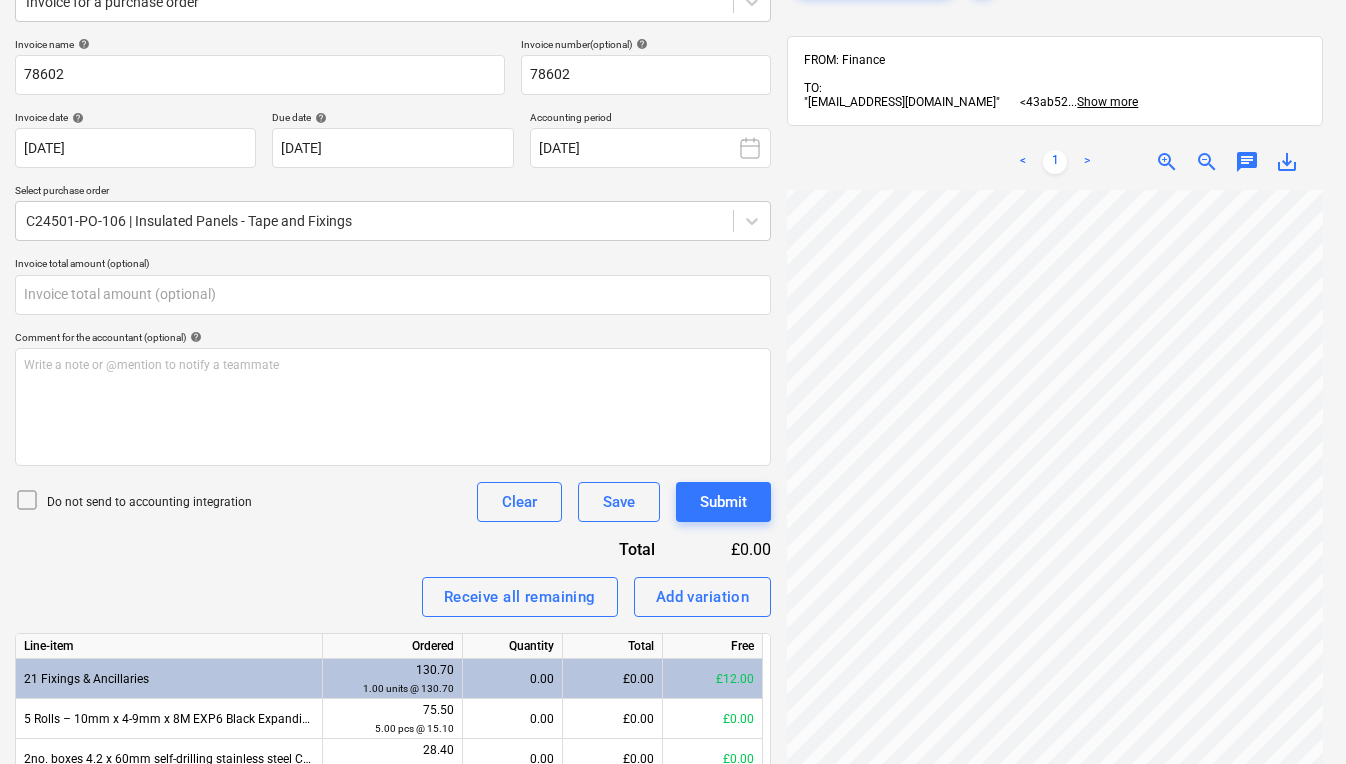 click on "zoom_out" at bounding box center (1207, 162) 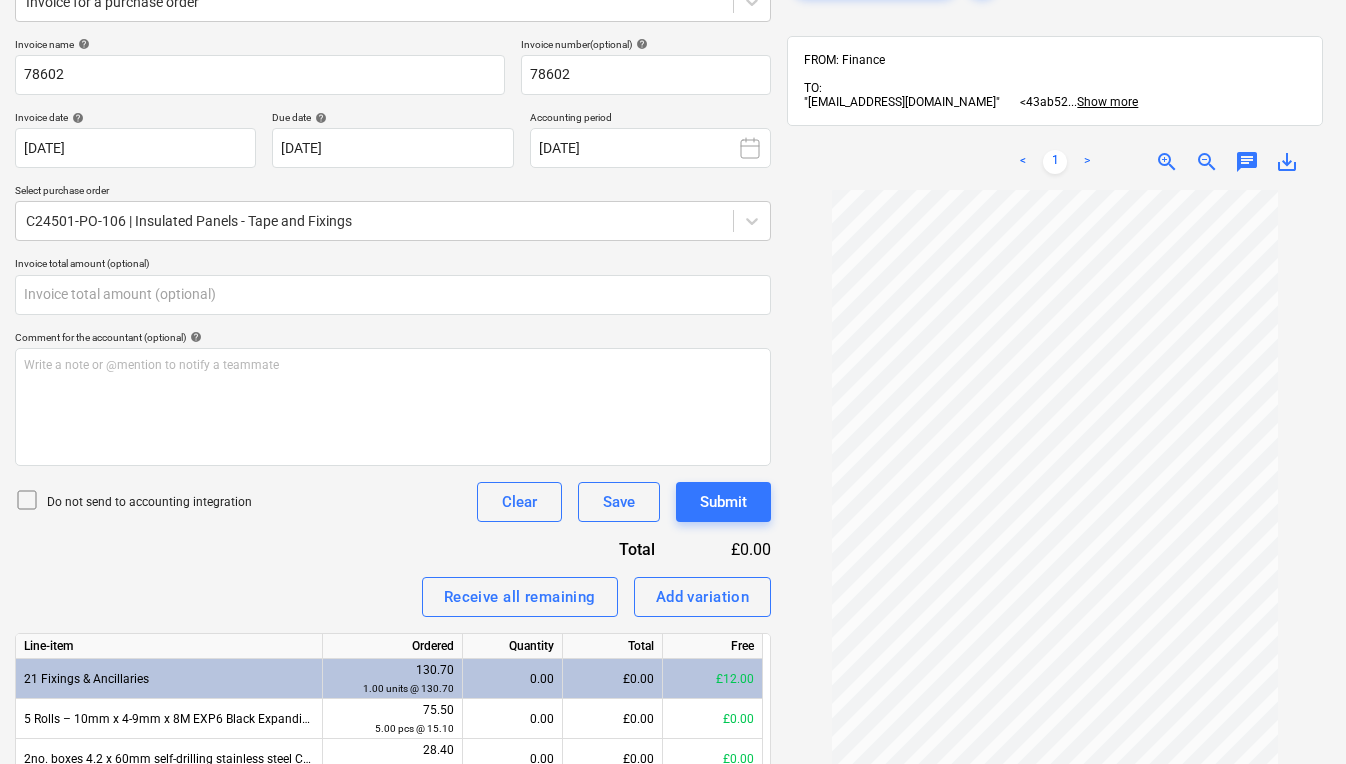scroll, scrollTop: 0, scrollLeft: 0, axis: both 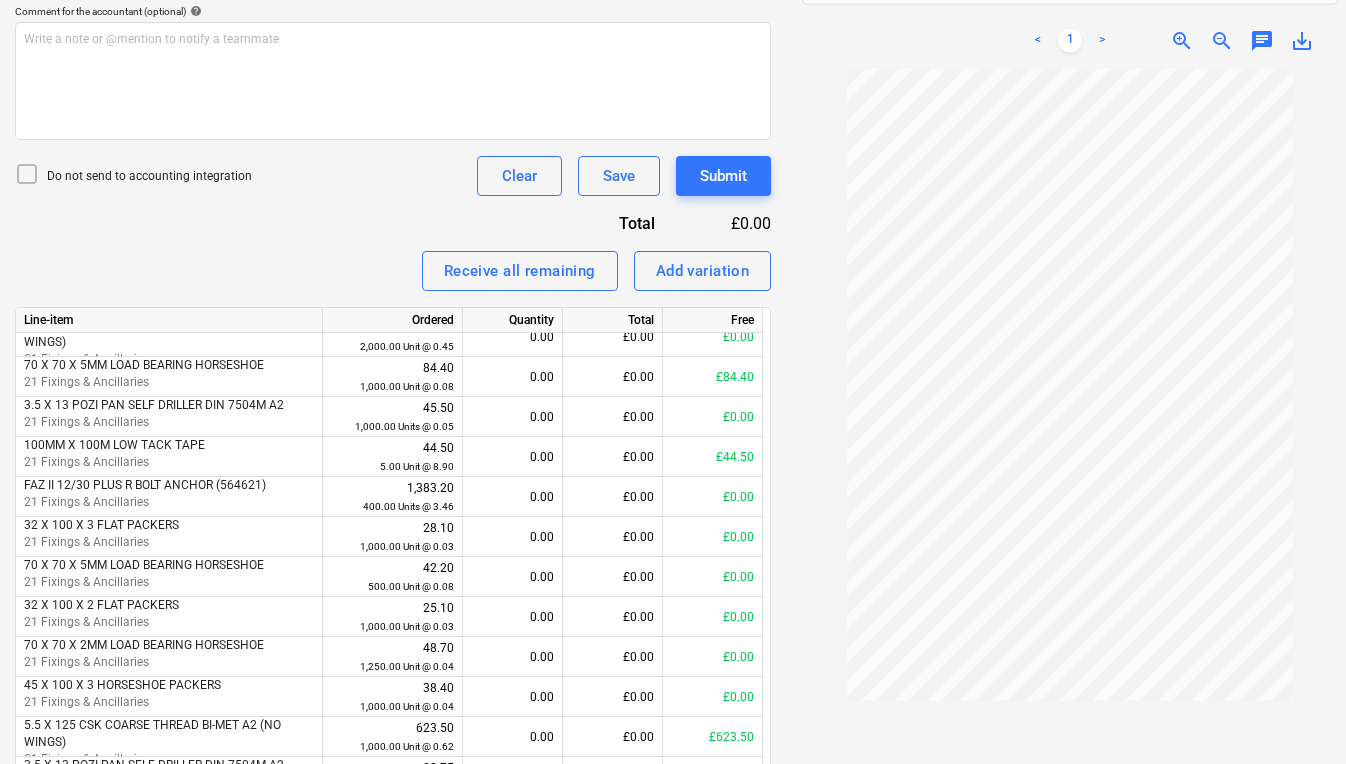 drag, startPoint x: 1345, startPoint y: 321, endPoint x: 1354, endPoint y: 418, distance: 97.41663 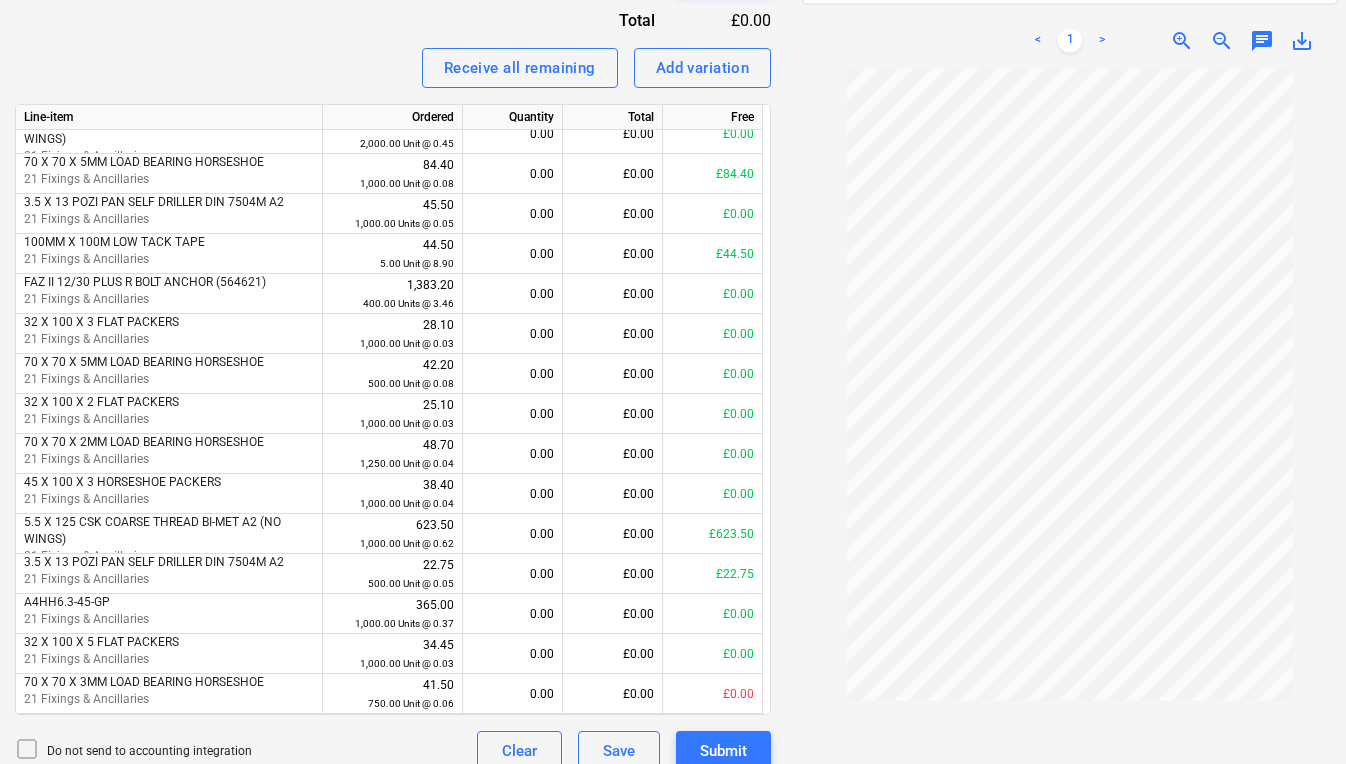 scroll, scrollTop: 825, scrollLeft: 15, axis: both 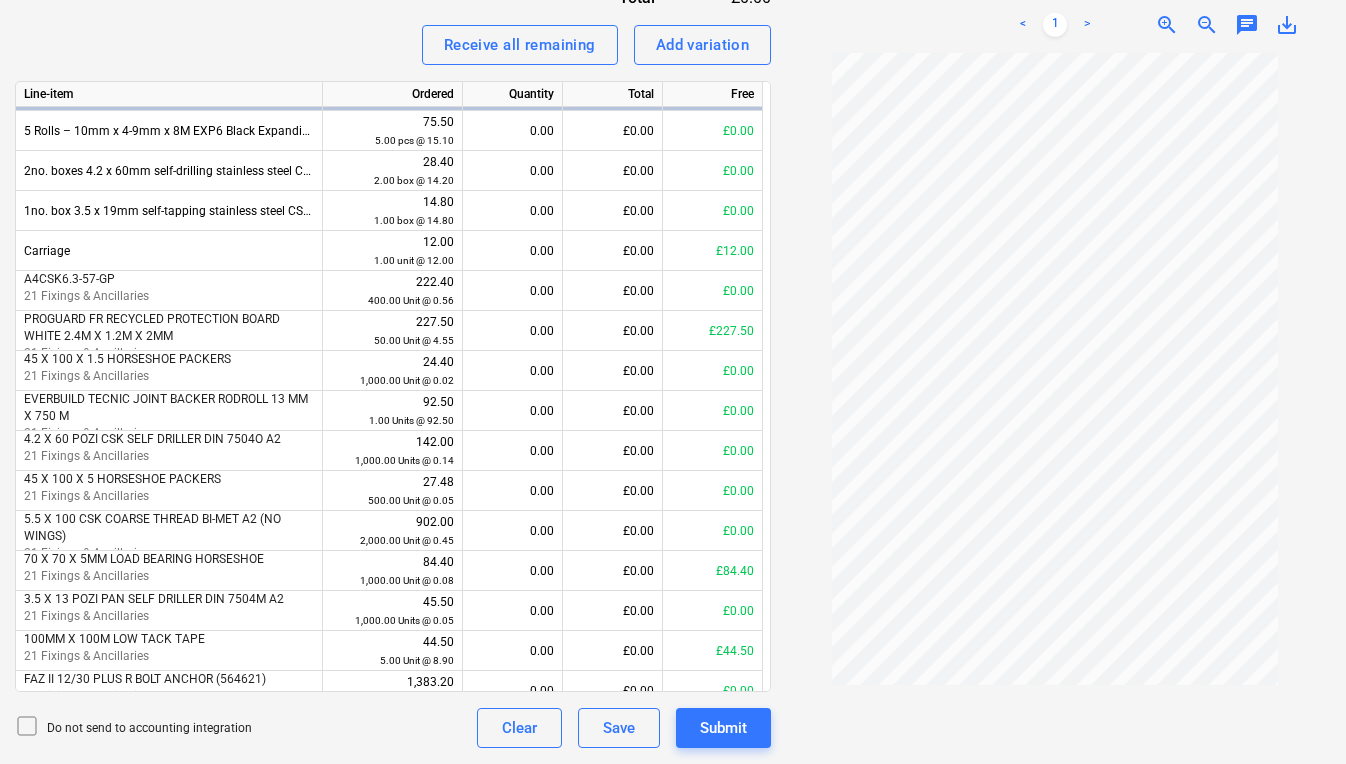 drag, startPoint x: 771, startPoint y: 386, endPoint x: 775, endPoint y: 287, distance: 99.08077 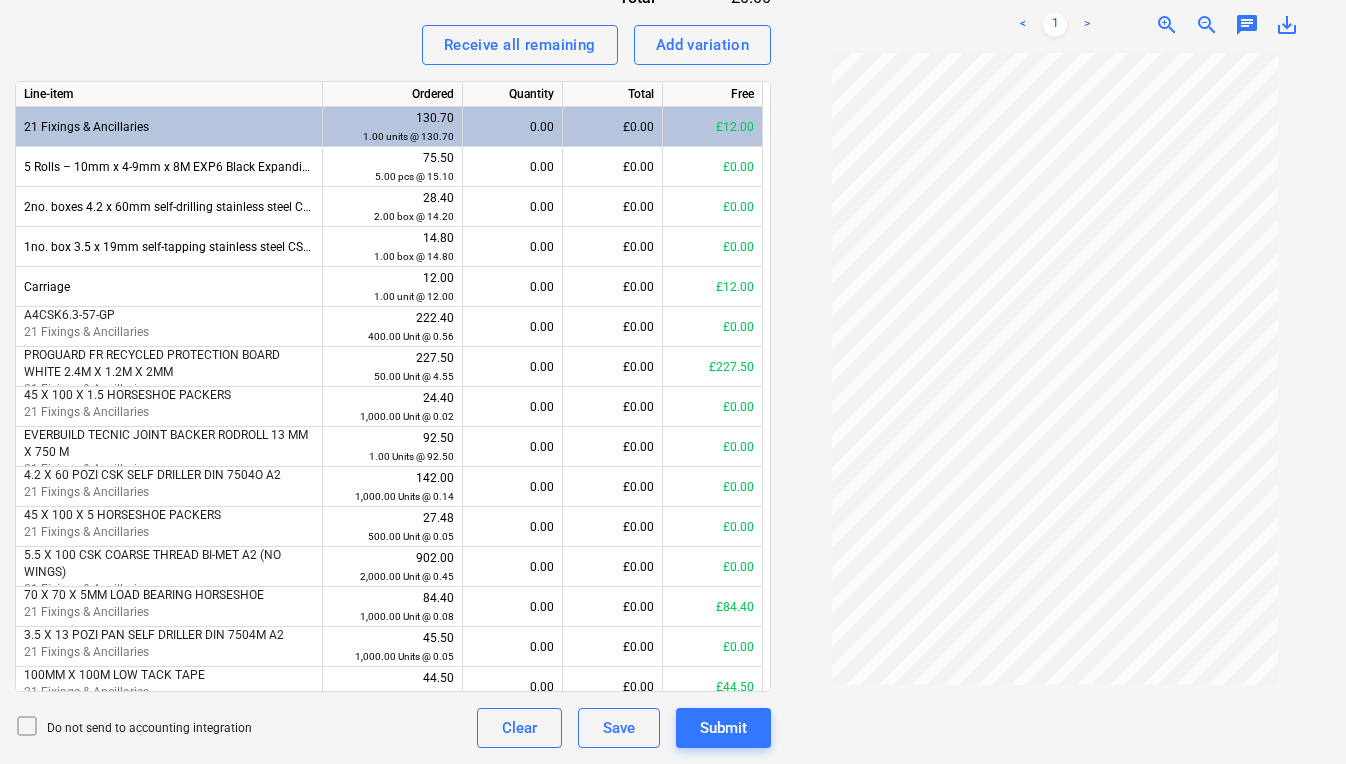 scroll, scrollTop: 460, scrollLeft: 15, axis: both 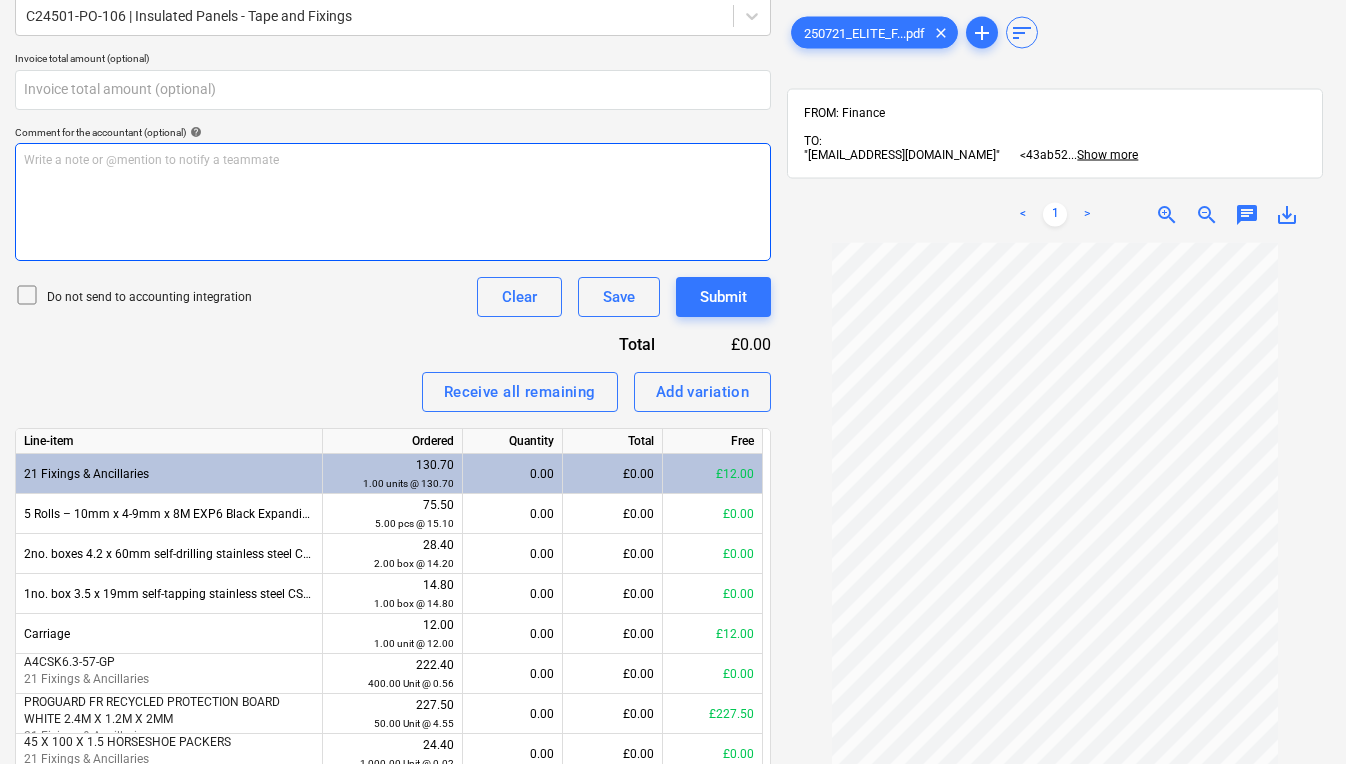 click on "Write a note or @mention to notify a teammate [PERSON_NAME]" at bounding box center [393, 202] 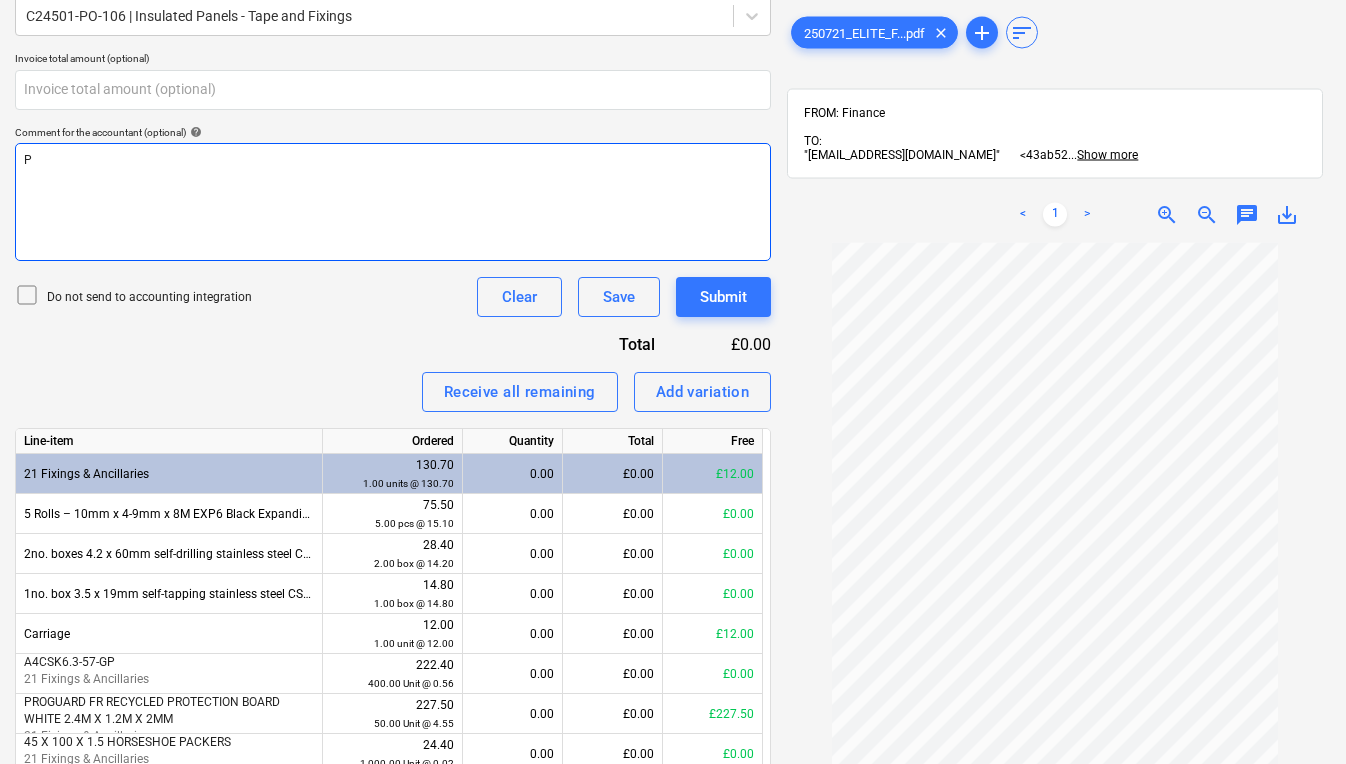 click on "P" at bounding box center [393, 160] 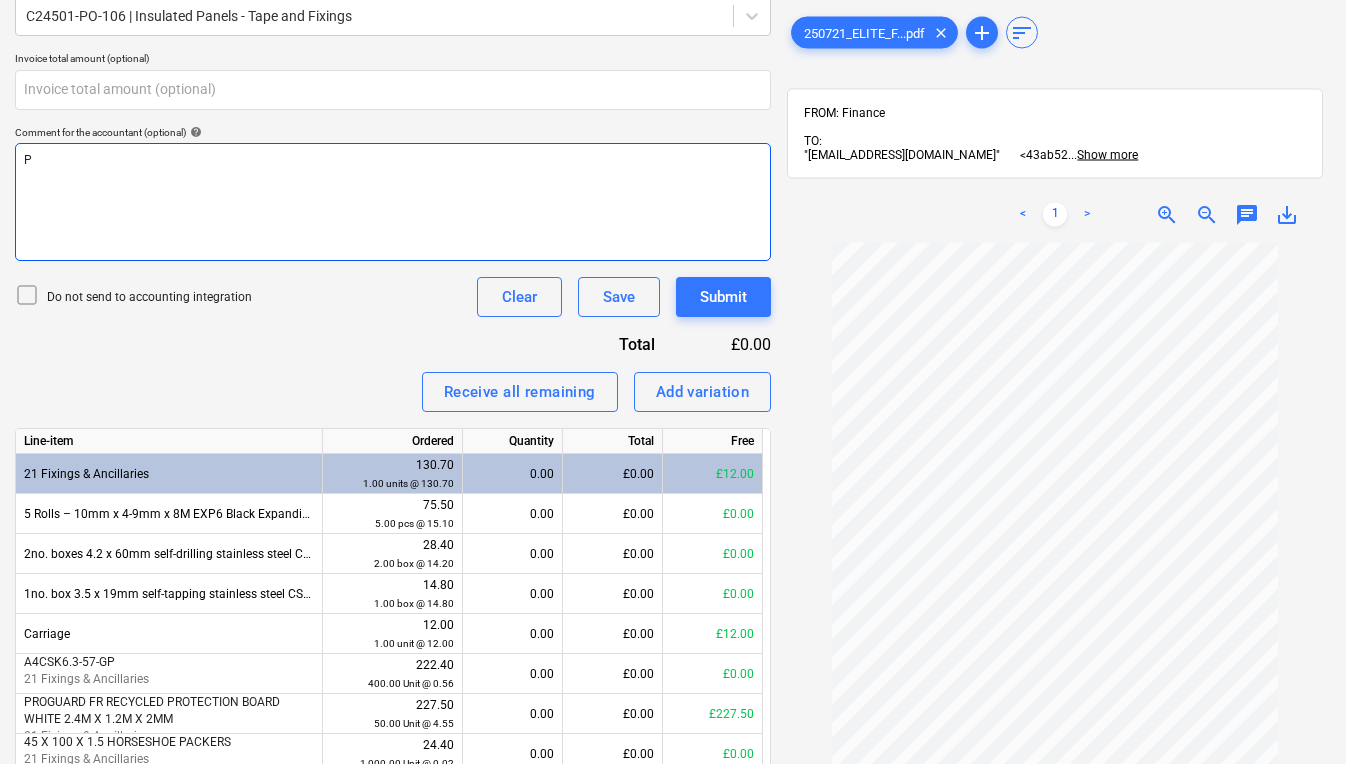 click on "P" at bounding box center (393, 160) 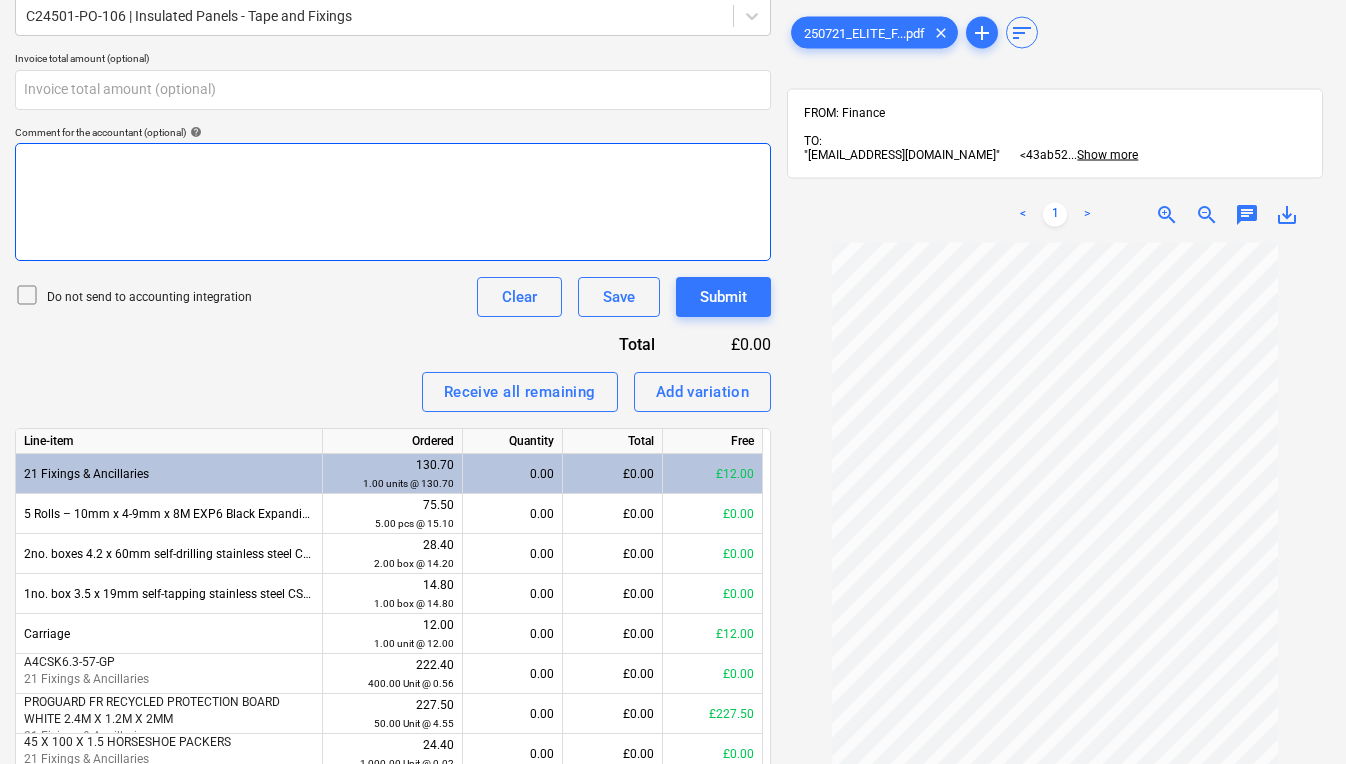 click on "﻿" at bounding box center (393, 160) 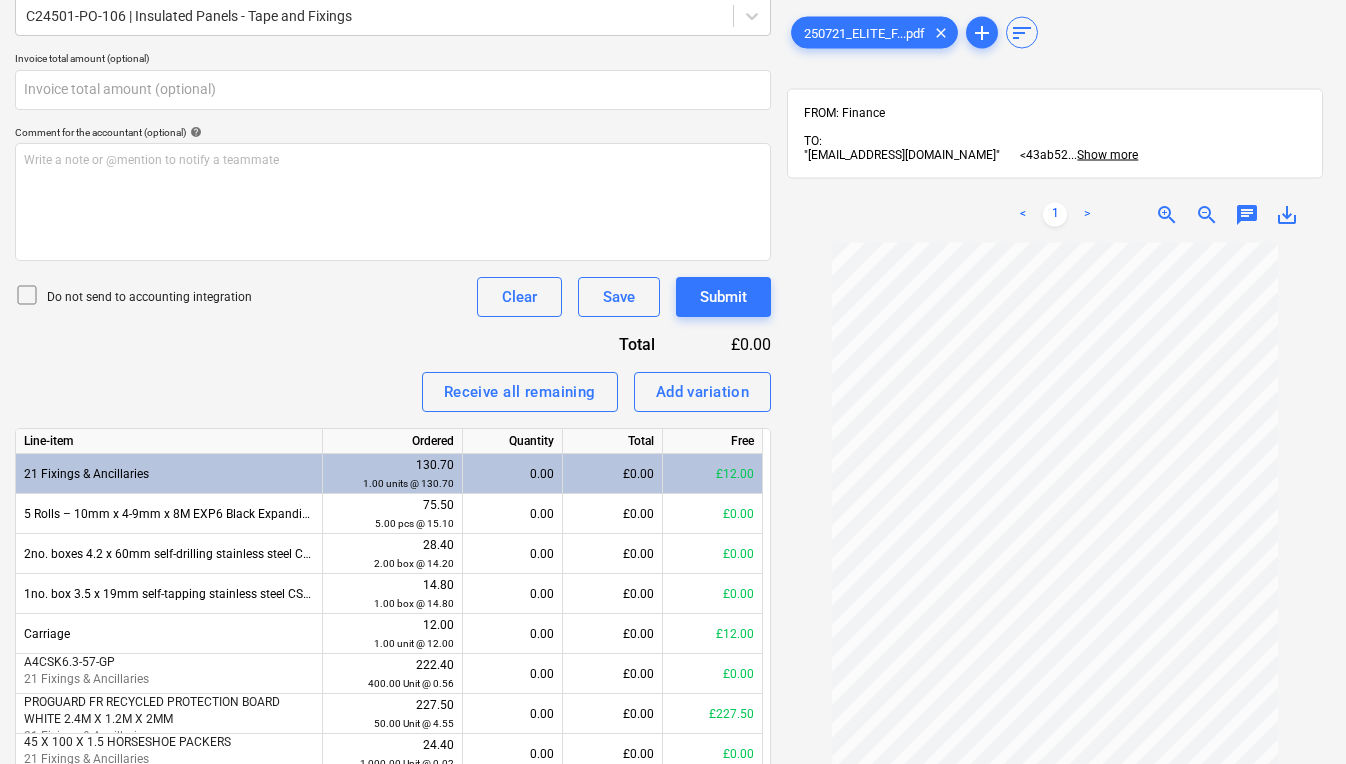 click on "chat" at bounding box center [1247, 215] 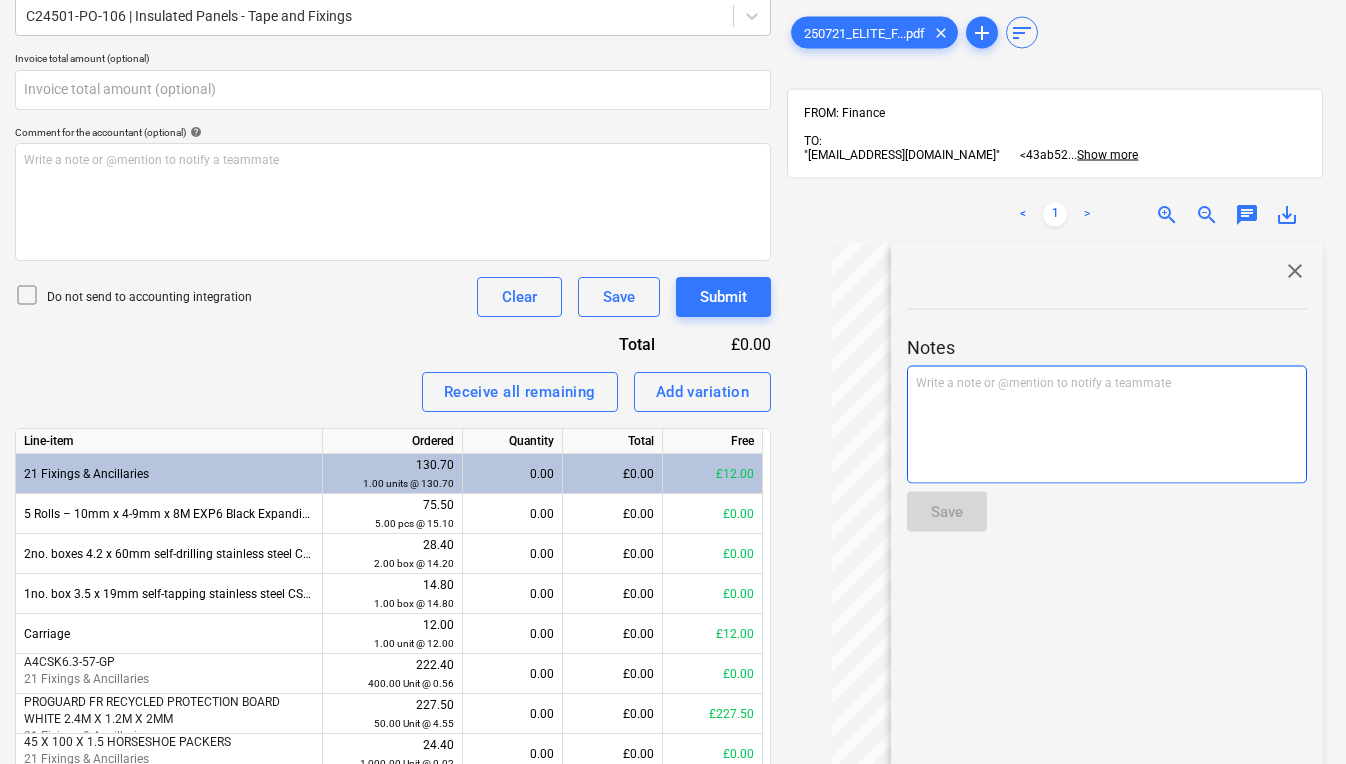 click on "Write a note or @mention to notify a teammate [PERSON_NAME]" at bounding box center (1107, 382) 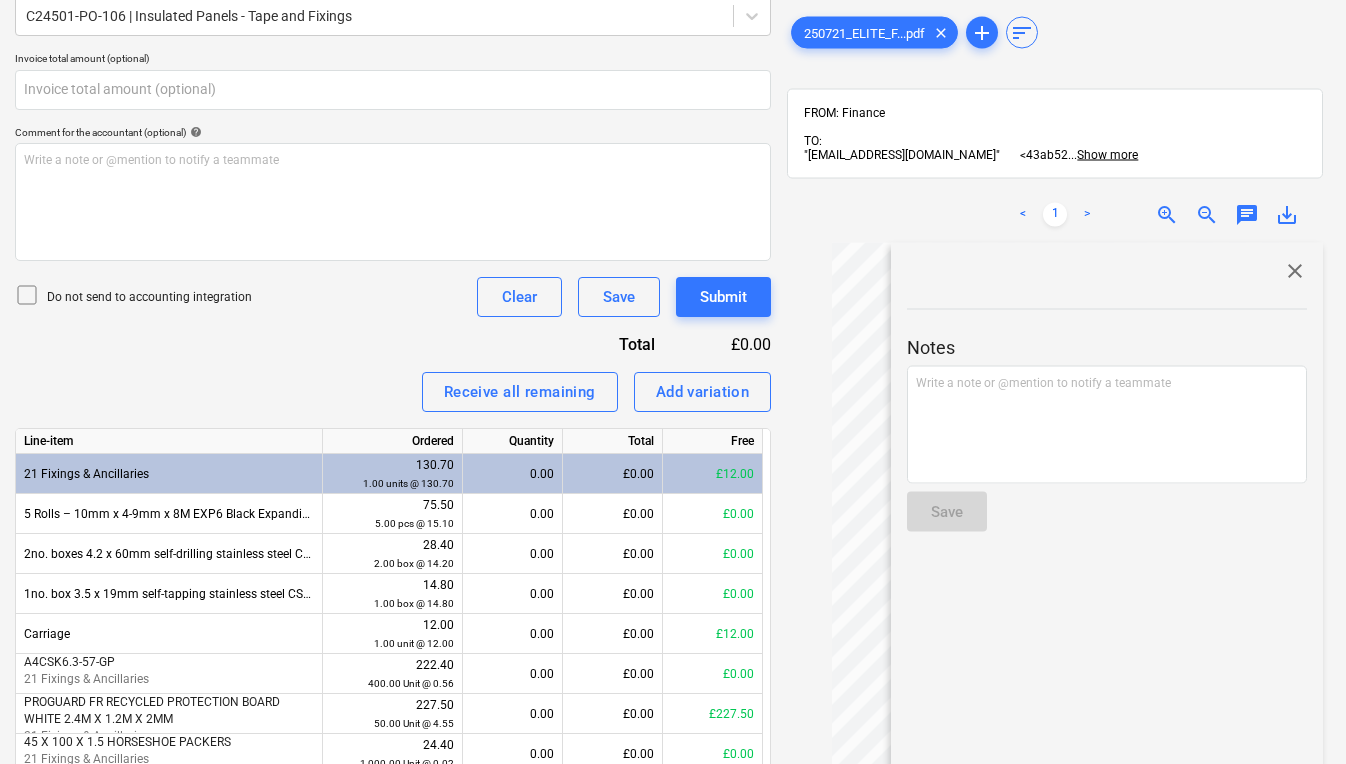 click on "chat" at bounding box center (1247, 215) 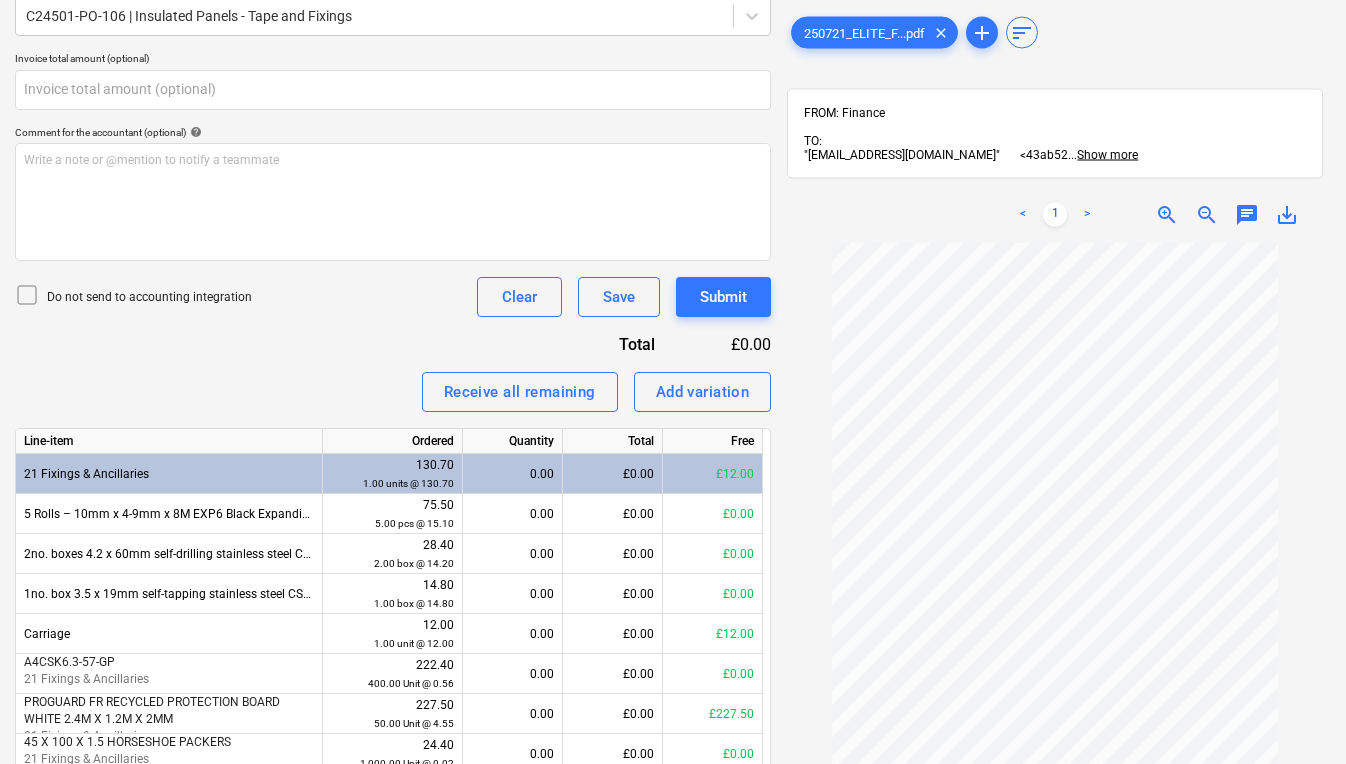 click on "chat" at bounding box center [1247, 215] 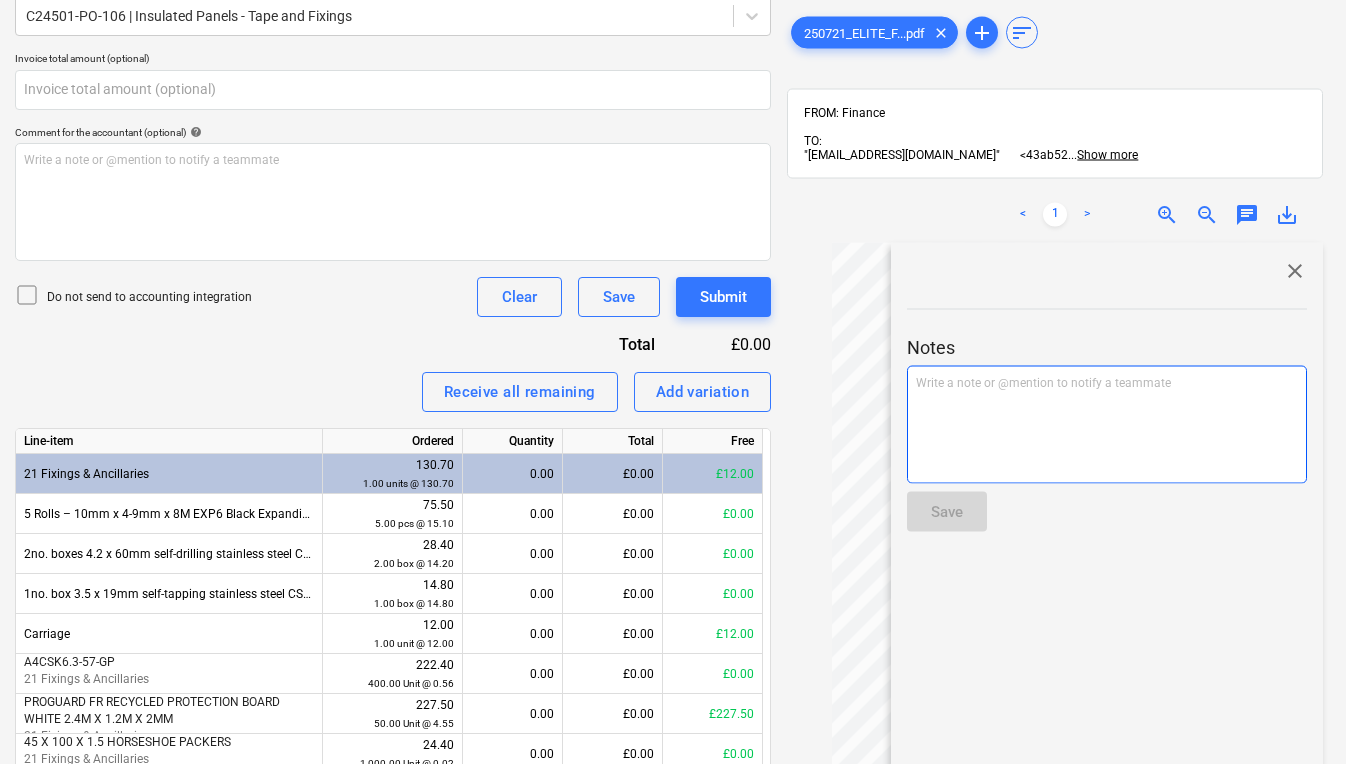 type 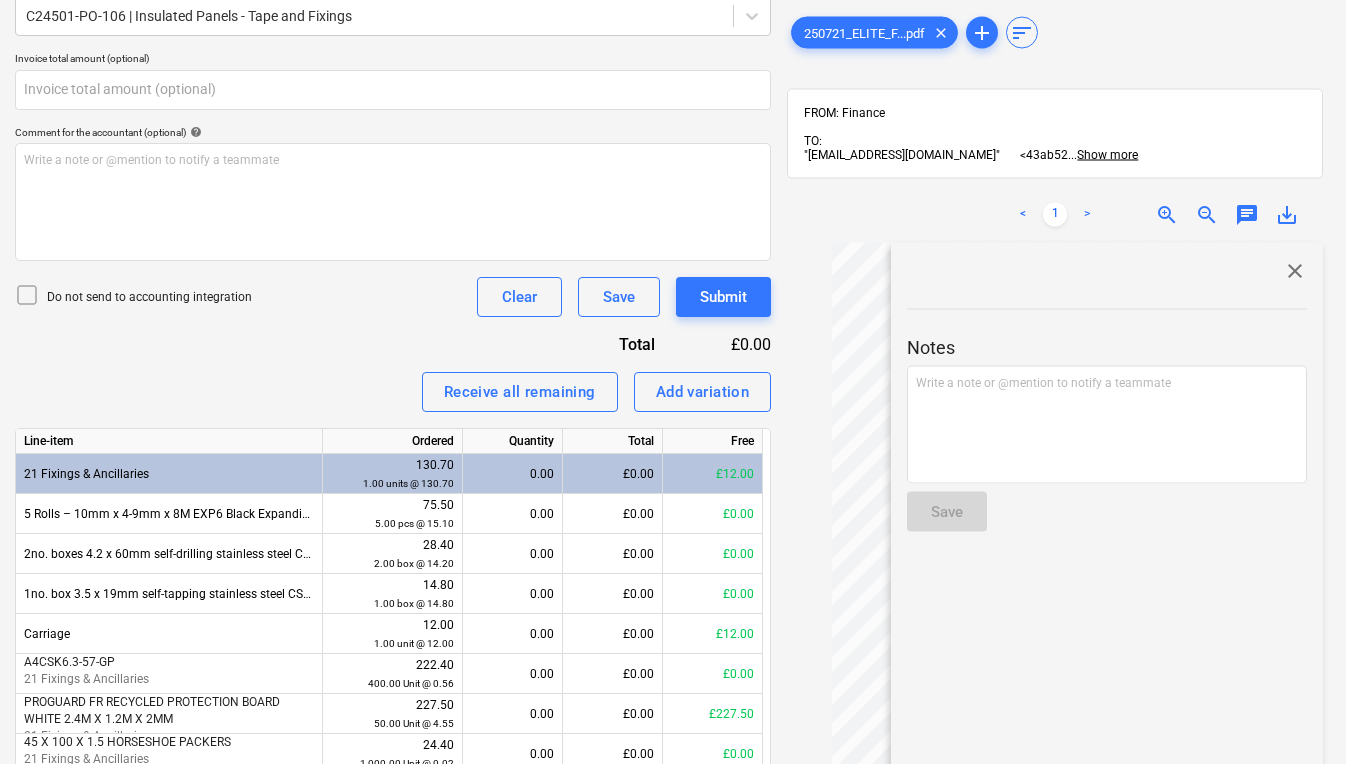 click on "close" at bounding box center [1295, 271] 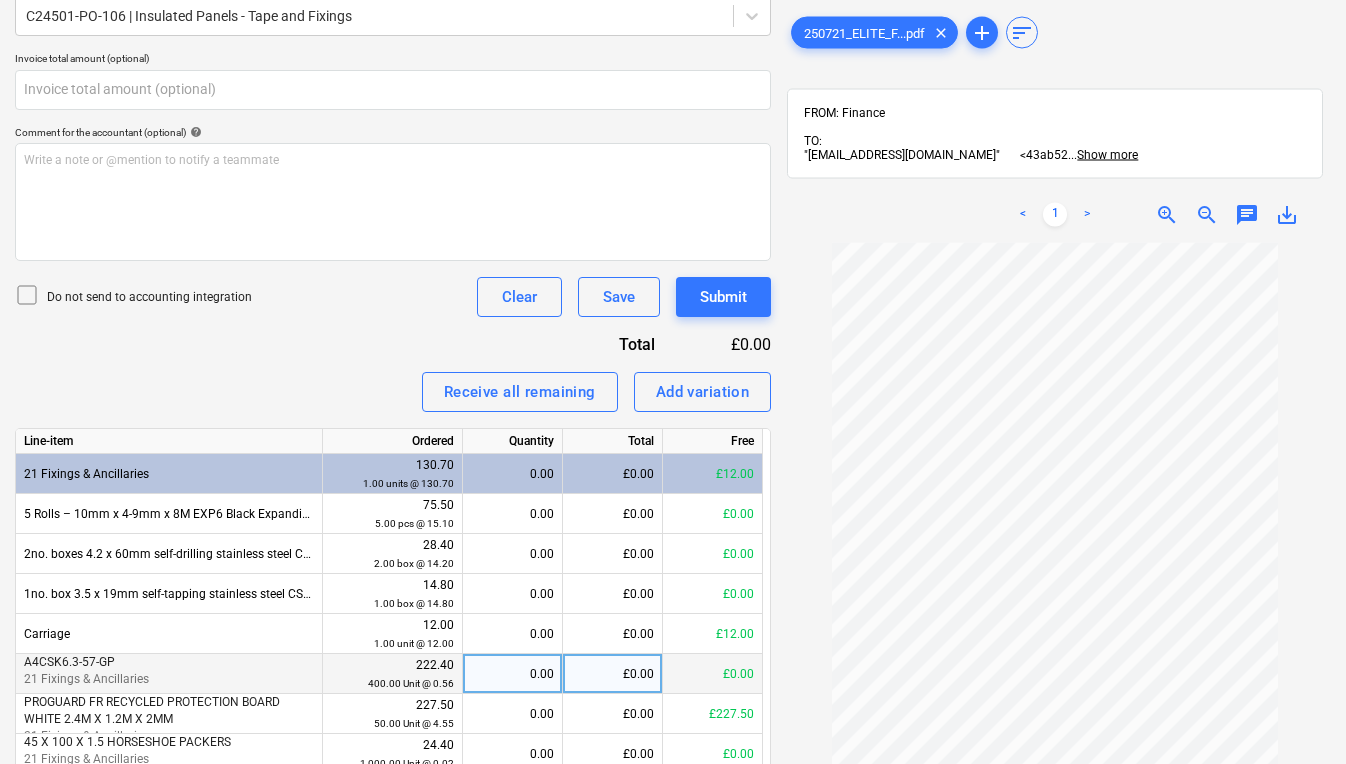drag, startPoint x: 763, startPoint y: 496, endPoint x: 762, endPoint y: 656, distance: 160.00313 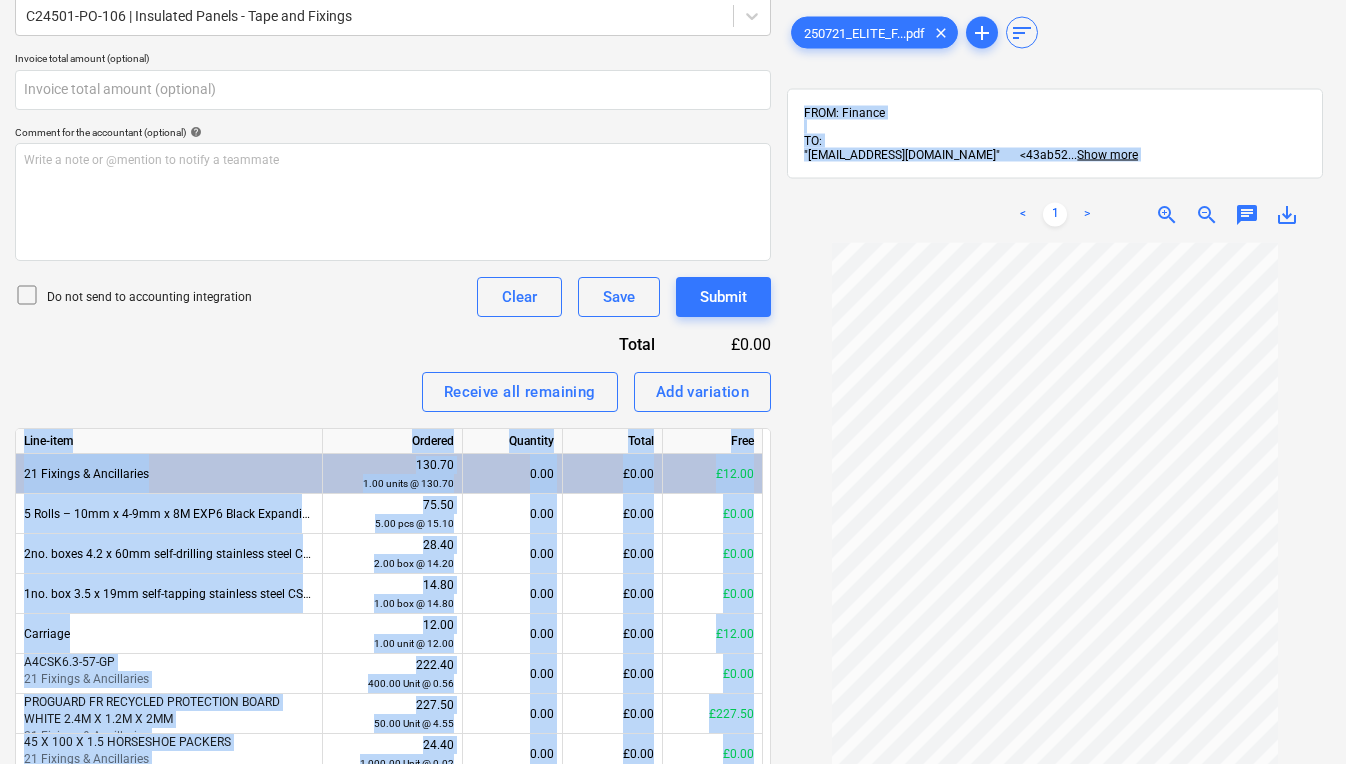 scroll, scrollTop: 144, scrollLeft: 0, axis: vertical 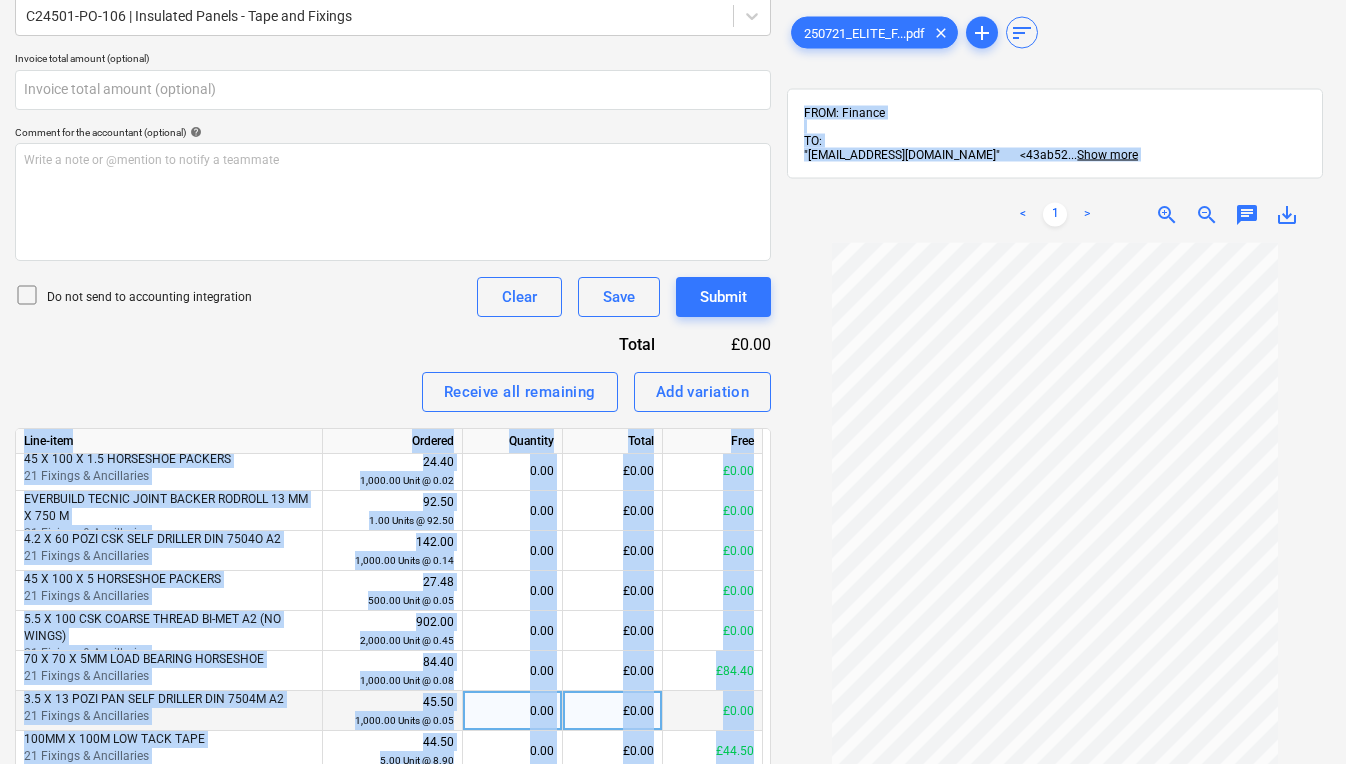 click on "3.5 X 13 POZI PAN SELF DRILLER DIN 7504M A2" at bounding box center (154, 699) 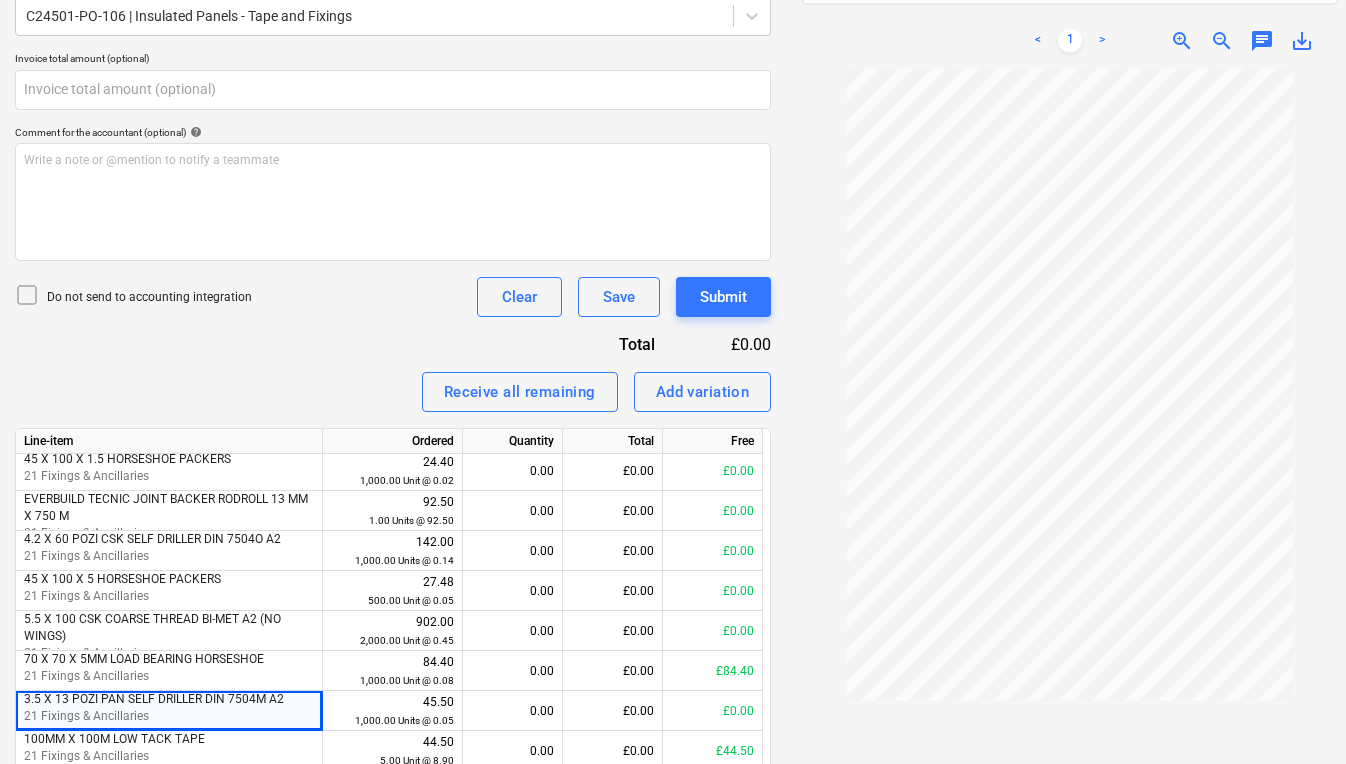 scroll, scrollTop: 704, scrollLeft: 15, axis: both 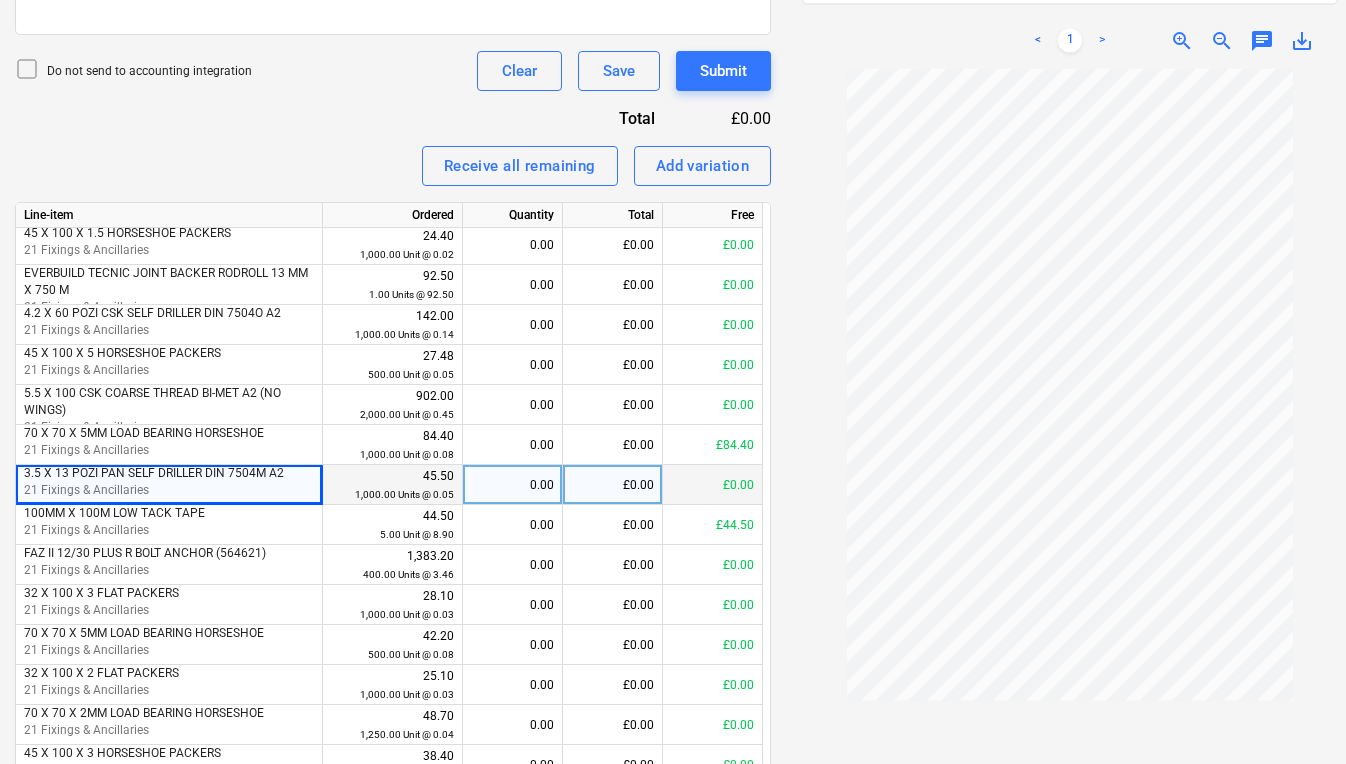 click on "Line-item Ordered Quantity Total Free 1no. box 3.5 x 19mm self-tapping stainless steel CSK screws; 1000 @ £1.48 per 100 = £14.80 14.80 1.00 box @ 14.80 0.00 £0.00 £0.00 Carriage 12.00 1.00 unit @ 12.00 0.00 £0.00 £12.00 A4CSK6.3-57-GP 21 Fixings & Ancillaries 222.40 400.00 Unit @ 0.56 0.00 £0.00 £0.00 PROGUARD FR RECYCLED PROTECTION BOARD WHITE 2.4M X 1.2M X 2MM 21 Fixings & Ancillaries 227.50 50.00 Unit @ 4.55 0.00 £0.00 £227.50 45 X 100 X 1.5 HORSESHOE PACKERS 21 Fixings & Ancillaries 24.40 1,000.00 Unit @ 0.02 0.00 £0.00 £0.00 EVERBUILD TECNIC JOINT BACKER RODROLL 13 MM X 750 M 21 Fixings & Ancillaries 92.50 1.00 Units @ 92.50 0.00 £0.00 £0.00 4.2 X 60 POZI CSK SELF DRILLER DIN 7504O A2 21 Fixings & Ancillaries 142.00 1,000.00 Units @ 0.14 0.00 £0.00 £0.00 45 X 100 X 5 HORSESHOE PACKERS 21 Fixings & Ancillaries 27.48 500.00 Unit @ 0.05 0.00 £0.00 £0.00 5.5 X 100 CSK COARSE THREAD BI-MET A2 (NO WINGS) 21 Fixings & Ancillaries 902.00 2,000.00 Unit @ 0.45 0.00 £0.00 £0.00 84.40 0.00 £0.00" at bounding box center (393, 507) 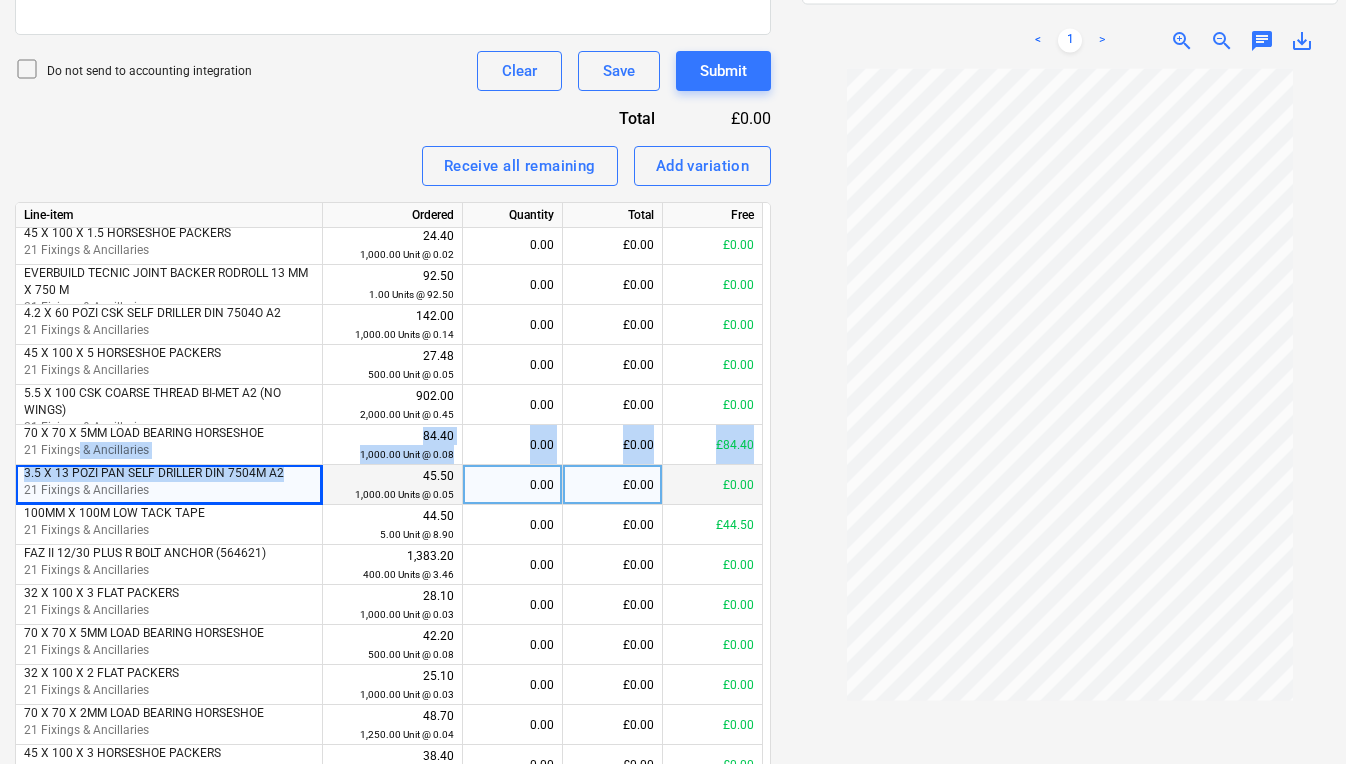 click on "3.5 X 13 POZI PAN SELF DRILLER DIN 7504M A2" at bounding box center (169, 473) 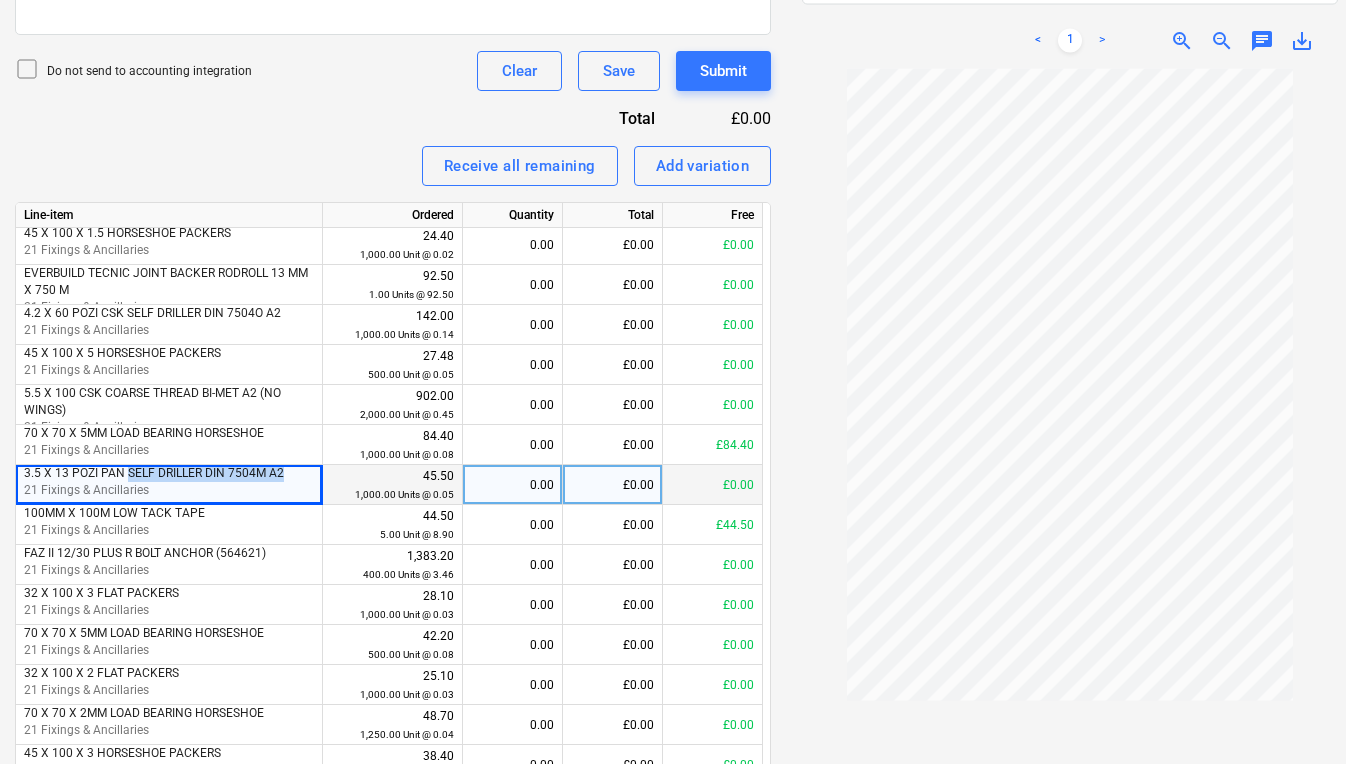 drag, startPoint x: 289, startPoint y: 472, endPoint x: 21, endPoint y: 477, distance: 268.04663 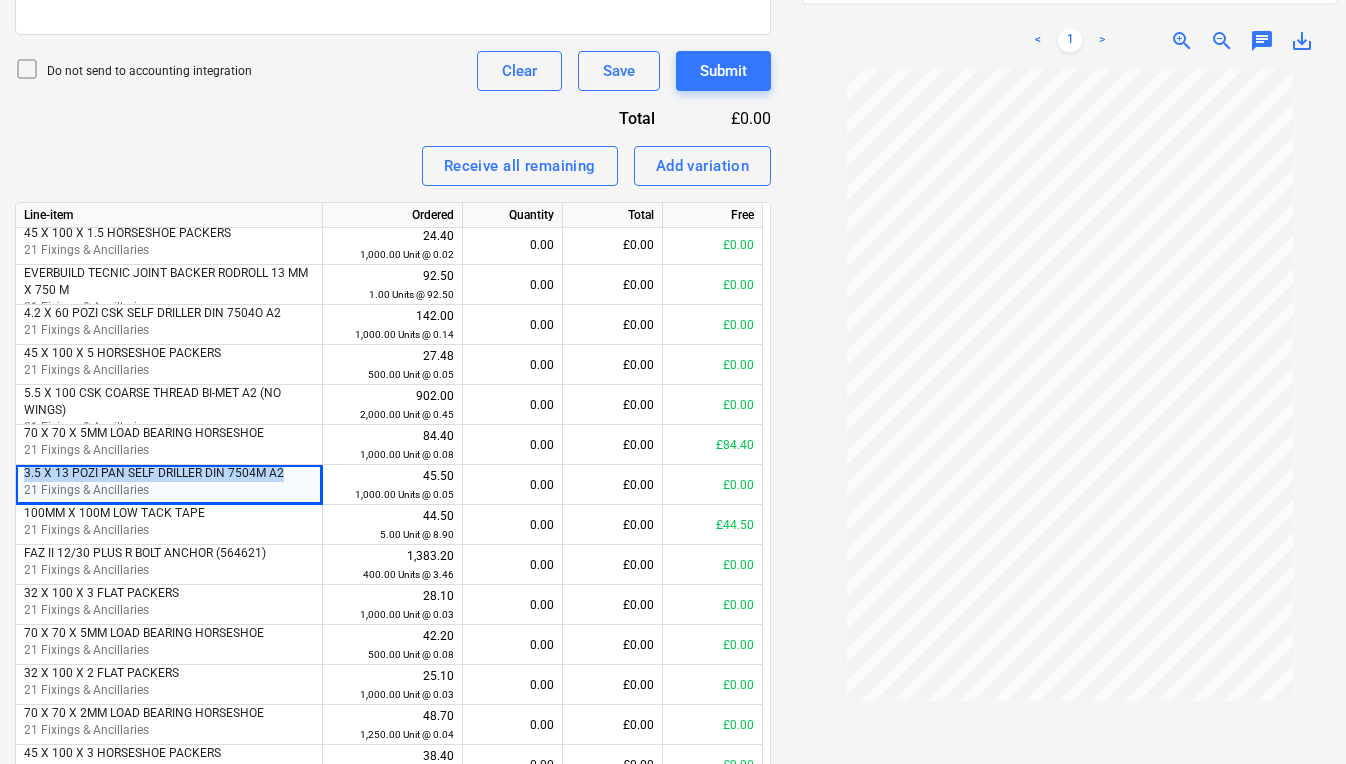 drag, startPoint x: 1351, startPoint y: 316, endPoint x: 1348, endPoint y: 362, distance: 46.09772 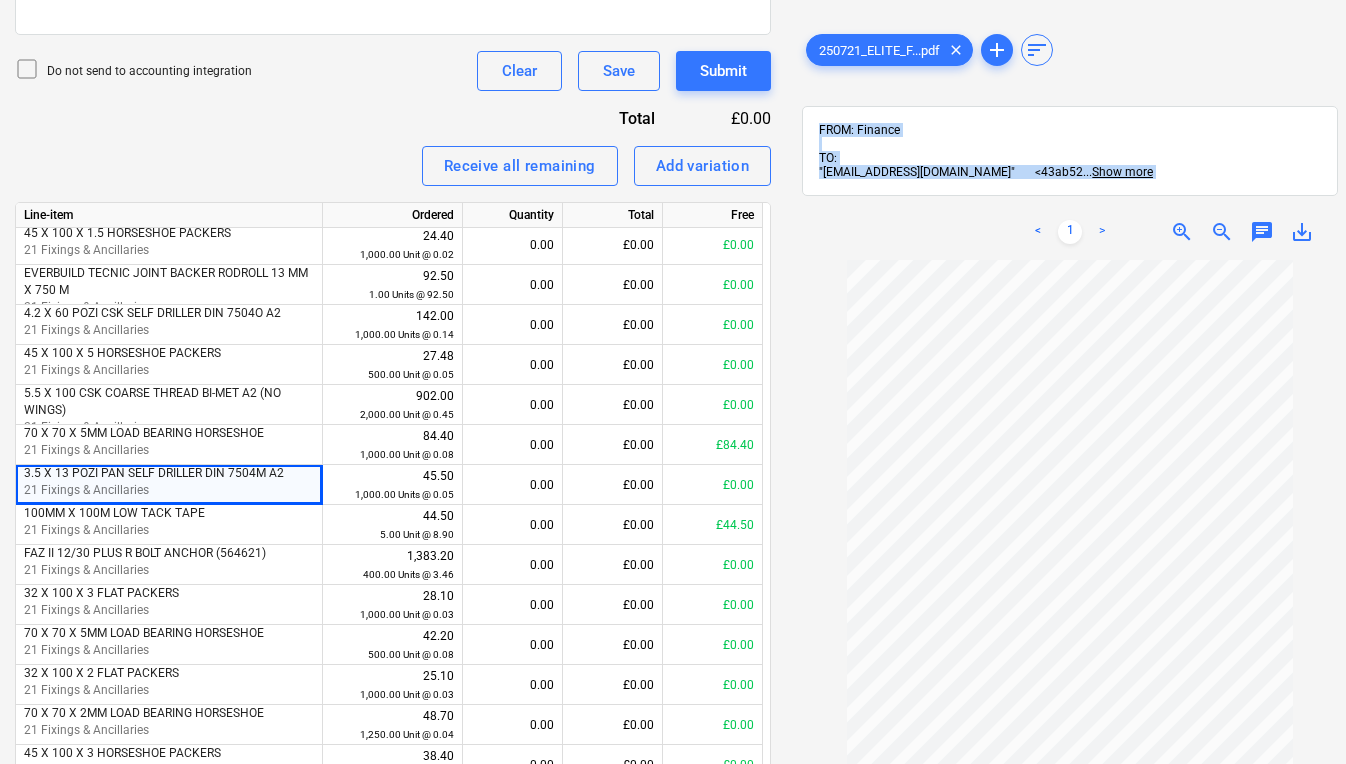scroll, scrollTop: 255, scrollLeft: 15, axis: both 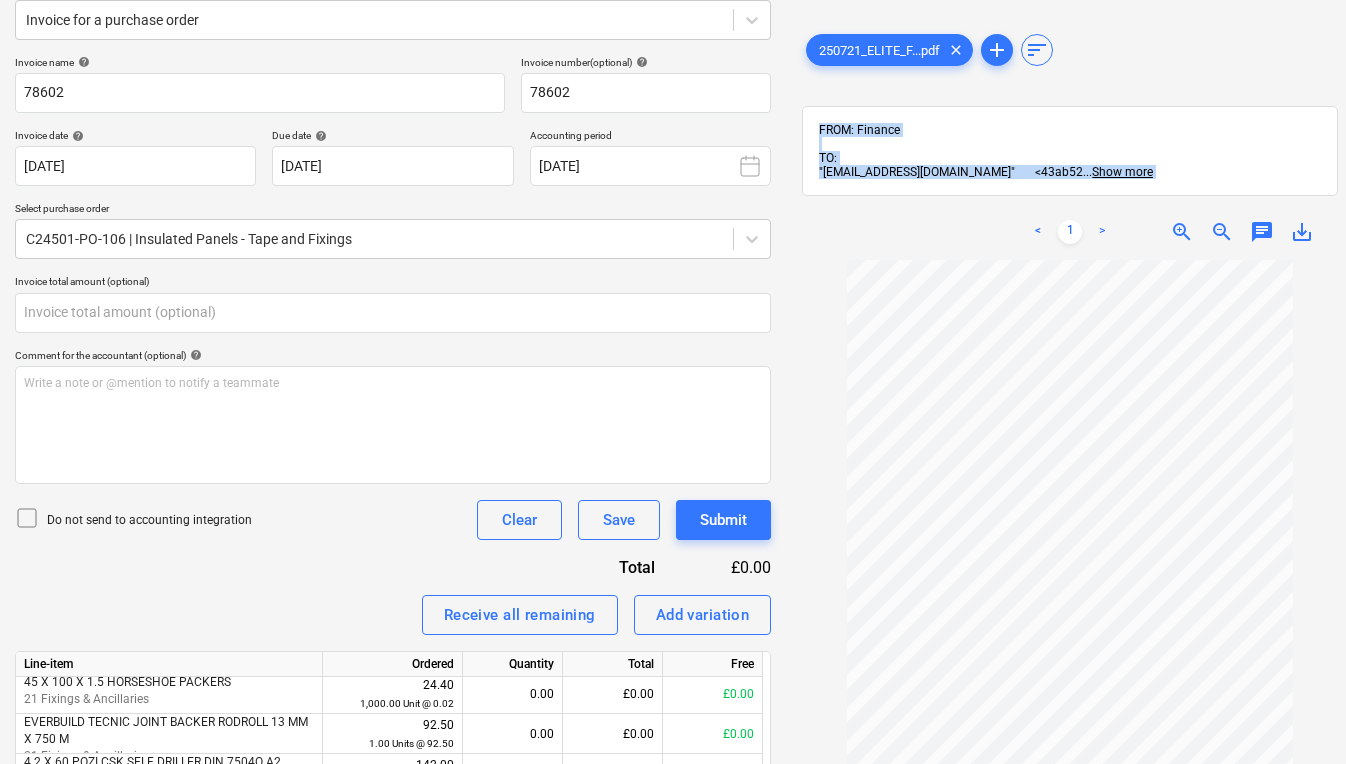 click on "chat" at bounding box center (1262, 232) 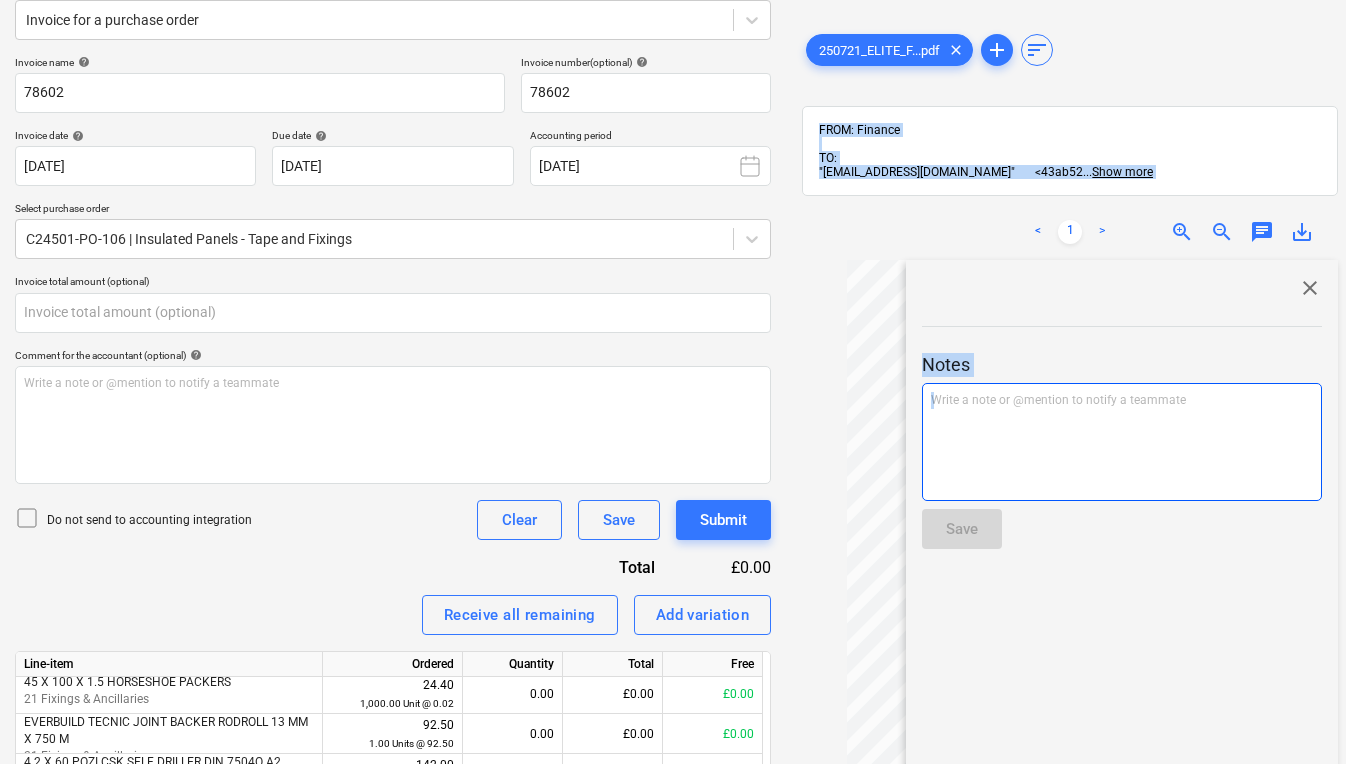 click on "Write a note or @mention to notify a teammate [PERSON_NAME]" at bounding box center (1122, 400) 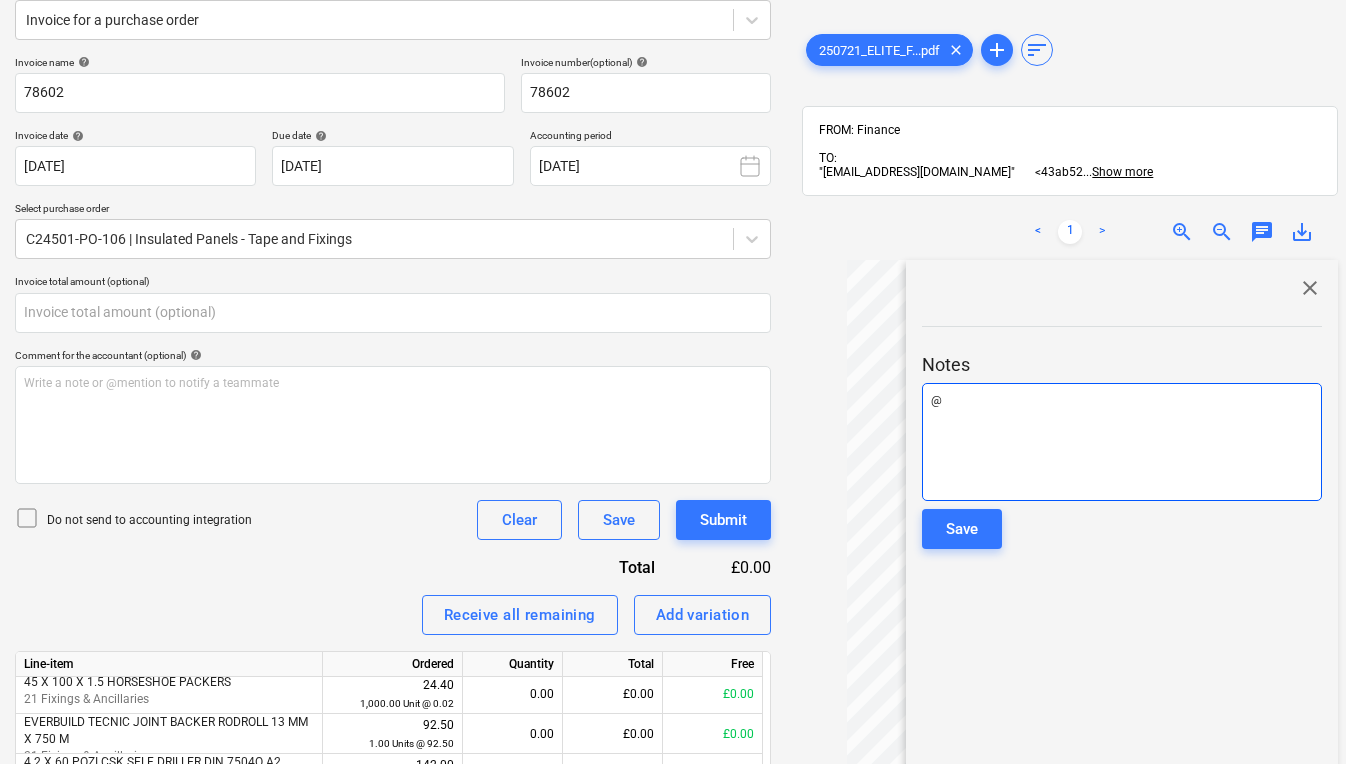 type 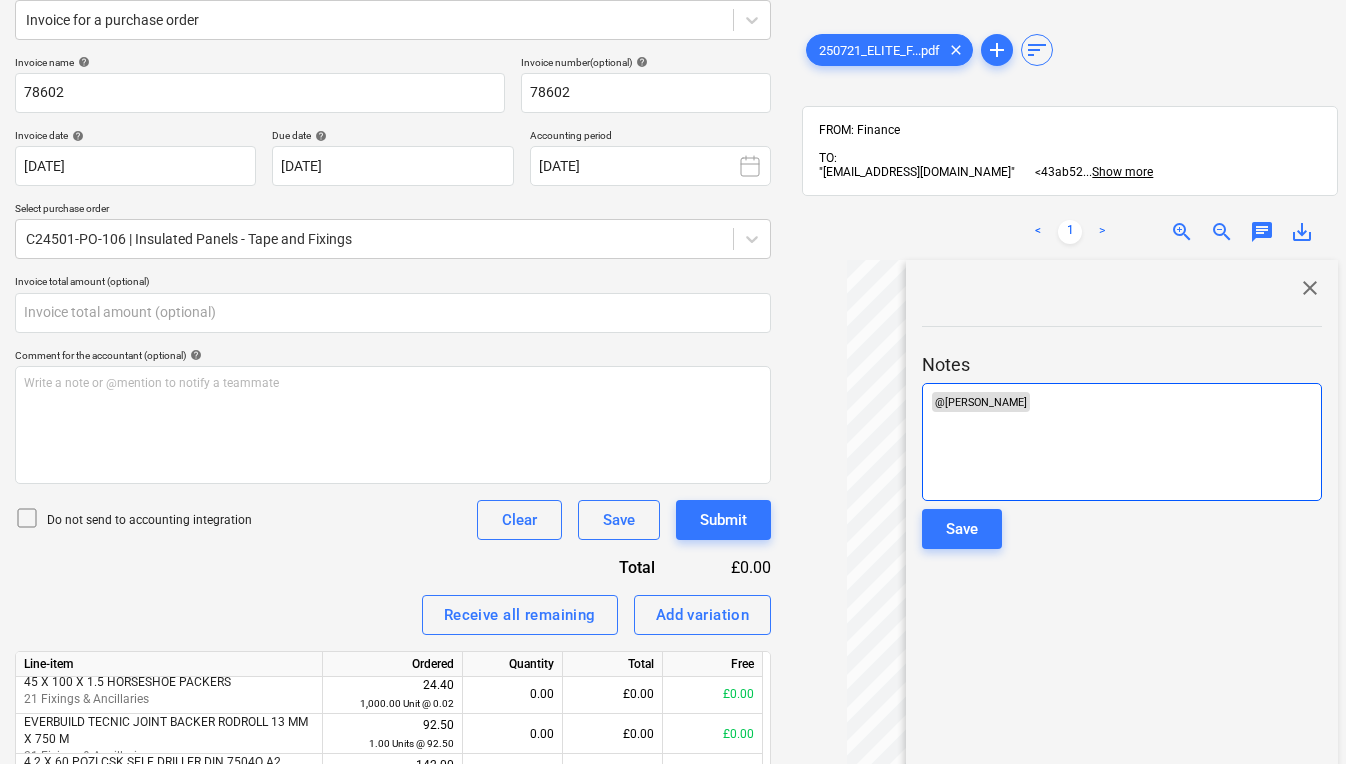 click on "﻿ @ [PERSON_NAME] ﻿ ﻿" at bounding box center [1122, 402] 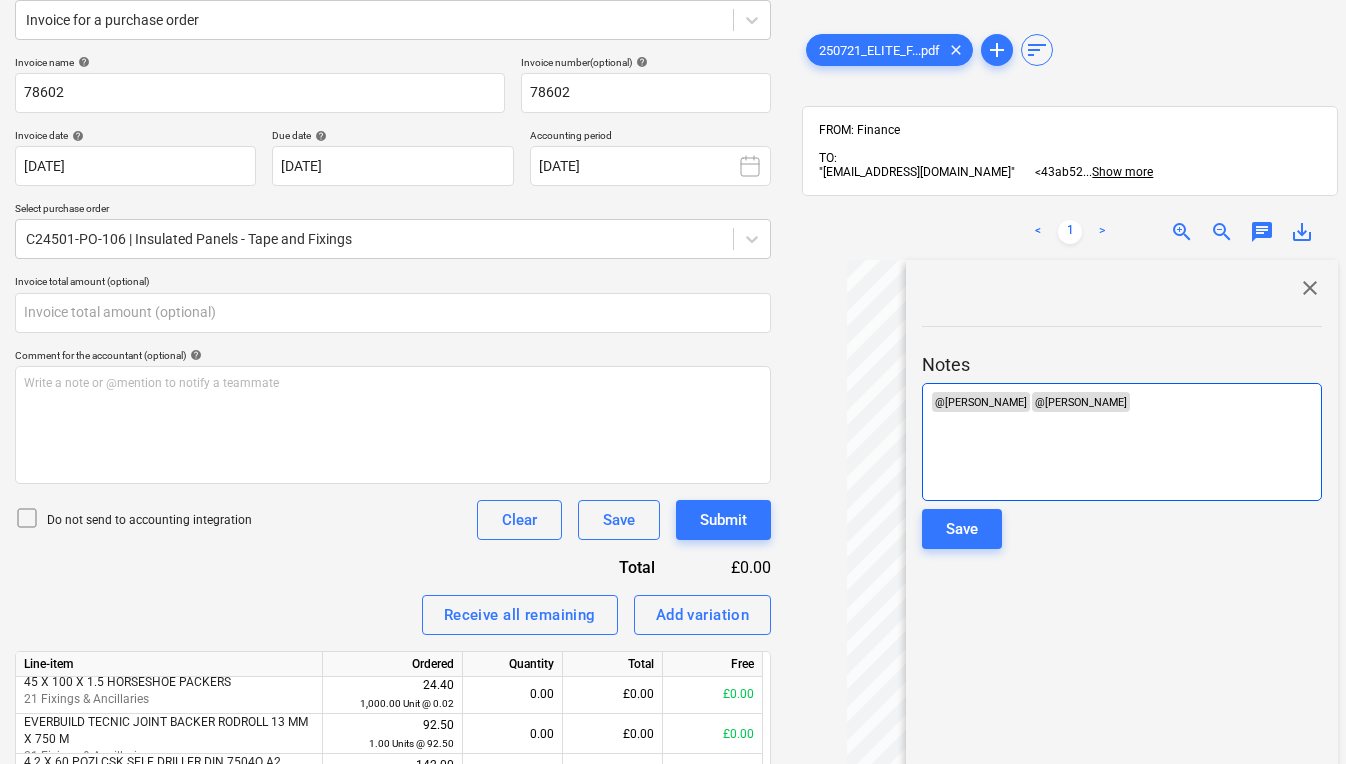 click on "﻿ @ [PERSON_NAME] ﻿ ﻿ @ [PERSON_NAME] ﻿ ﻿" at bounding box center (1122, 402) 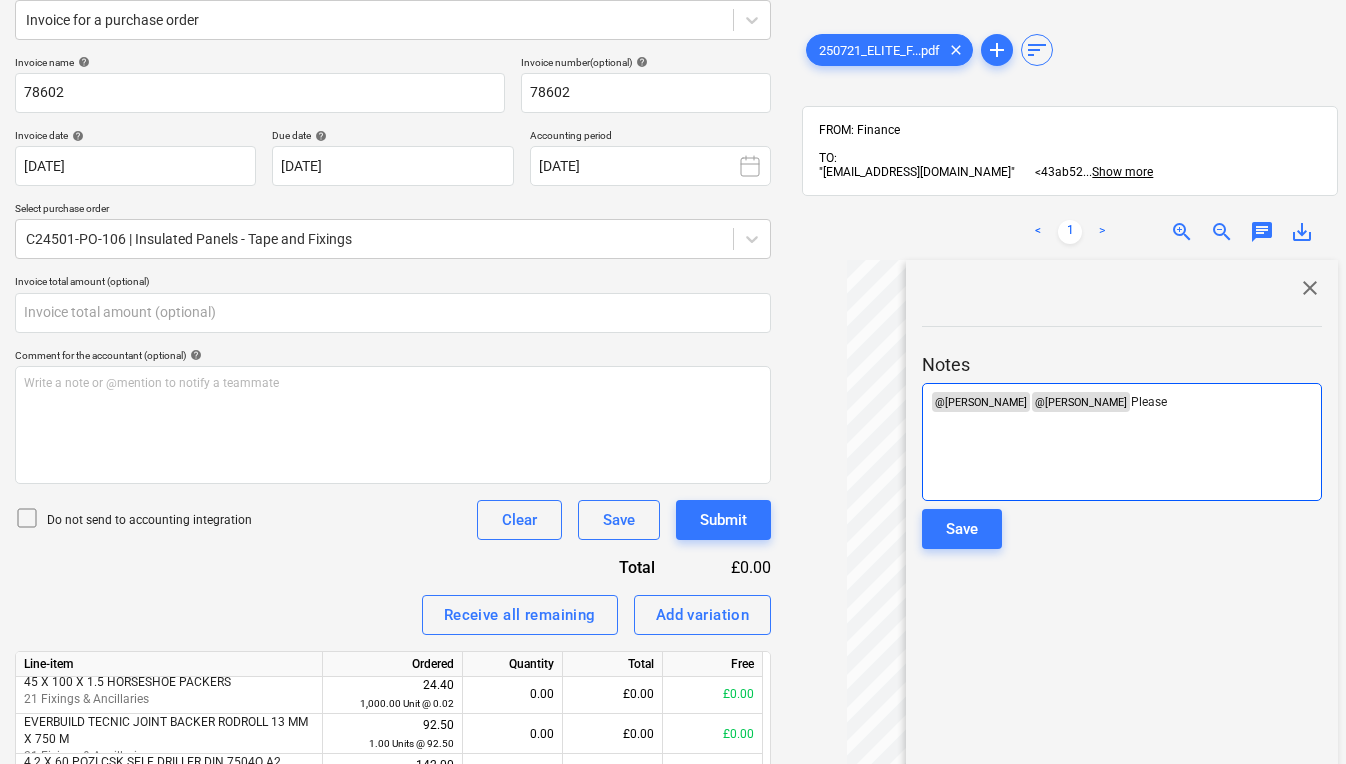 drag, startPoint x: 1154, startPoint y: 399, endPoint x: 1117, endPoint y: 395, distance: 37.215588 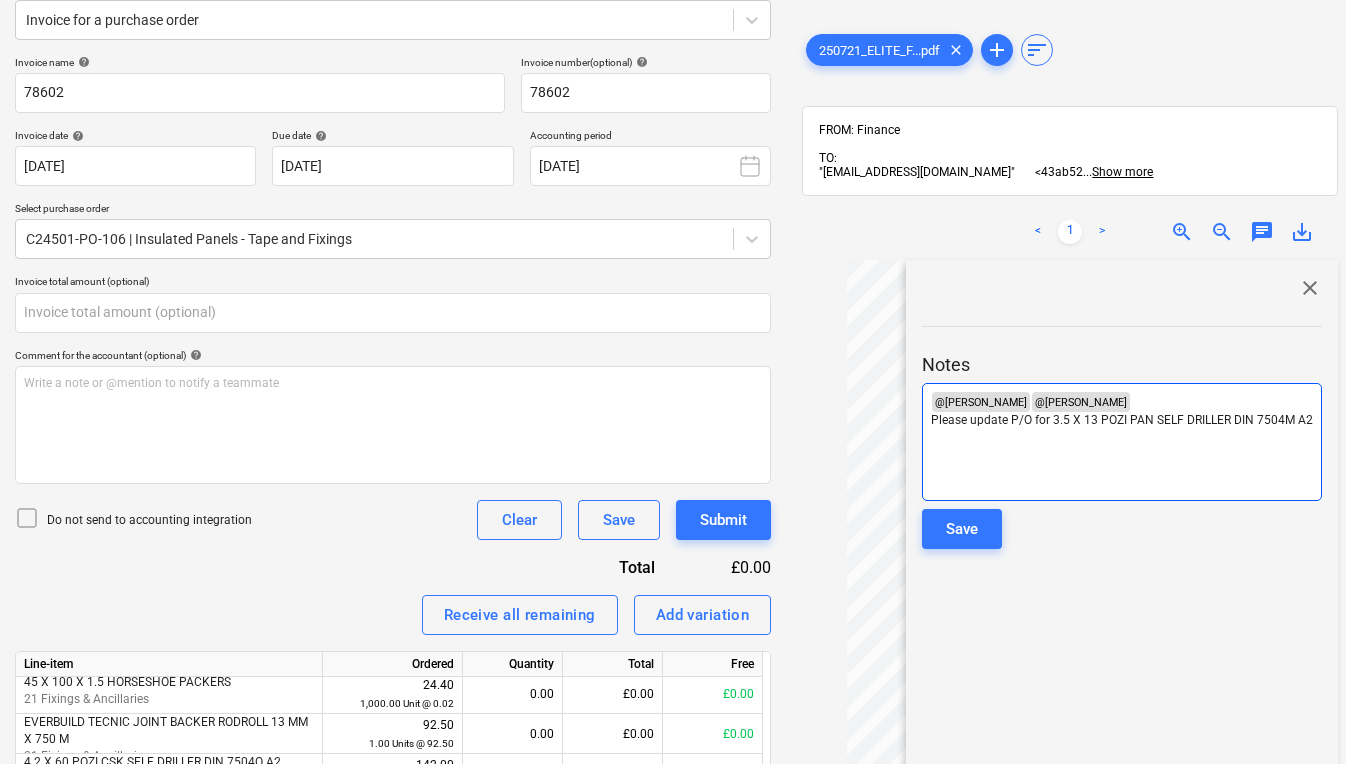 click on "Please update P/O for 3.5 X 13 POZI PAN SELF DRILLER DIN 7504M A2" at bounding box center [1122, 420] 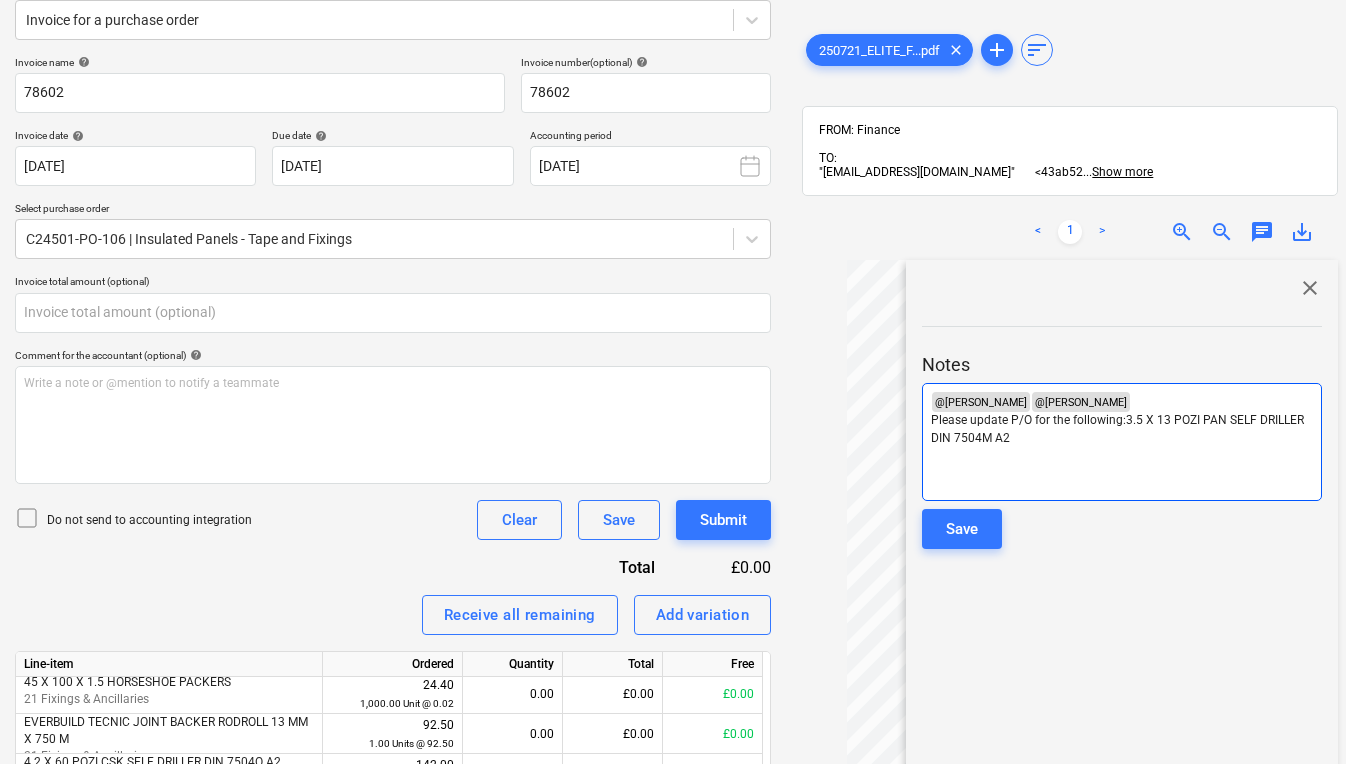 click on "Please update P/O for the following:3.5 X 13 POZI PAN SELF DRILLER DIN 7504M A2" at bounding box center [1119, 428] 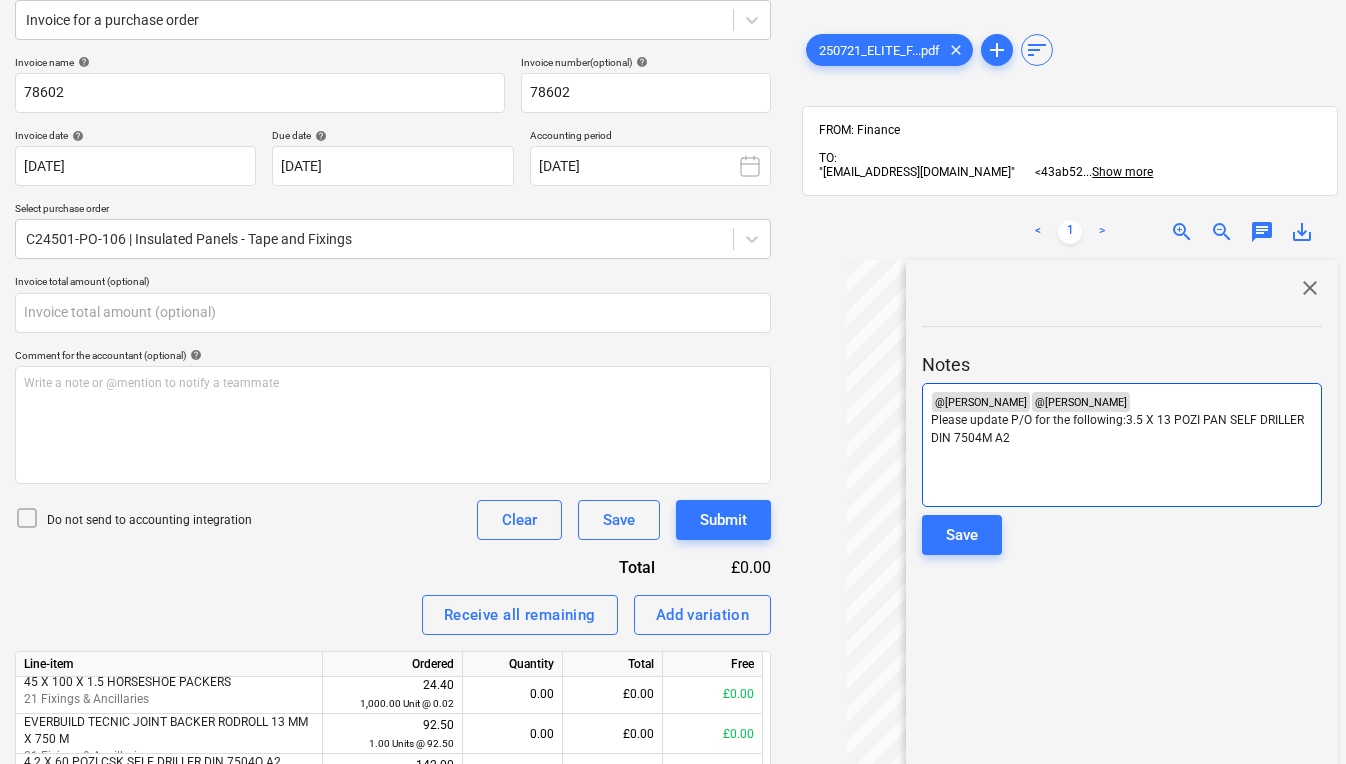 drag, startPoint x: 1122, startPoint y: 408, endPoint x: 1089, endPoint y: 418, distance: 34.48188 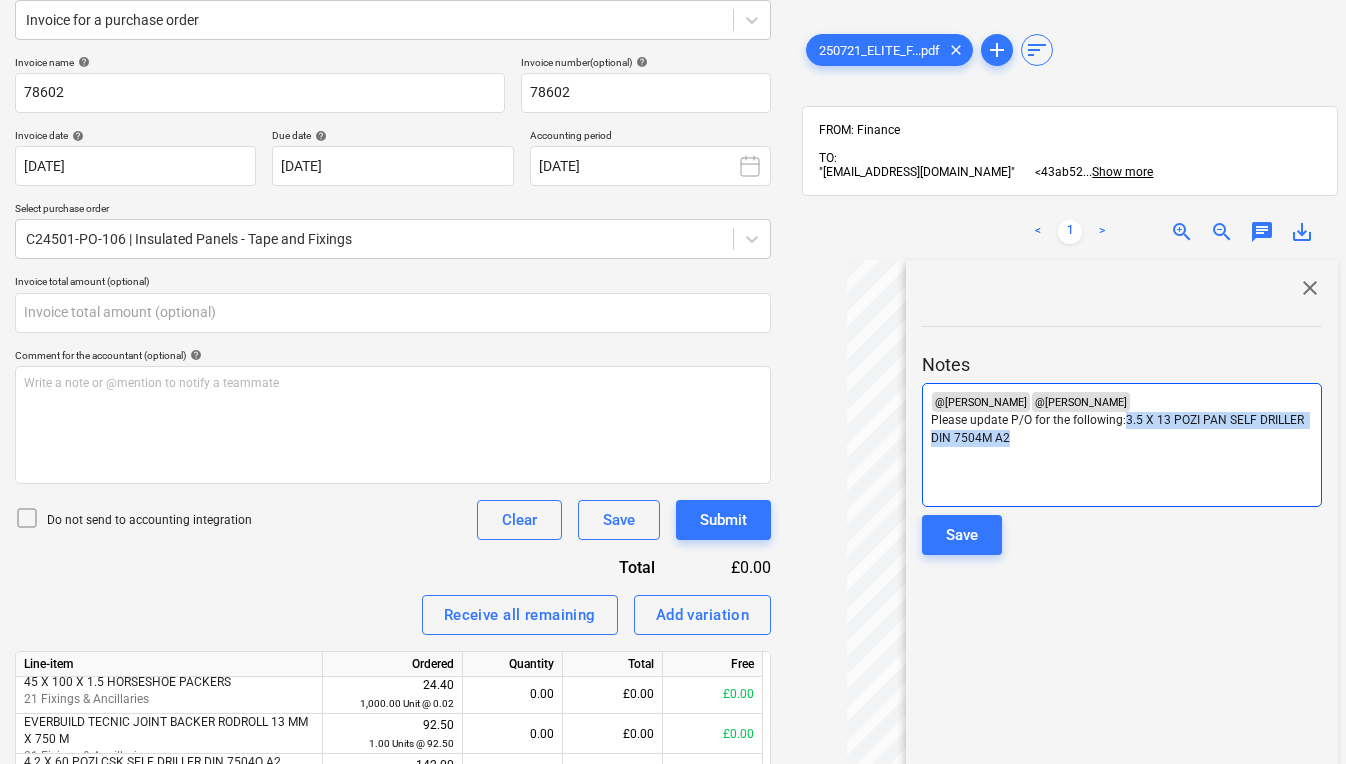 drag, startPoint x: 1019, startPoint y: 430, endPoint x: 1124, endPoint y: 403, distance: 108.41586 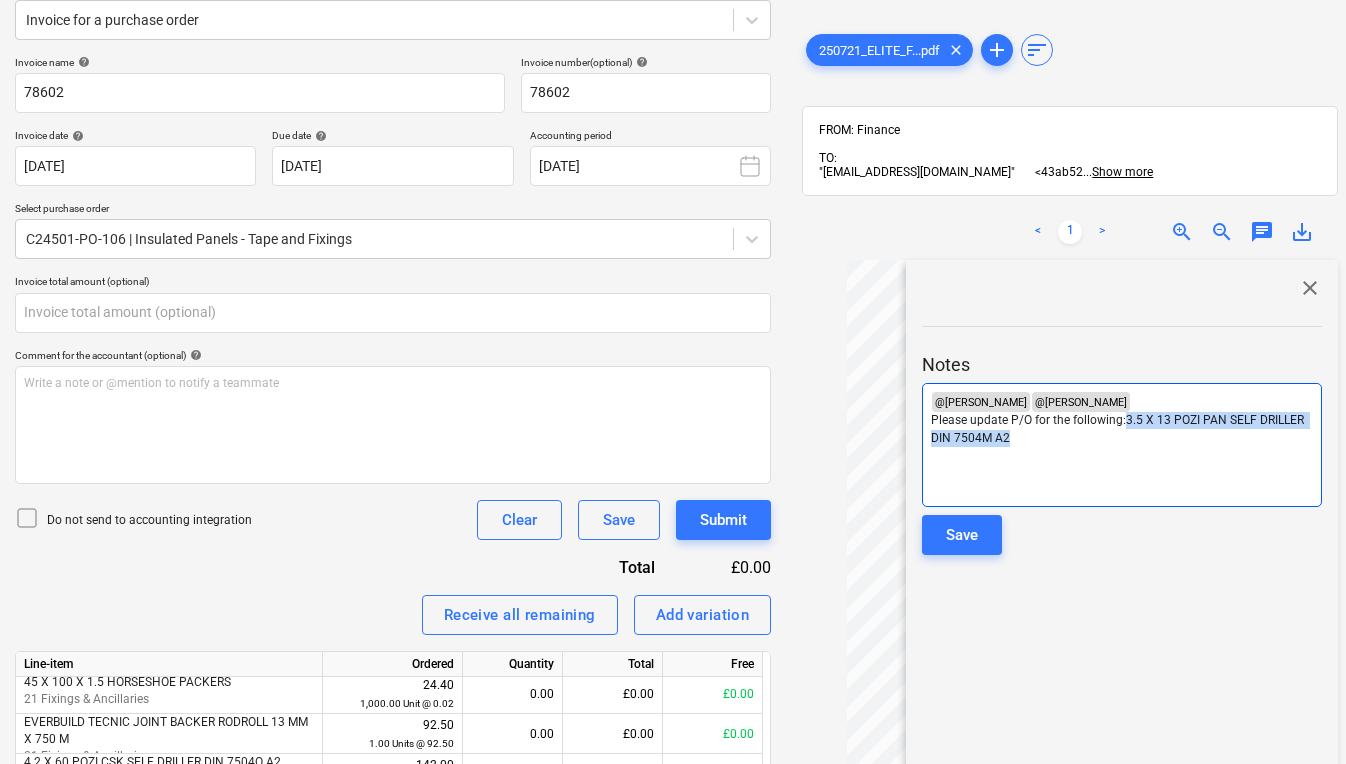 click on "Please update P/O for the following:3.5 X 13 POZI PAN SELF DRILLER DIN 7504M A2" at bounding box center (1122, 429) 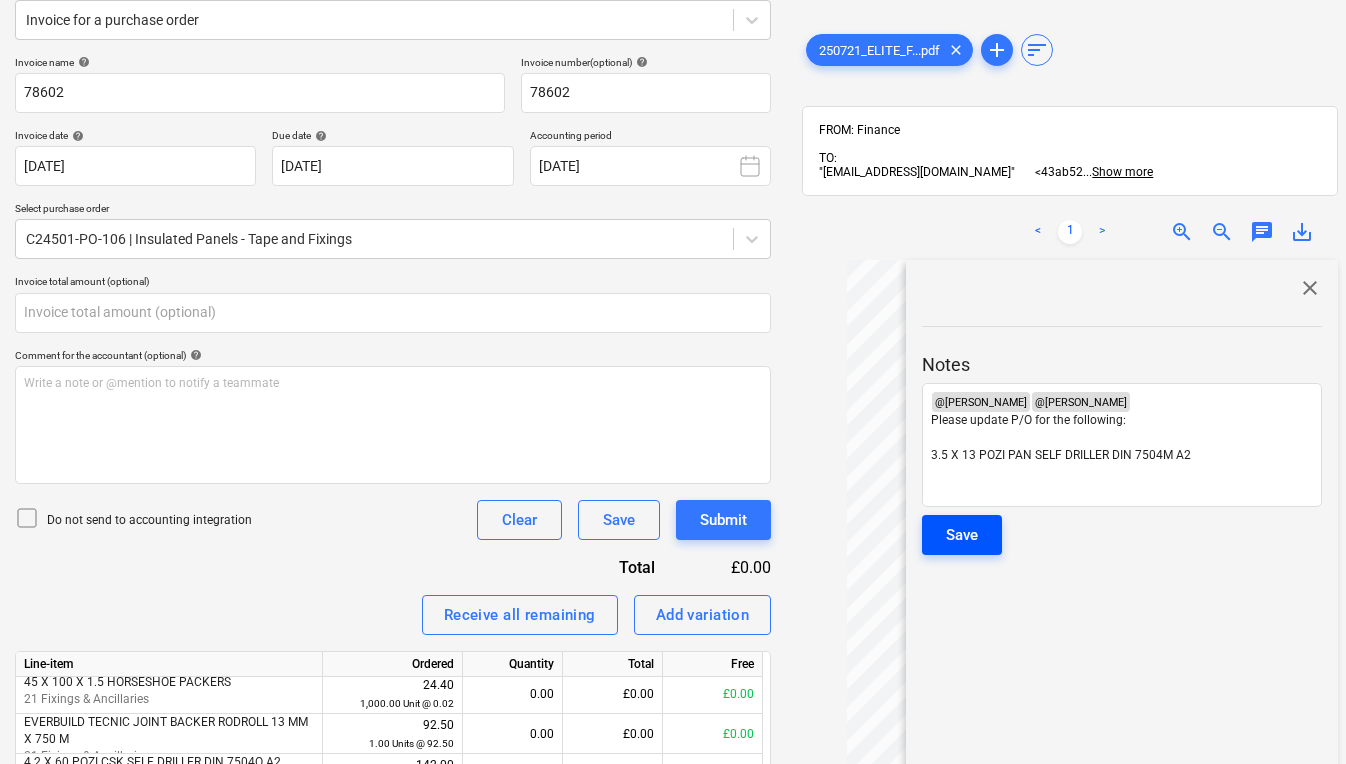 click on "Save" at bounding box center (962, 535) 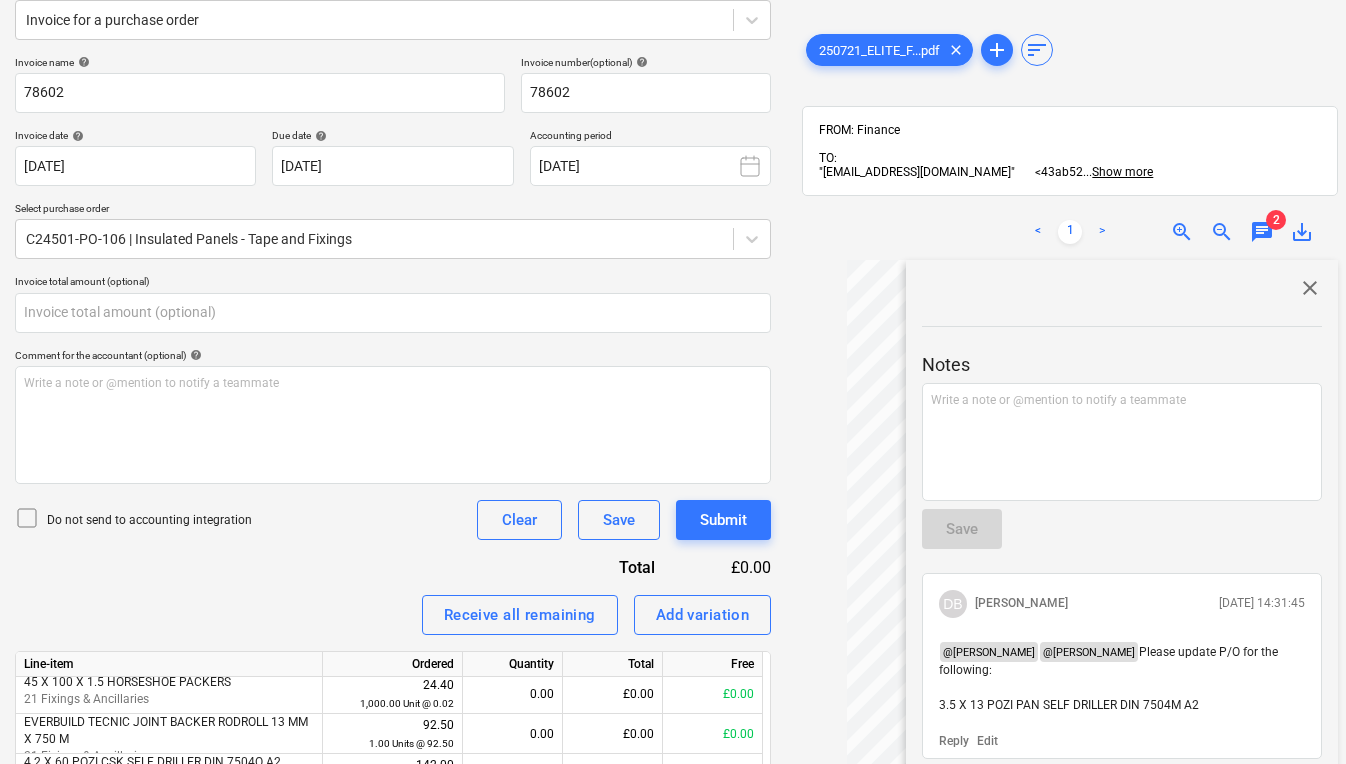 scroll, scrollTop: 32, scrollLeft: 0, axis: vertical 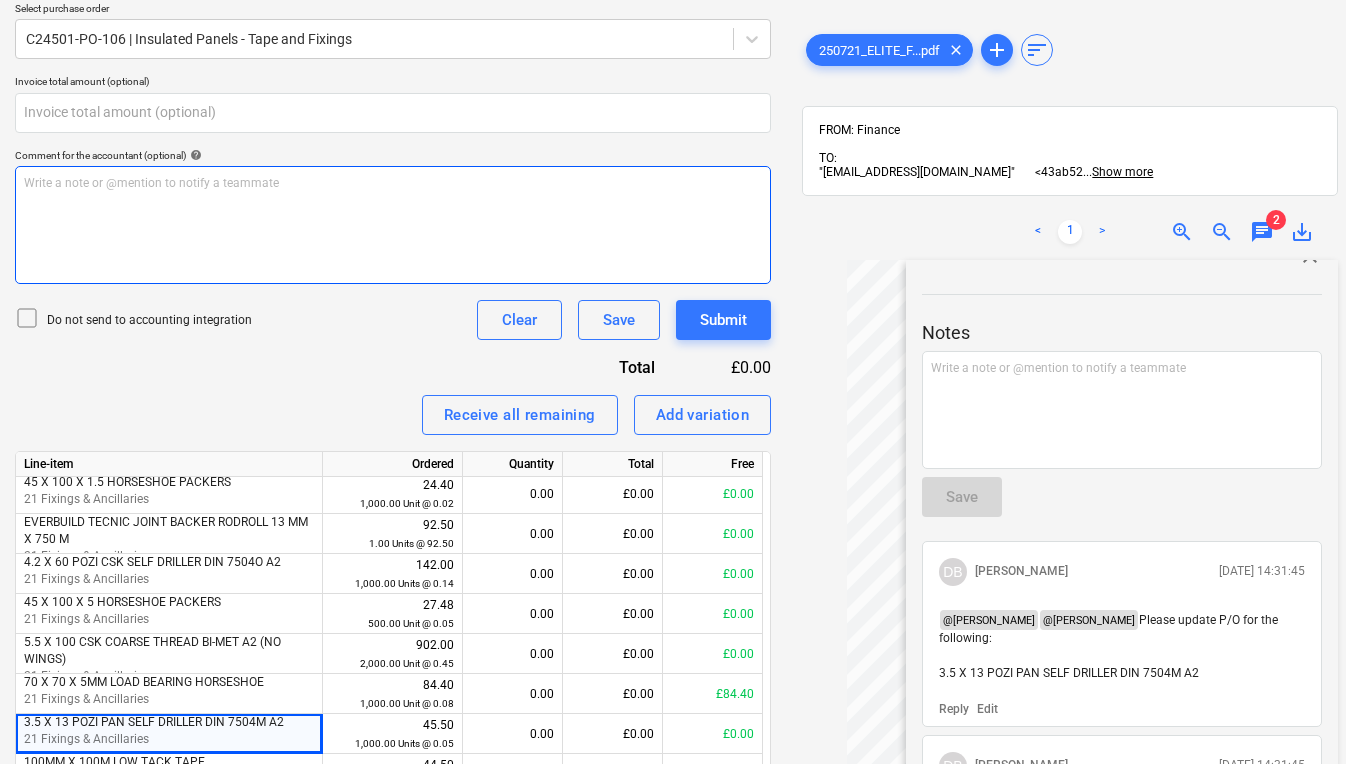 click on "Write a note or @mention to notify a teammate [PERSON_NAME]" at bounding box center [393, 225] 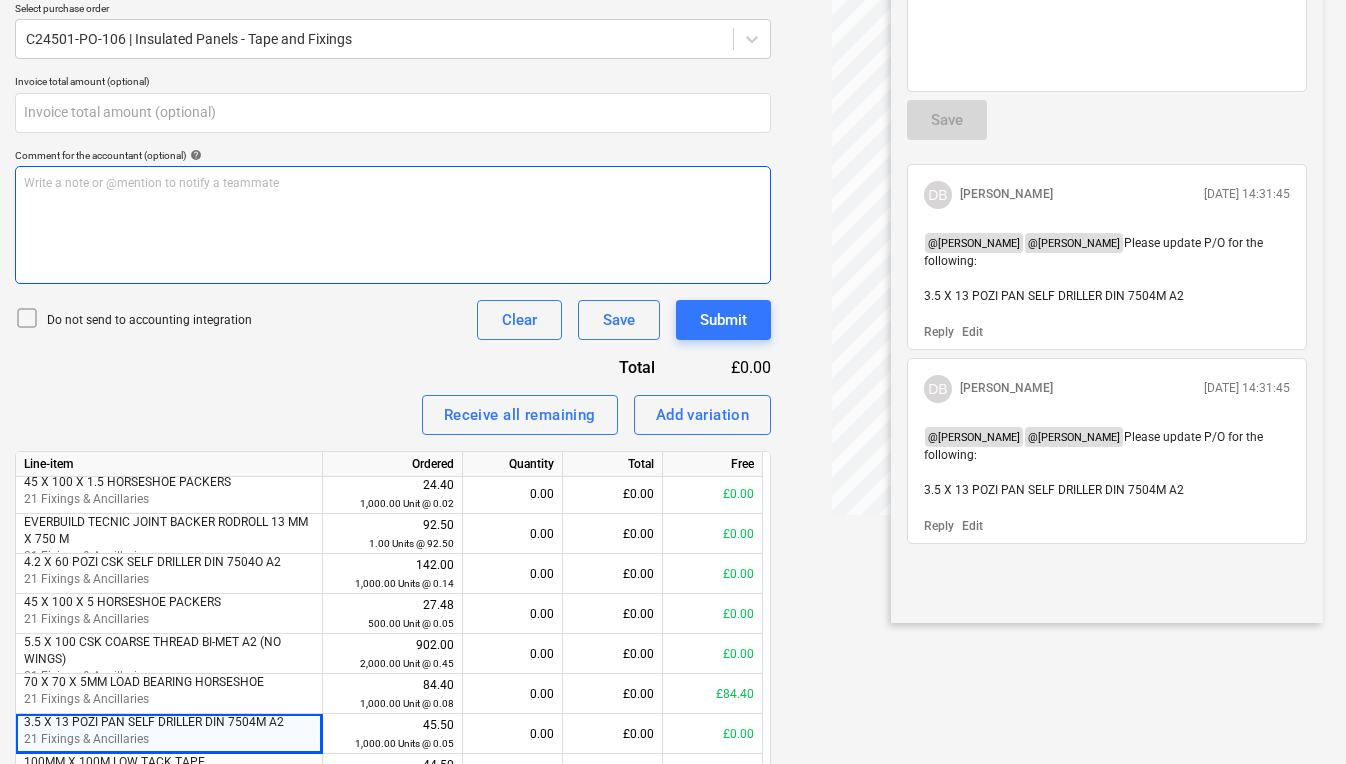 scroll, scrollTop: 0, scrollLeft: 15, axis: horizontal 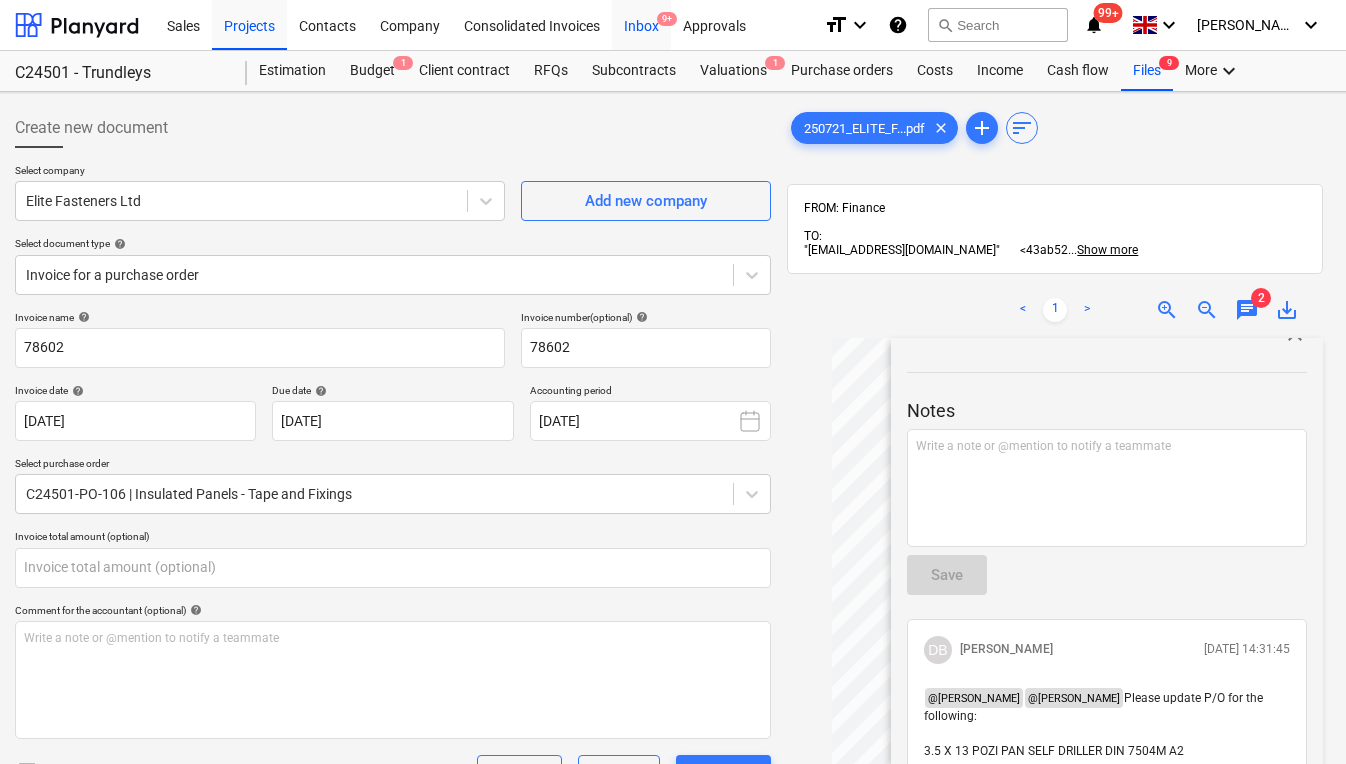 click on "Inbox 9+" at bounding box center (641, 24) 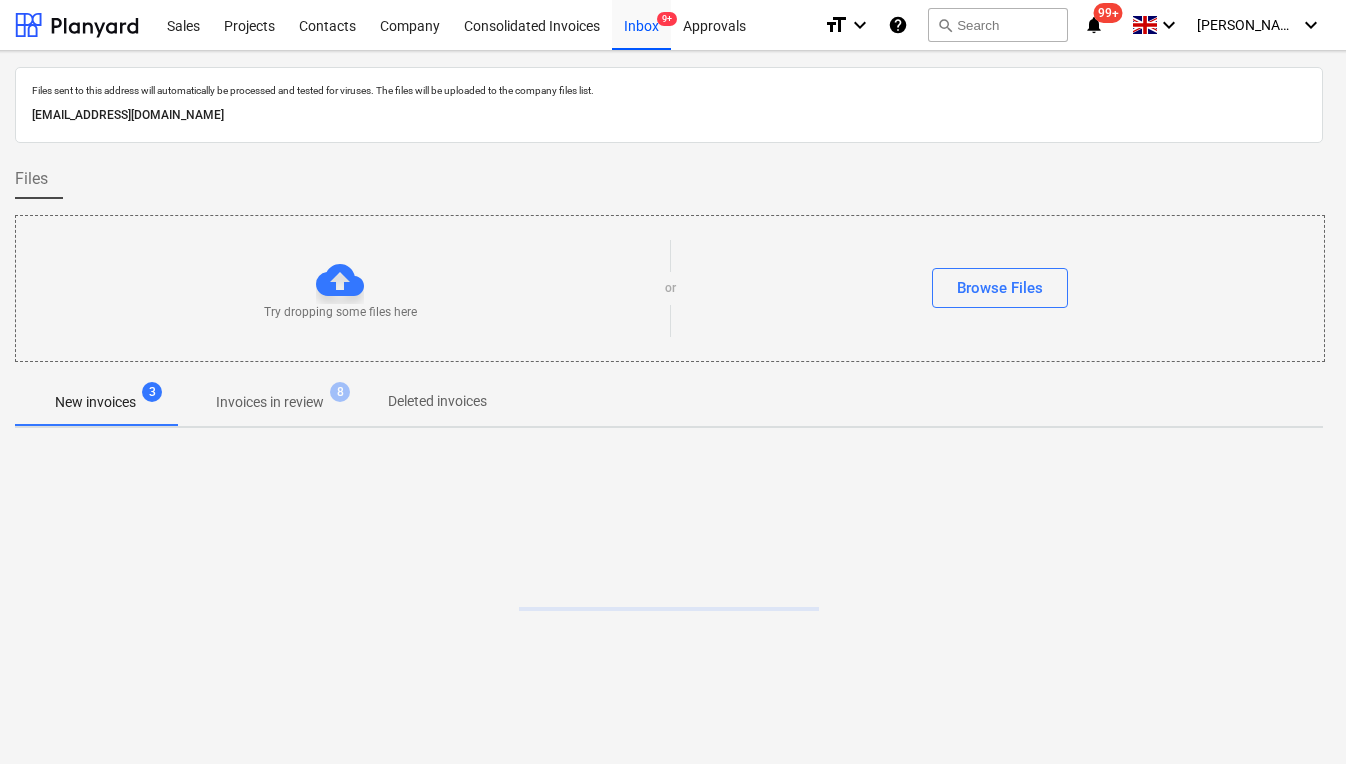 click on "Invoices in review" at bounding box center [270, 402] 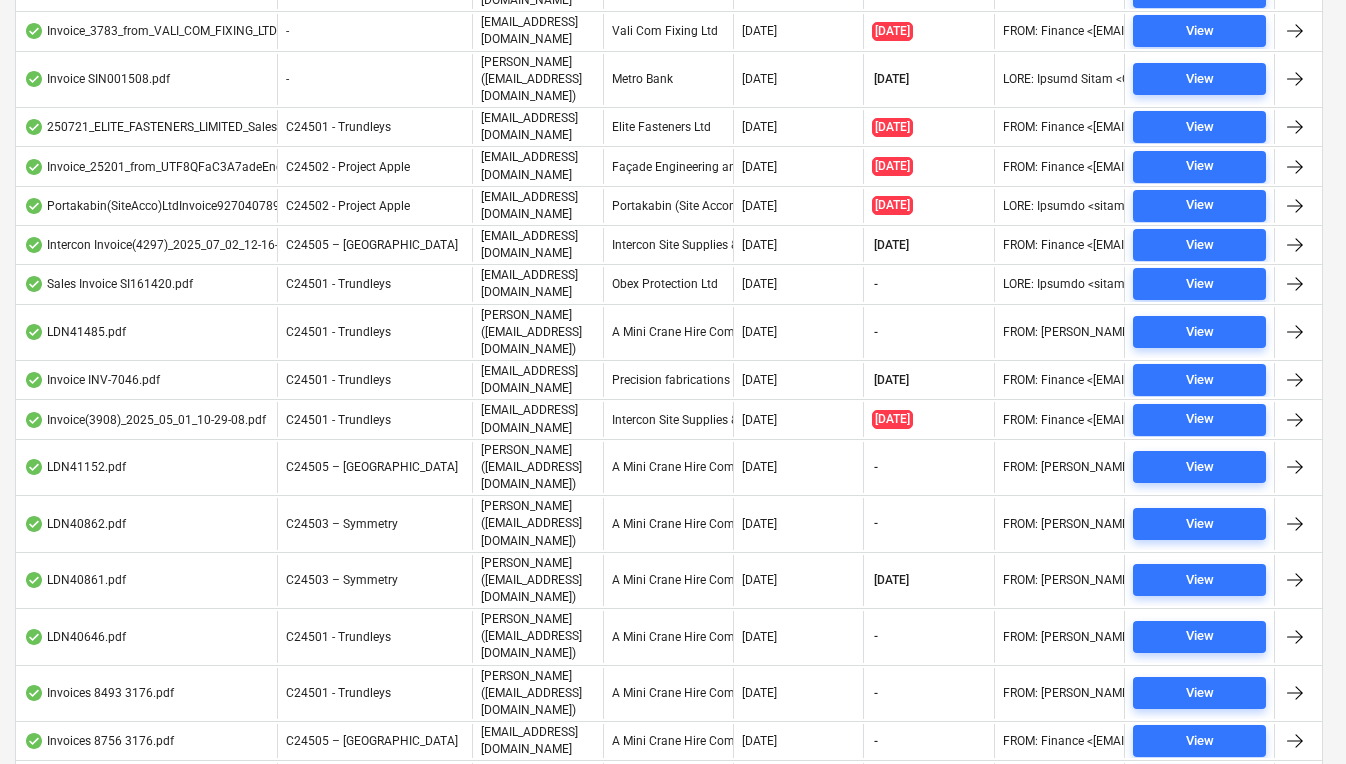 scroll, scrollTop: 580, scrollLeft: 15, axis: both 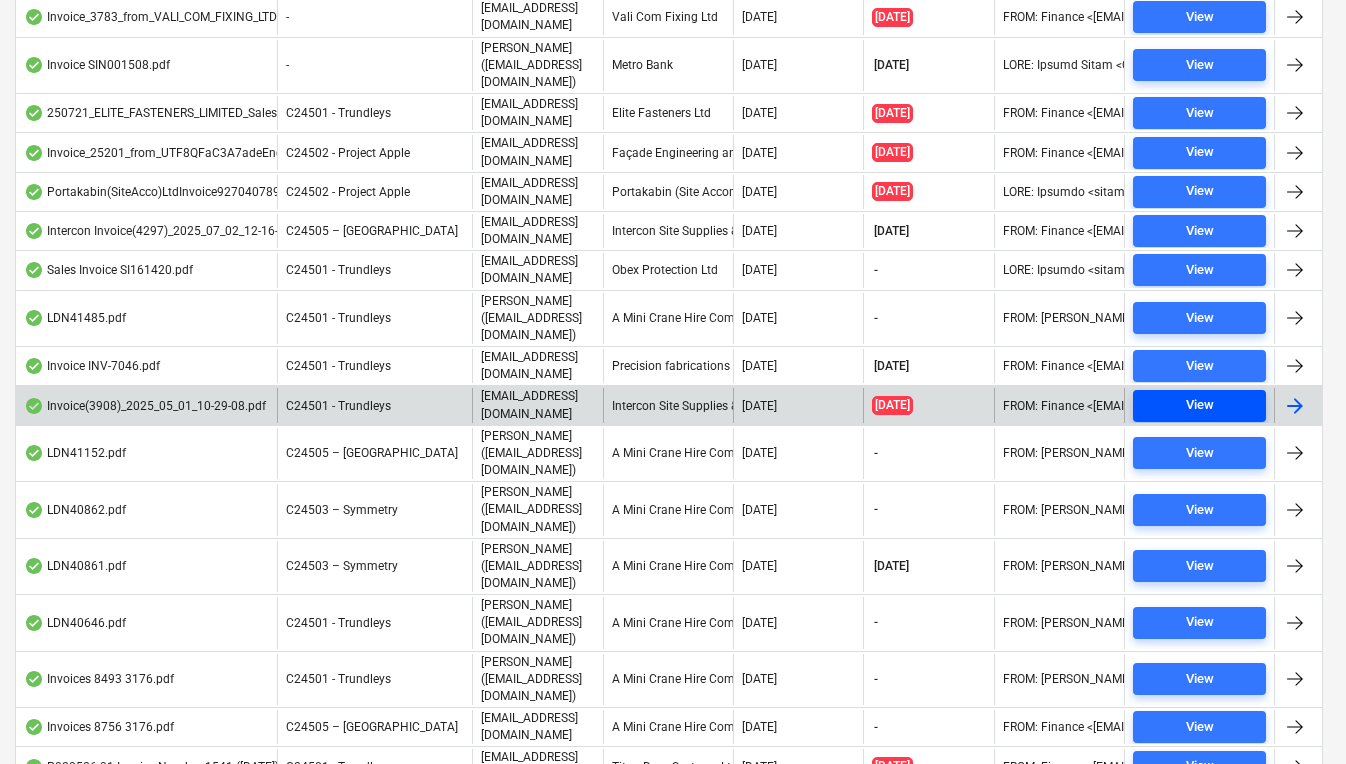 click on "View" at bounding box center (1200, 405) 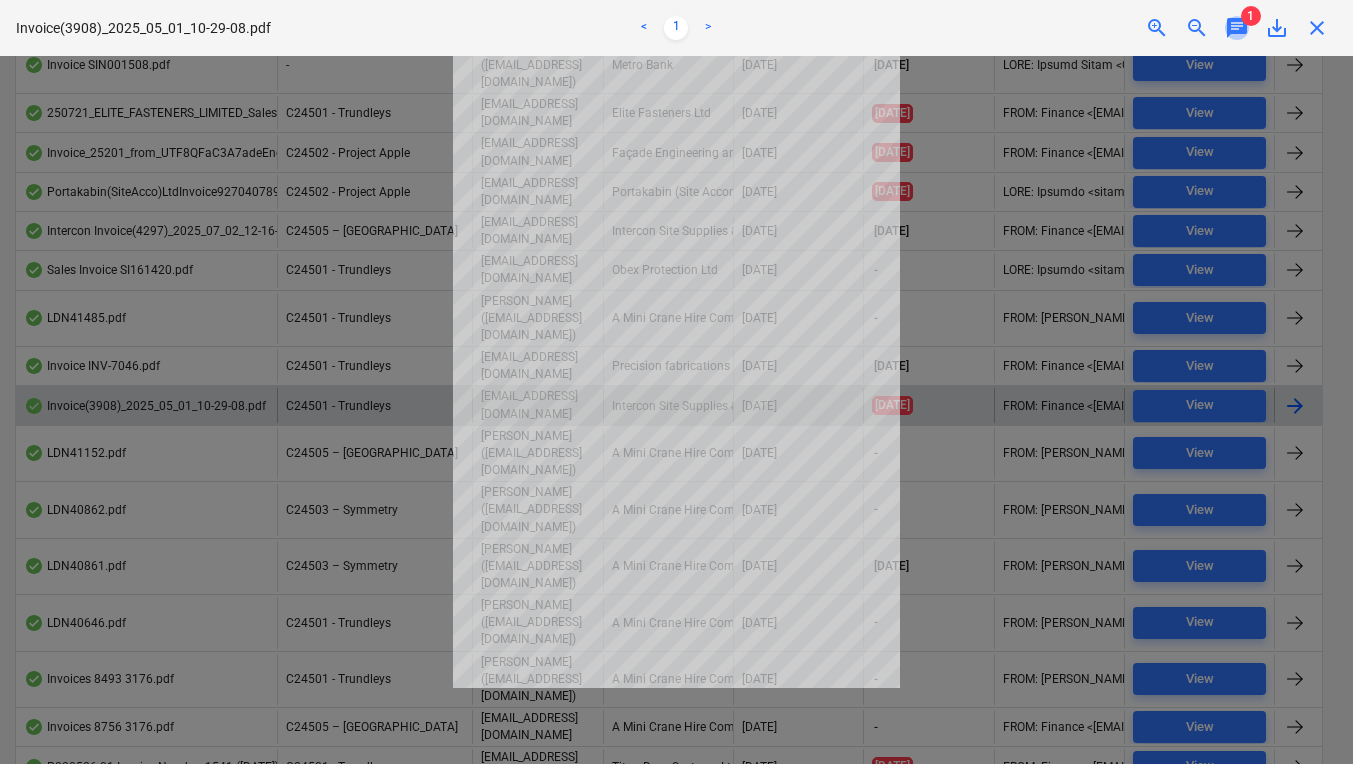 click on "chat" at bounding box center [1237, 28] 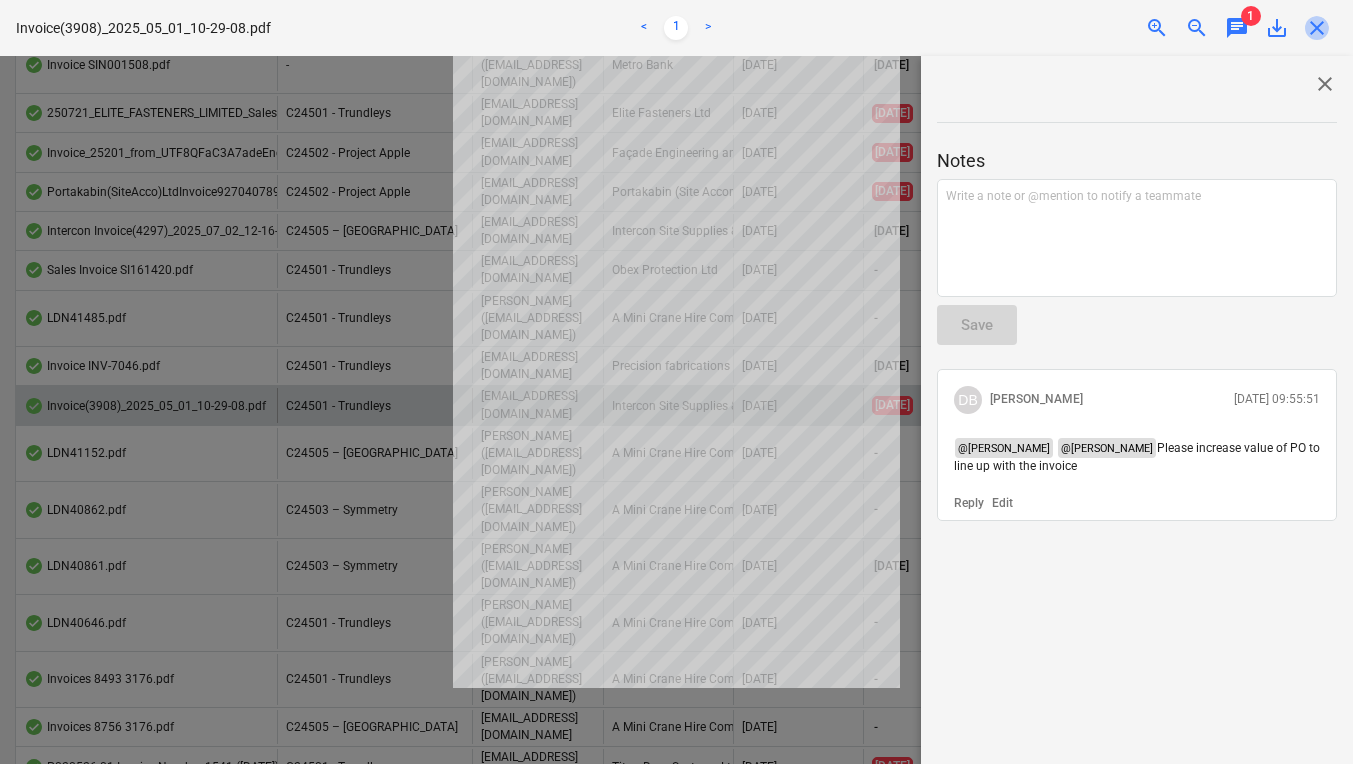 click on "close" at bounding box center [1317, 28] 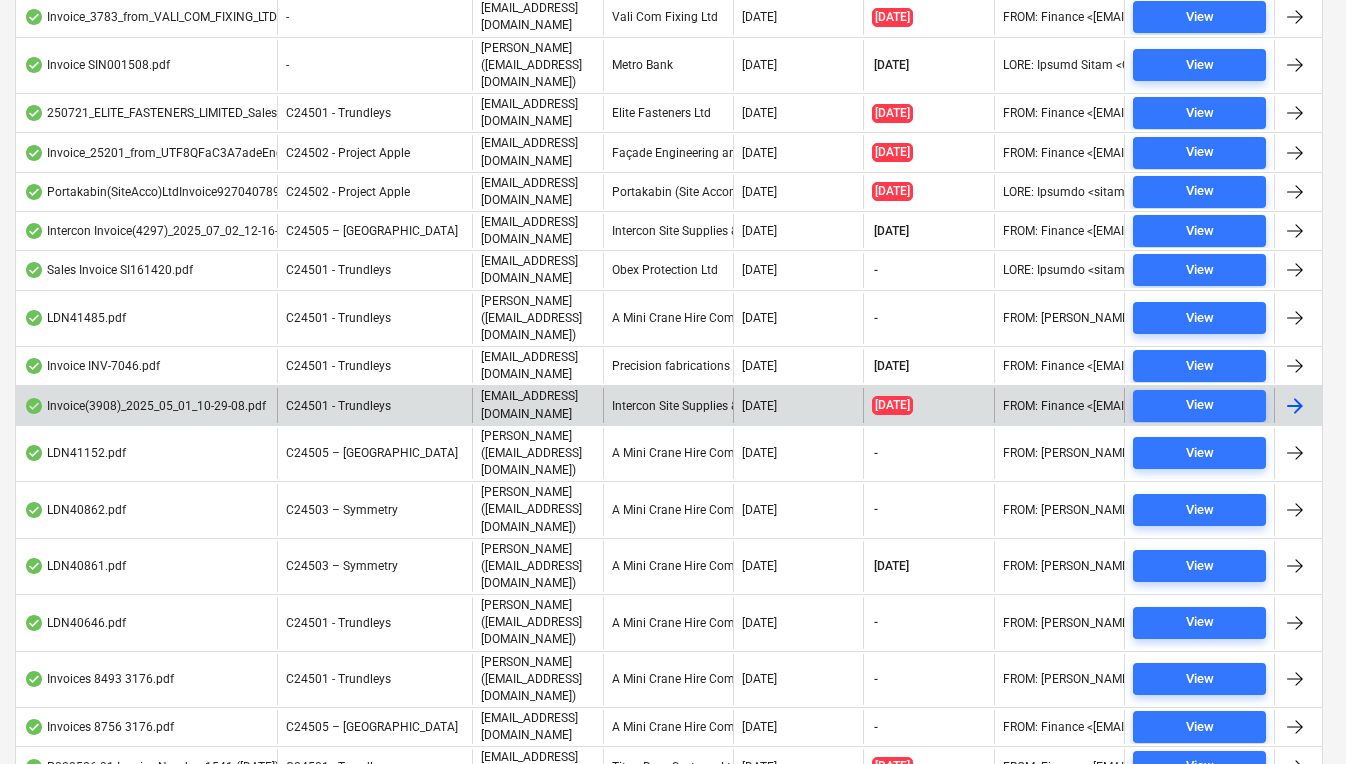 scroll, scrollTop: 677, scrollLeft: 15, axis: both 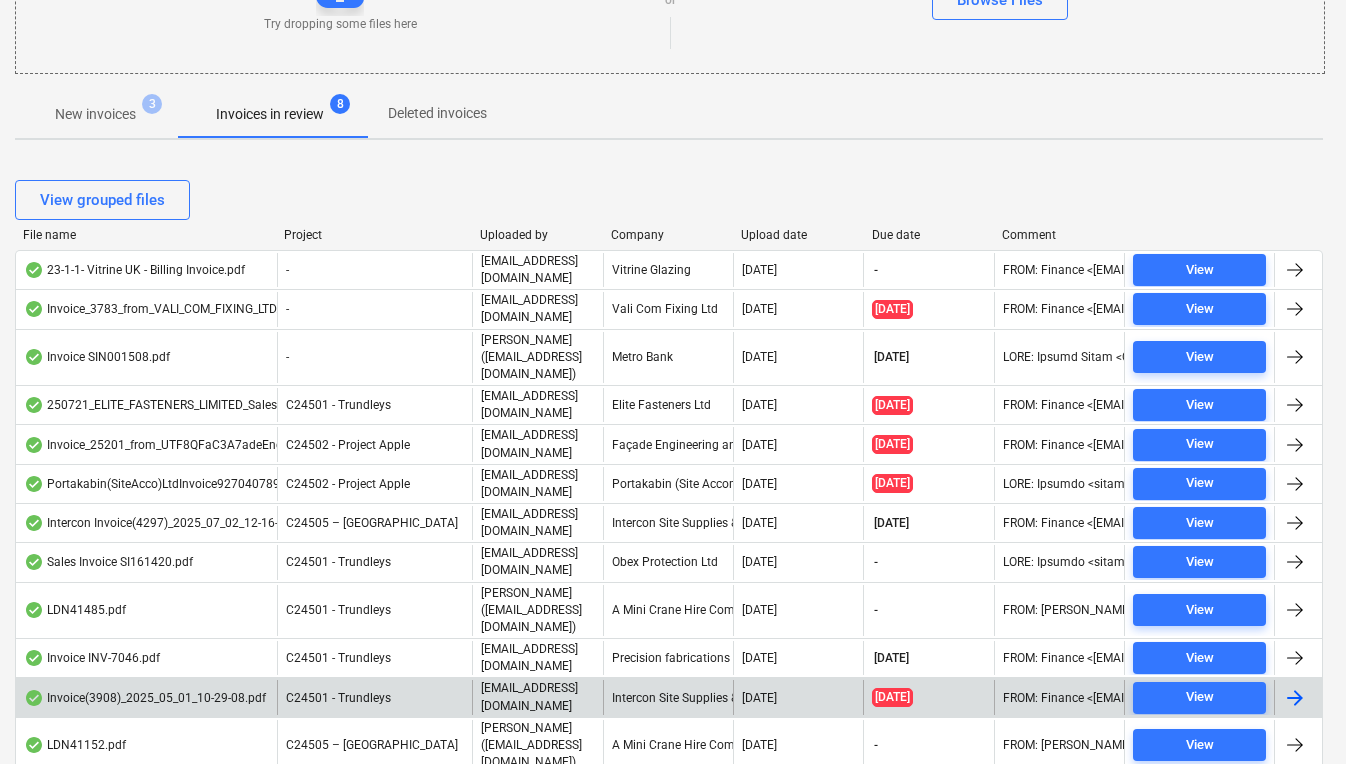 click on "New invoices" at bounding box center [95, 114] 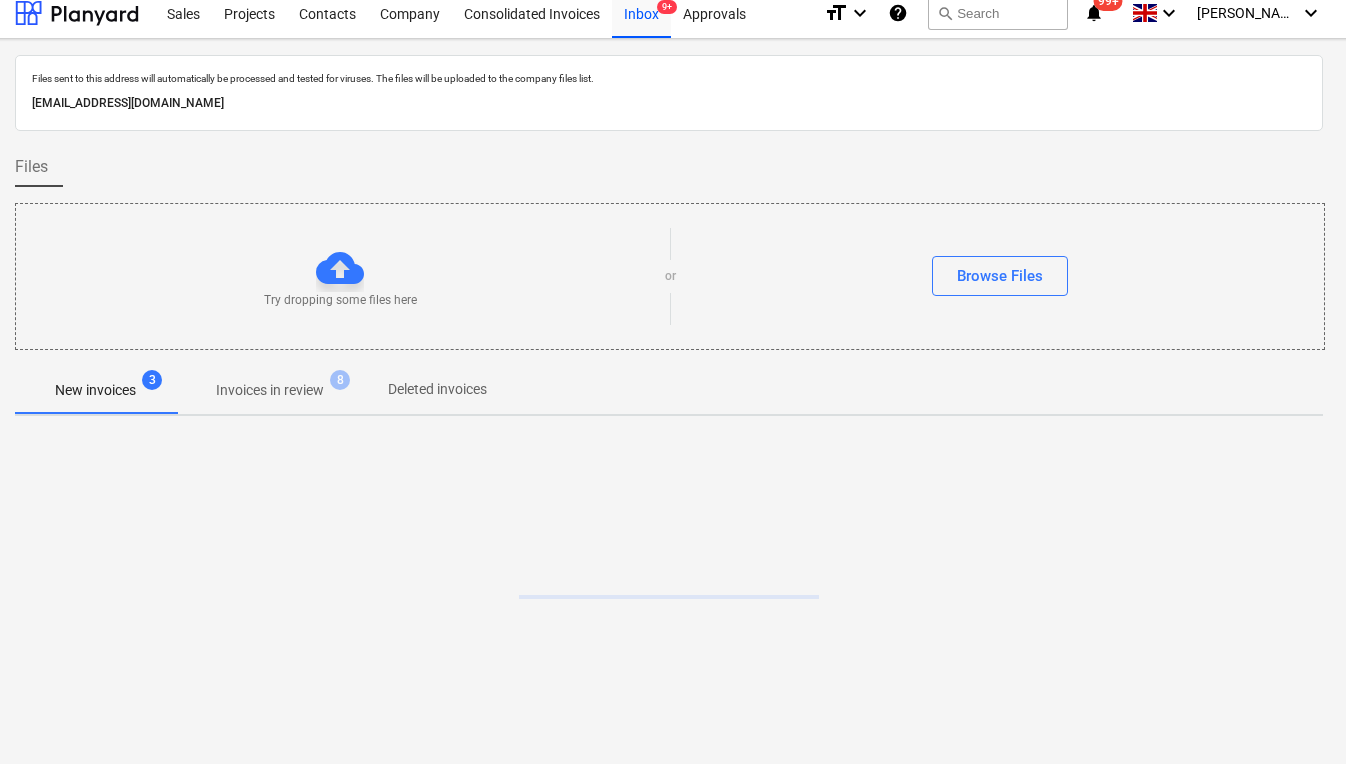 scroll, scrollTop: 12, scrollLeft: 15, axis: both 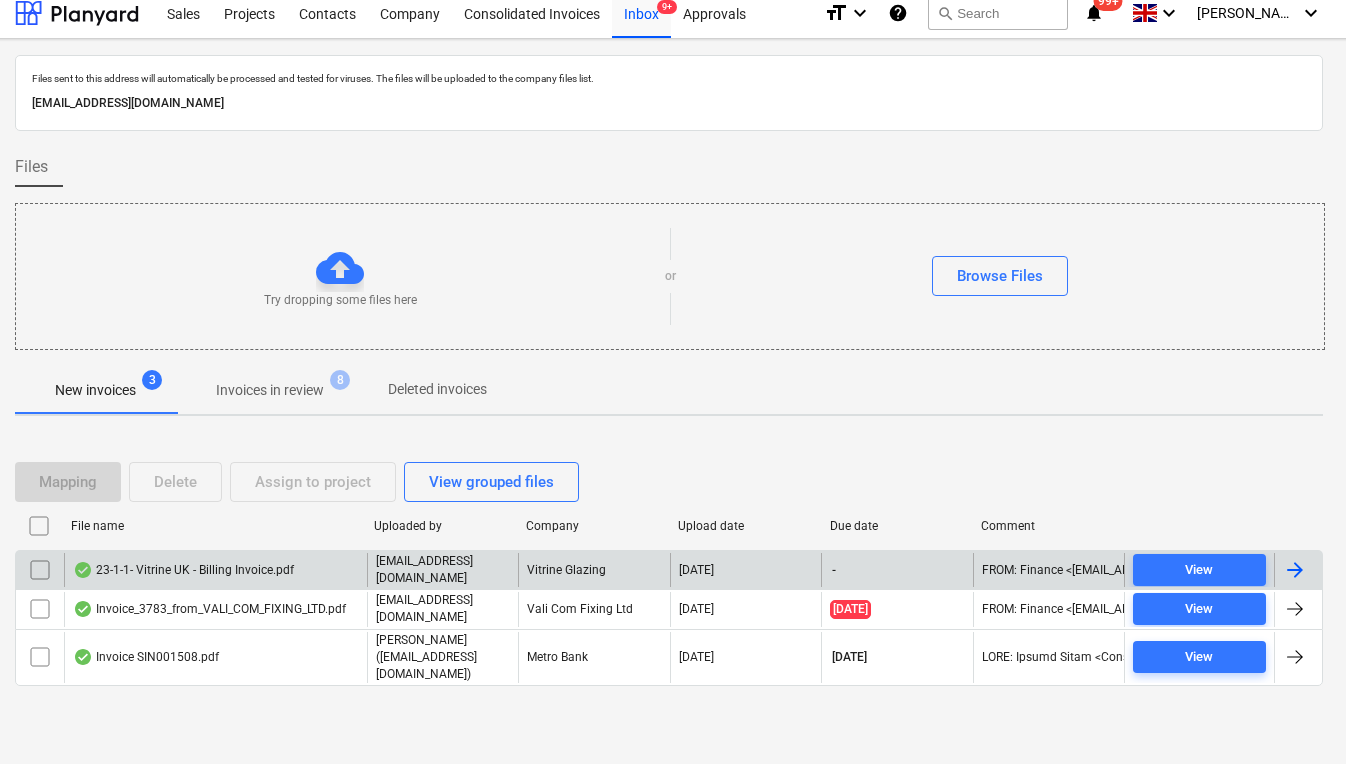 click on "23-1-1- Vitrine UK - Billing Invoice.pdf" at bounding box center (183, 570) 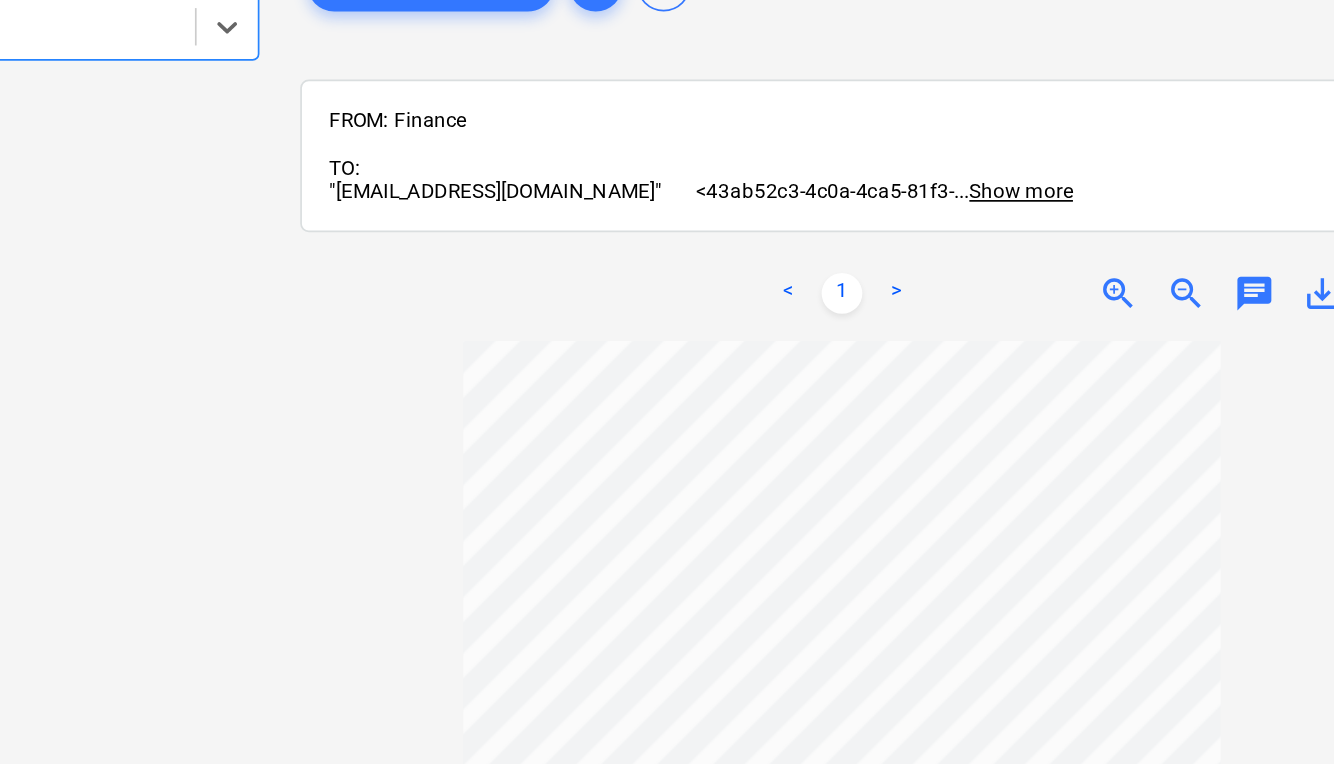 scroll, scrollTop: 0, scrollLeft: 13, axis: horizontal 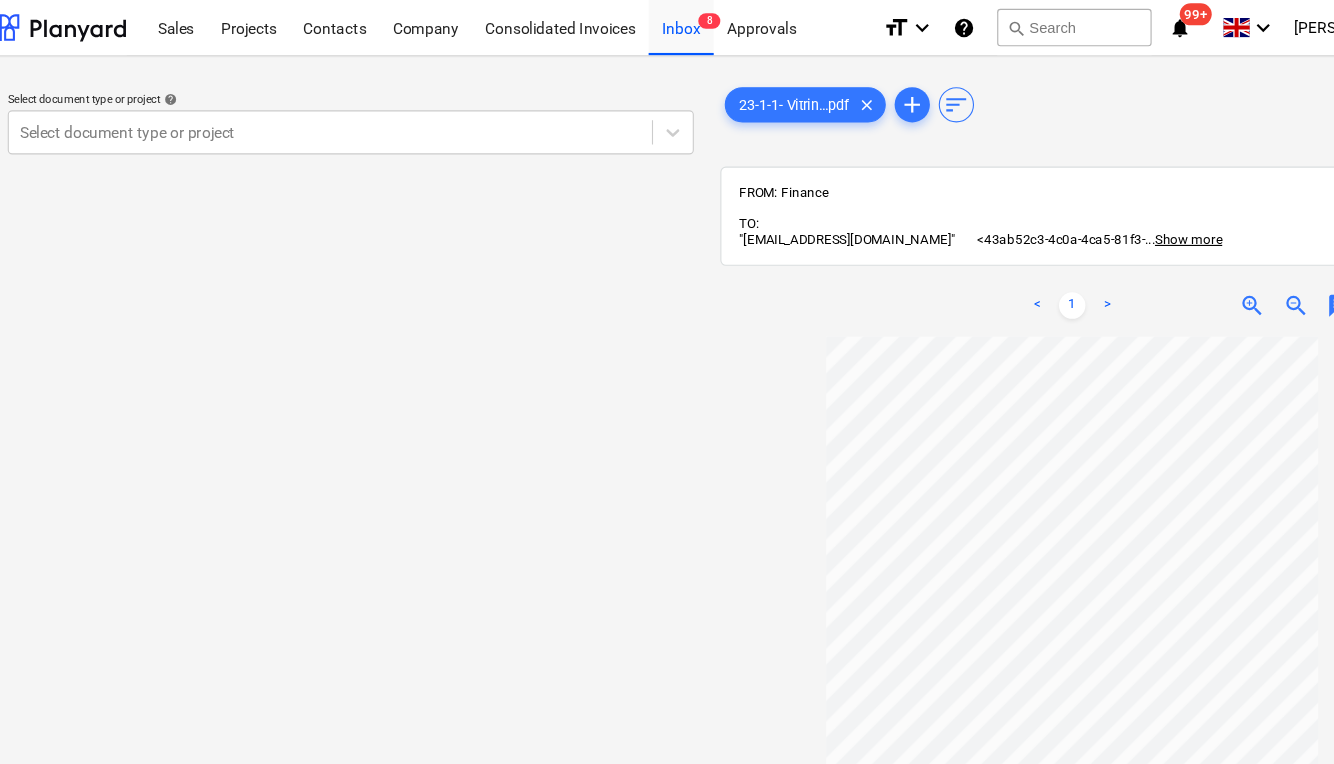 click on "Select document type or project help" at bounding box center (344, 89) 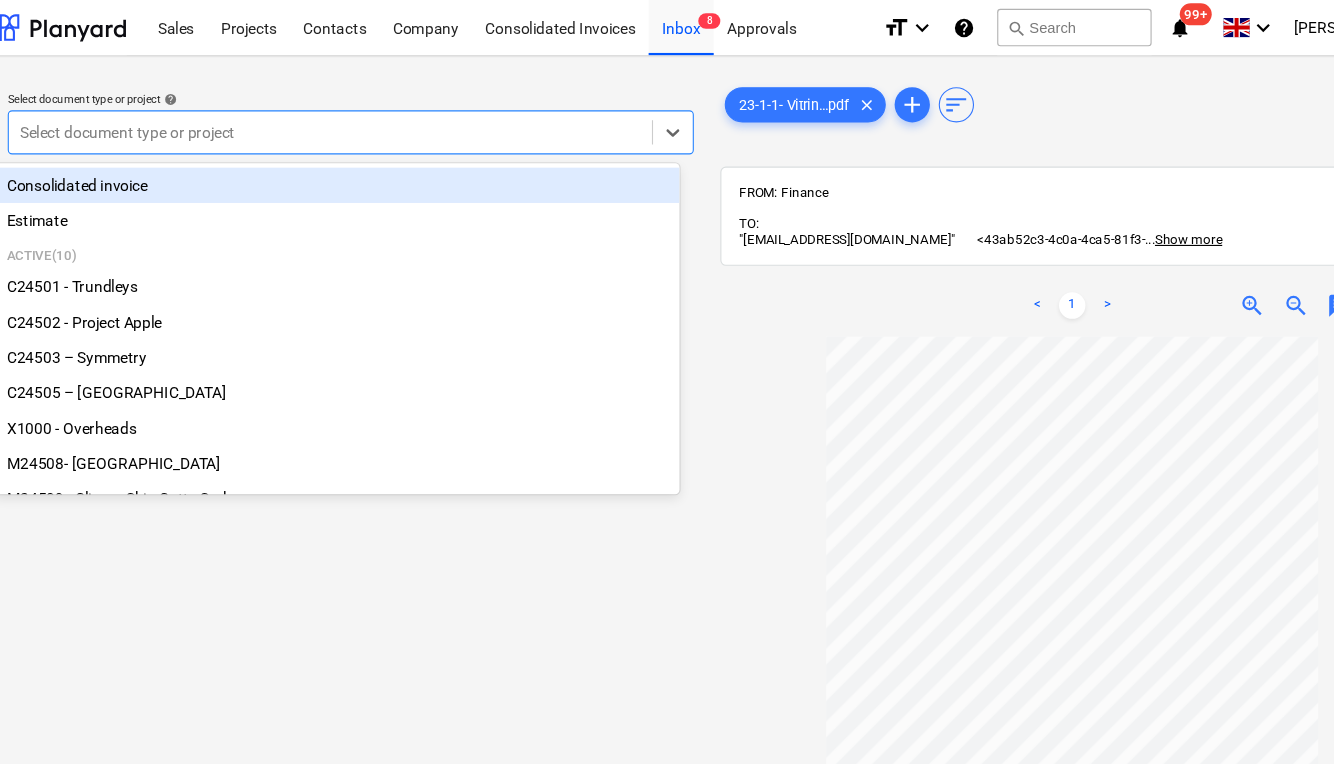 click on "Select document type or project" at bounding box center (344, 120) 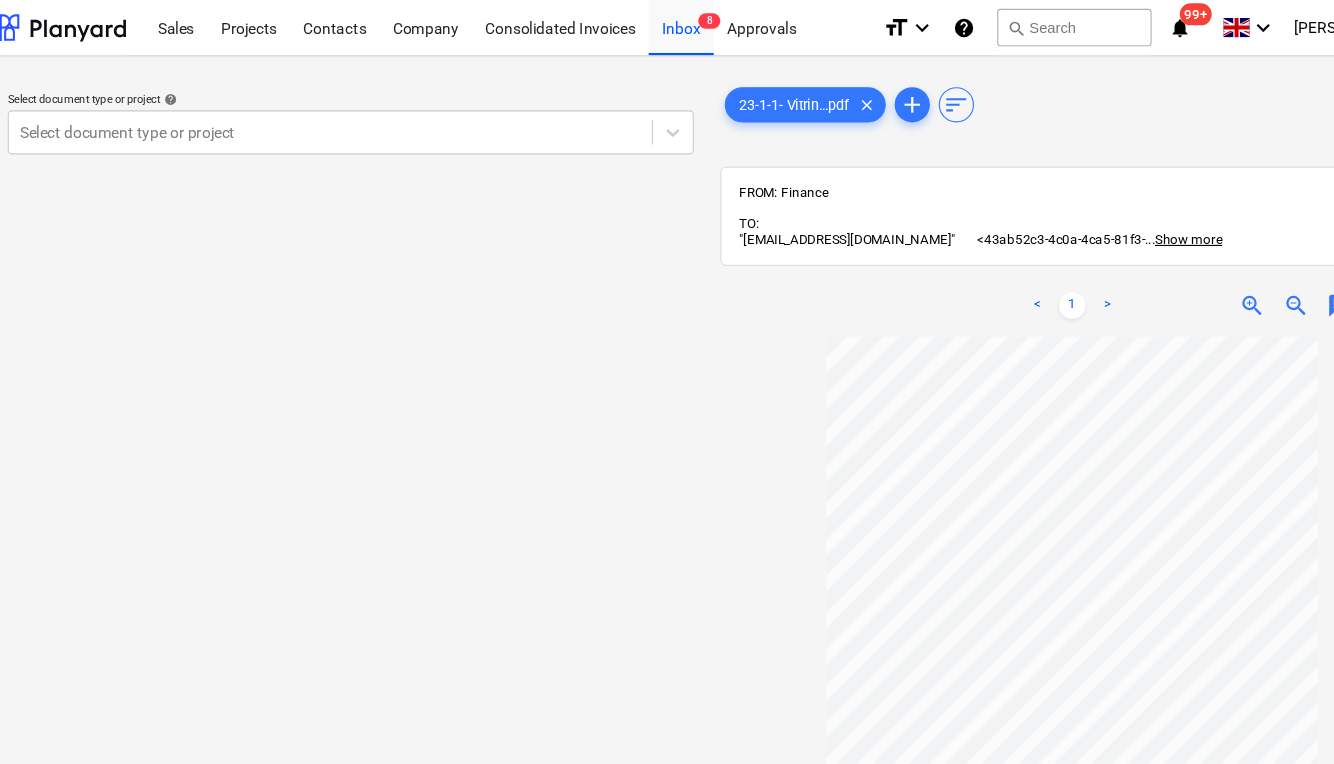 drag, startPoint x: 642, startPoint y: 250, endPoint x: 658, endPoint y: 307, distance: 59.20304 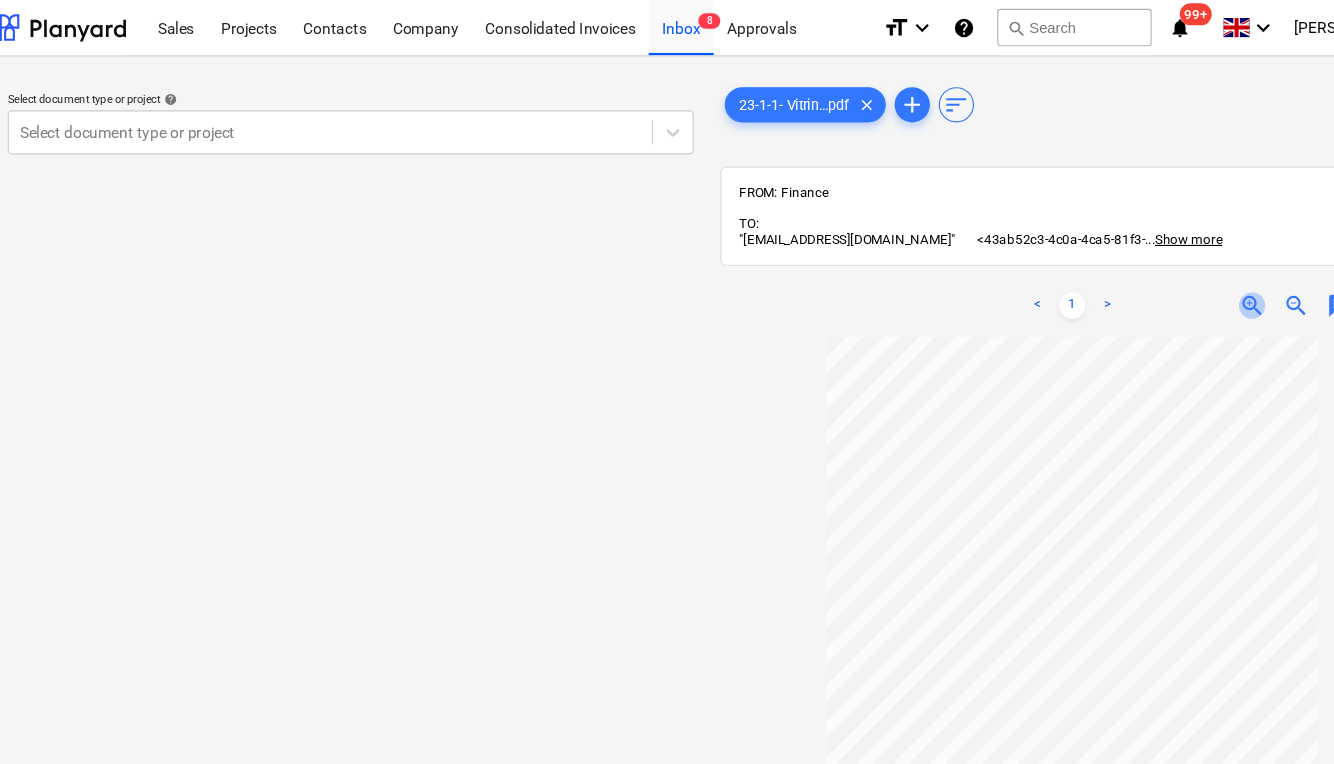 click on "zoom_in" at bounding box center (1161, 277) 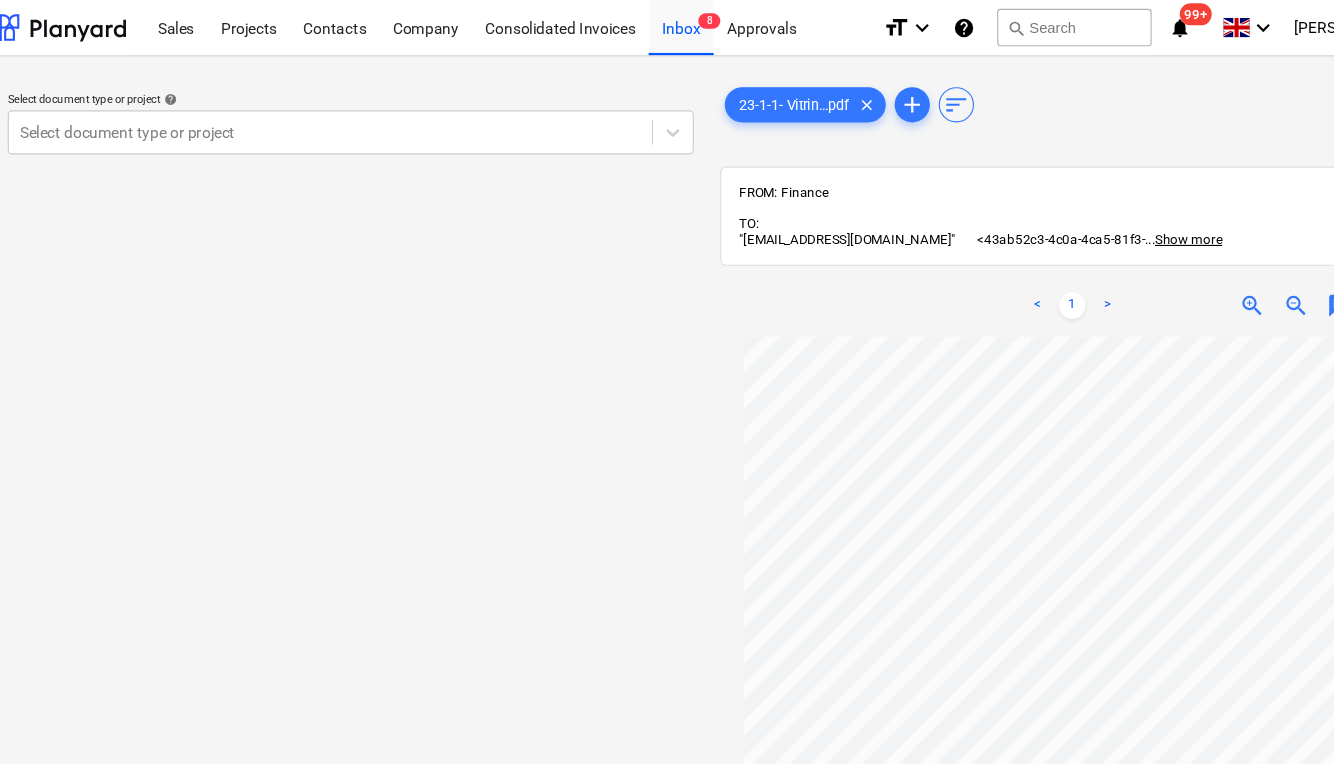 scroll, scrollTop: 0, scrollLeft: 34, axis: horizontal 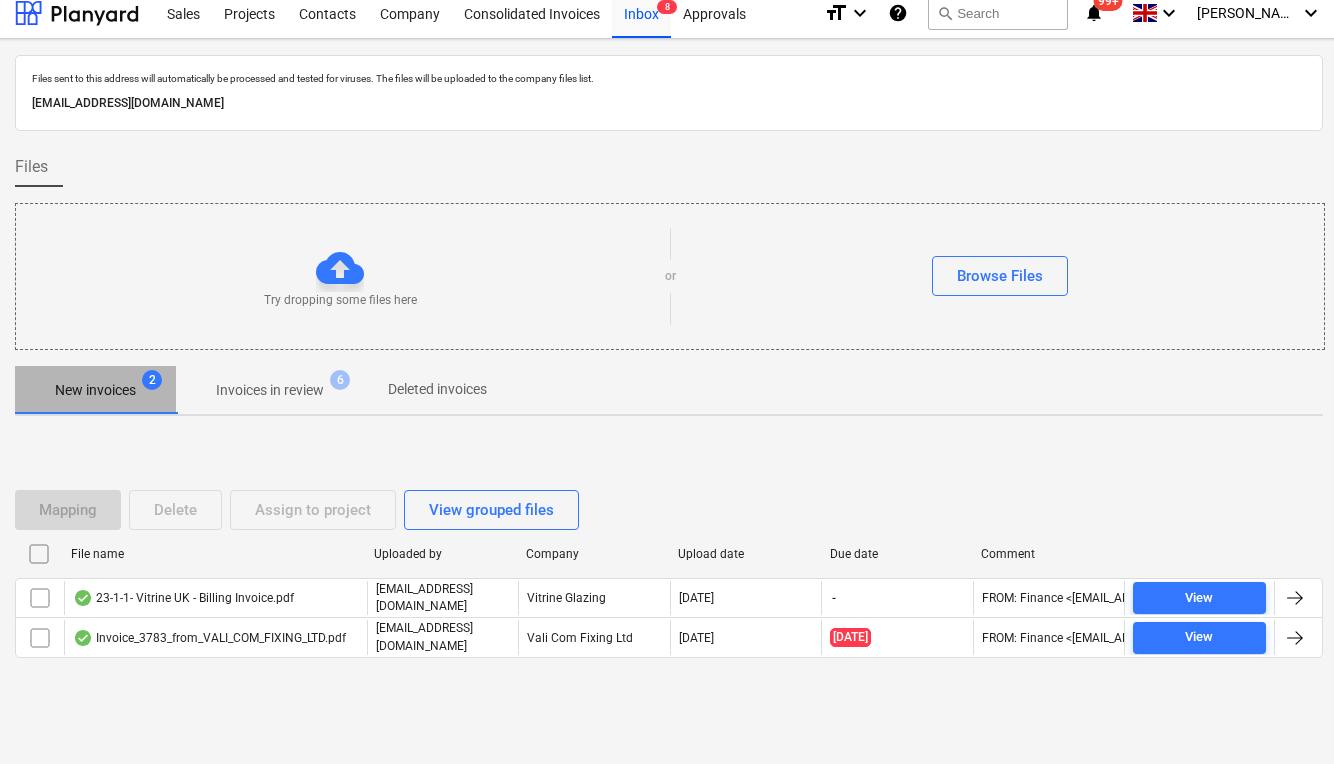 click on "New invoices" at bounding box center (95, 390) 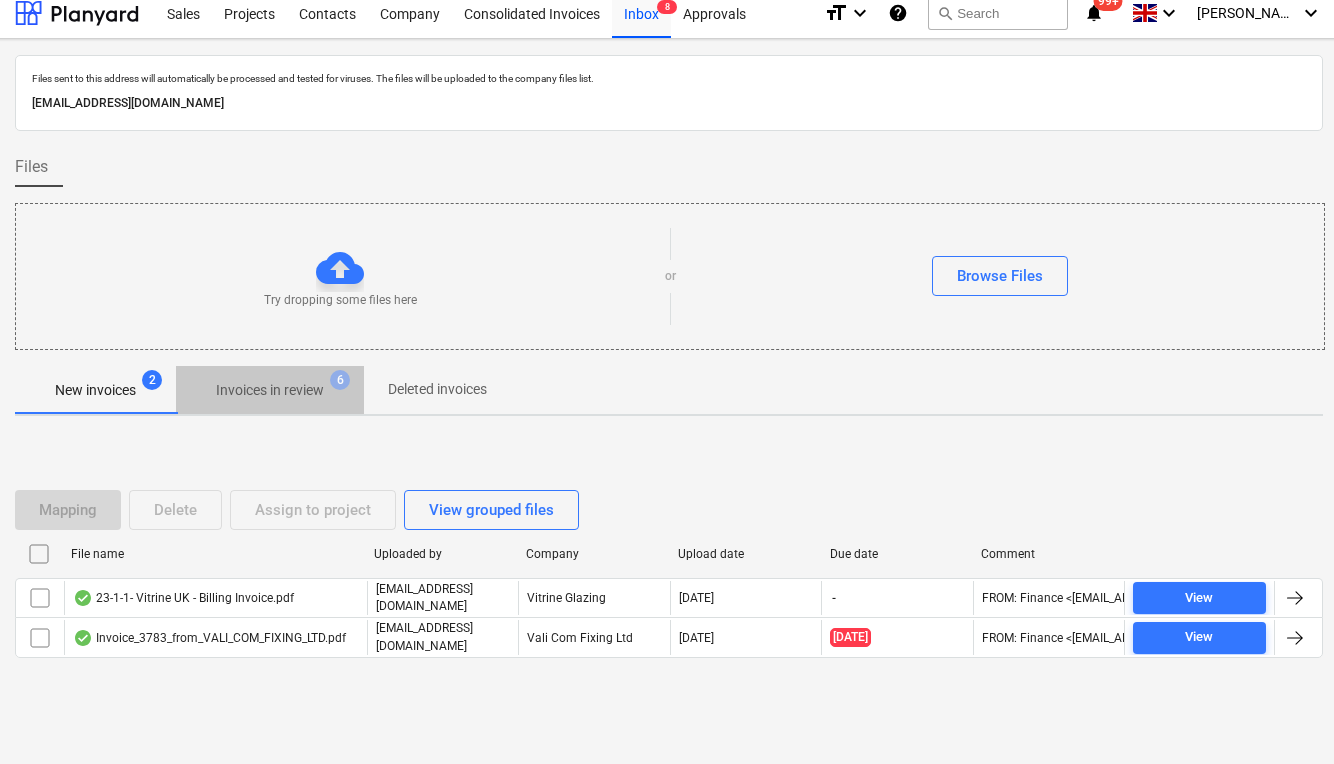 click on "Invoices in review 6" at bounding box center [270, 390] 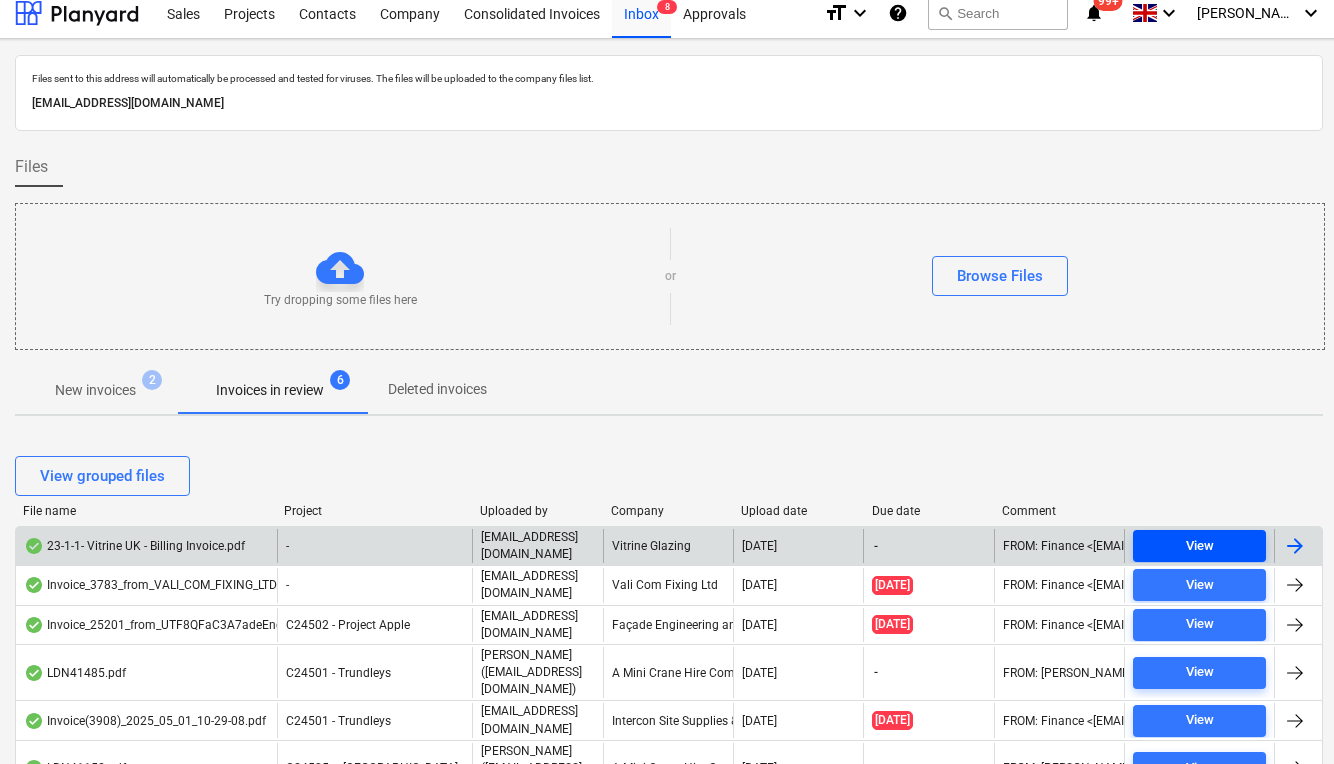 click on "View" at bounding box center [1199, 546] 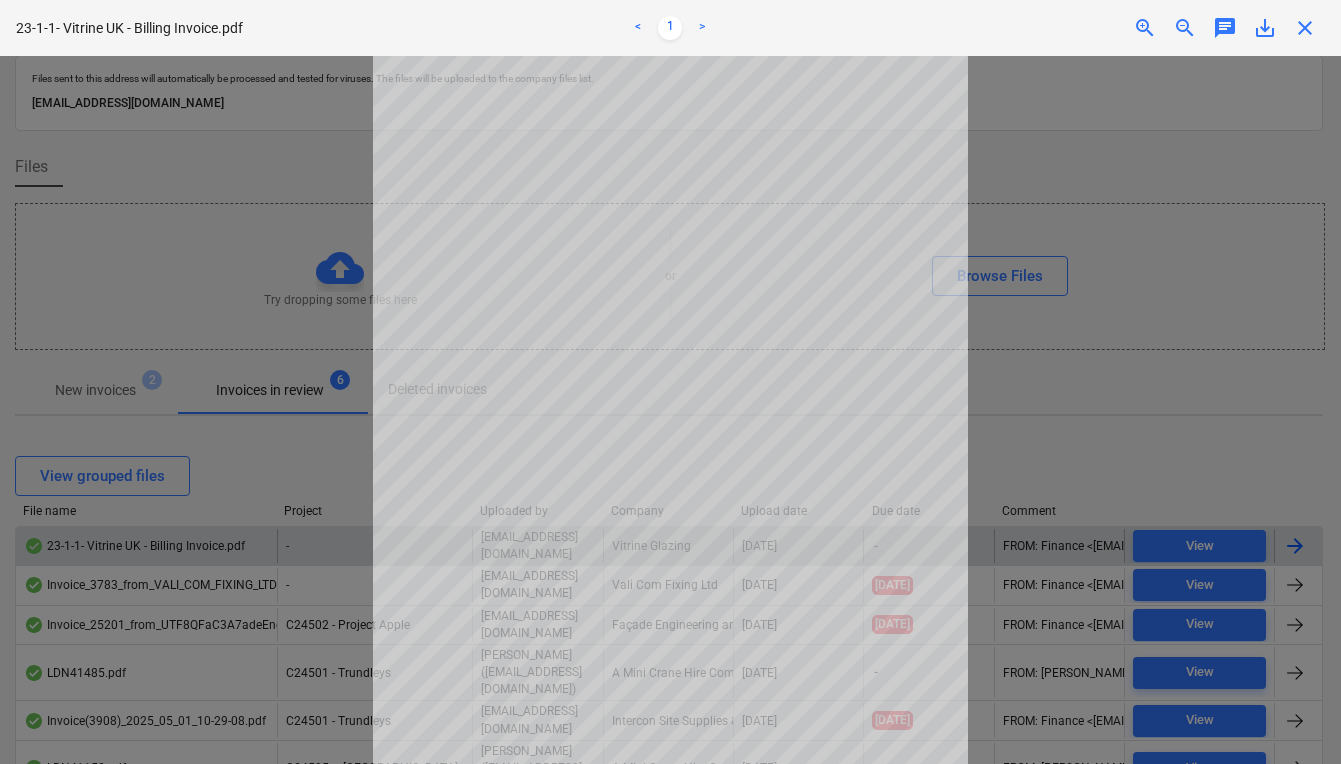click on "chat" at bounding box center (1225, 28) 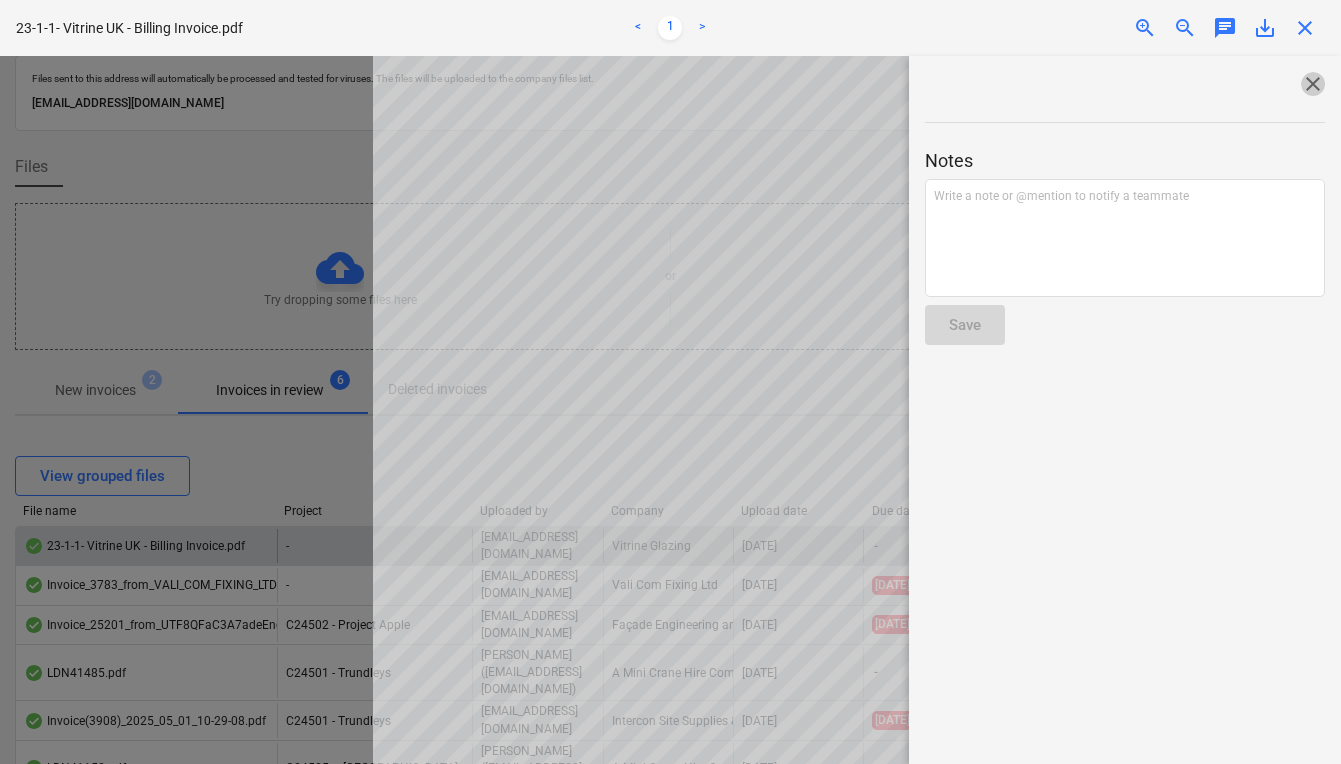 click on "close" at bounding box center (1313, 84) 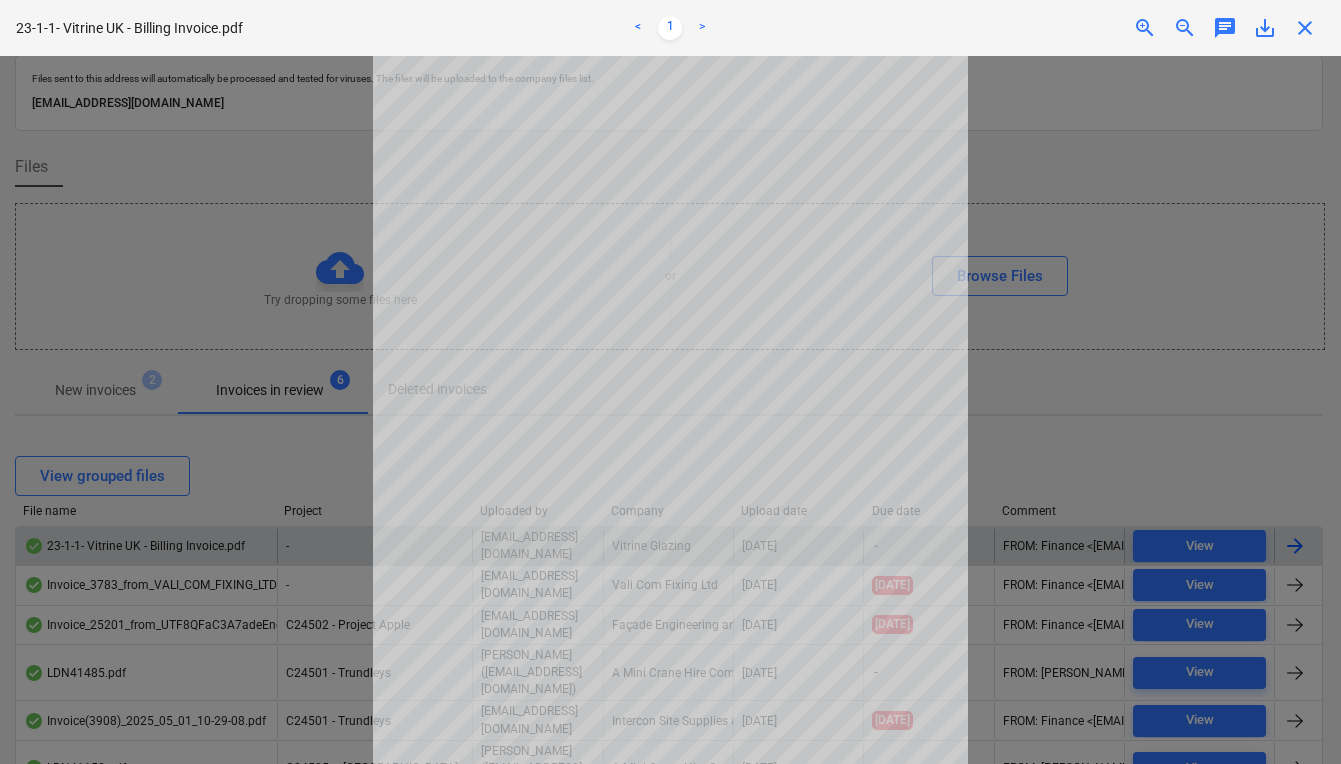 click at bounding box center (670, 410) 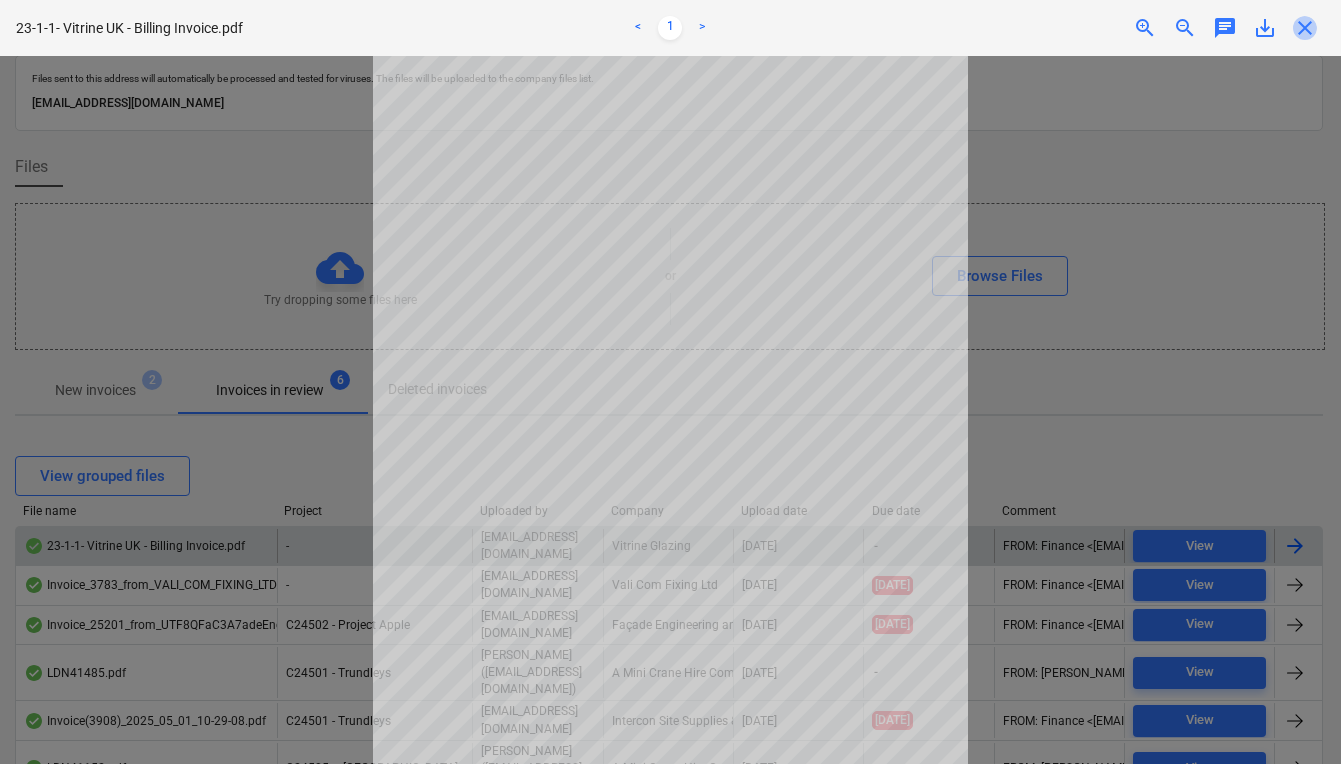 click on "close" at bounding box center [1305, 28] 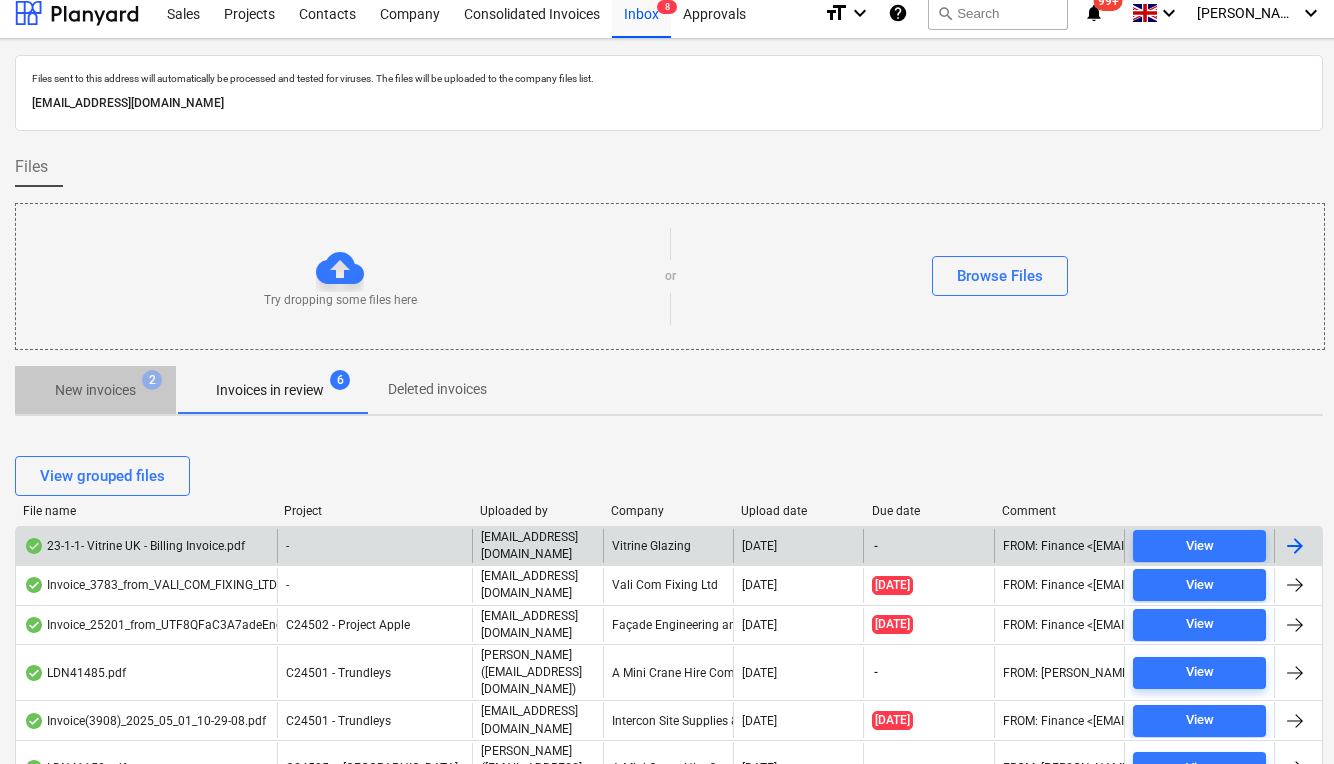 click on "New invoices" at bounding box center (95, 390) 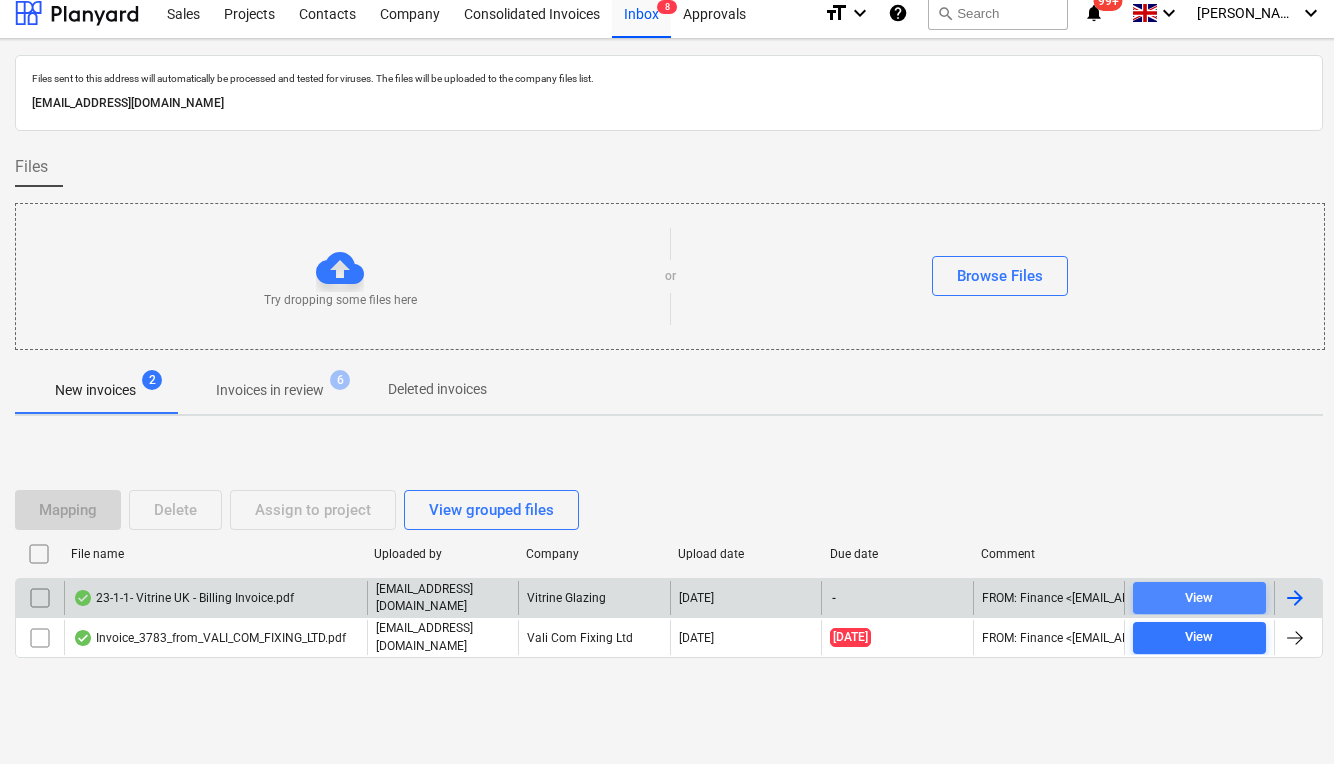click on "View" at bounding box center [1199, 598] 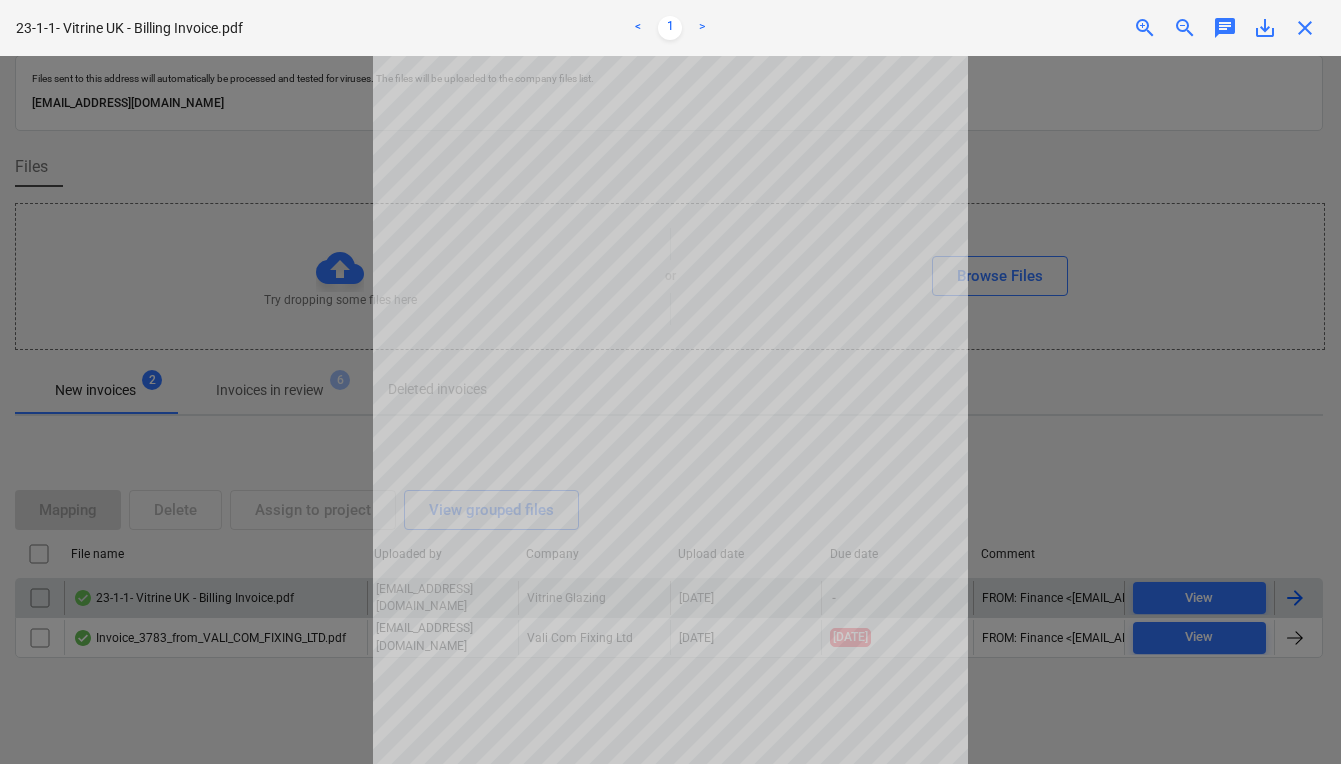 click at bounding box center [670, 410] 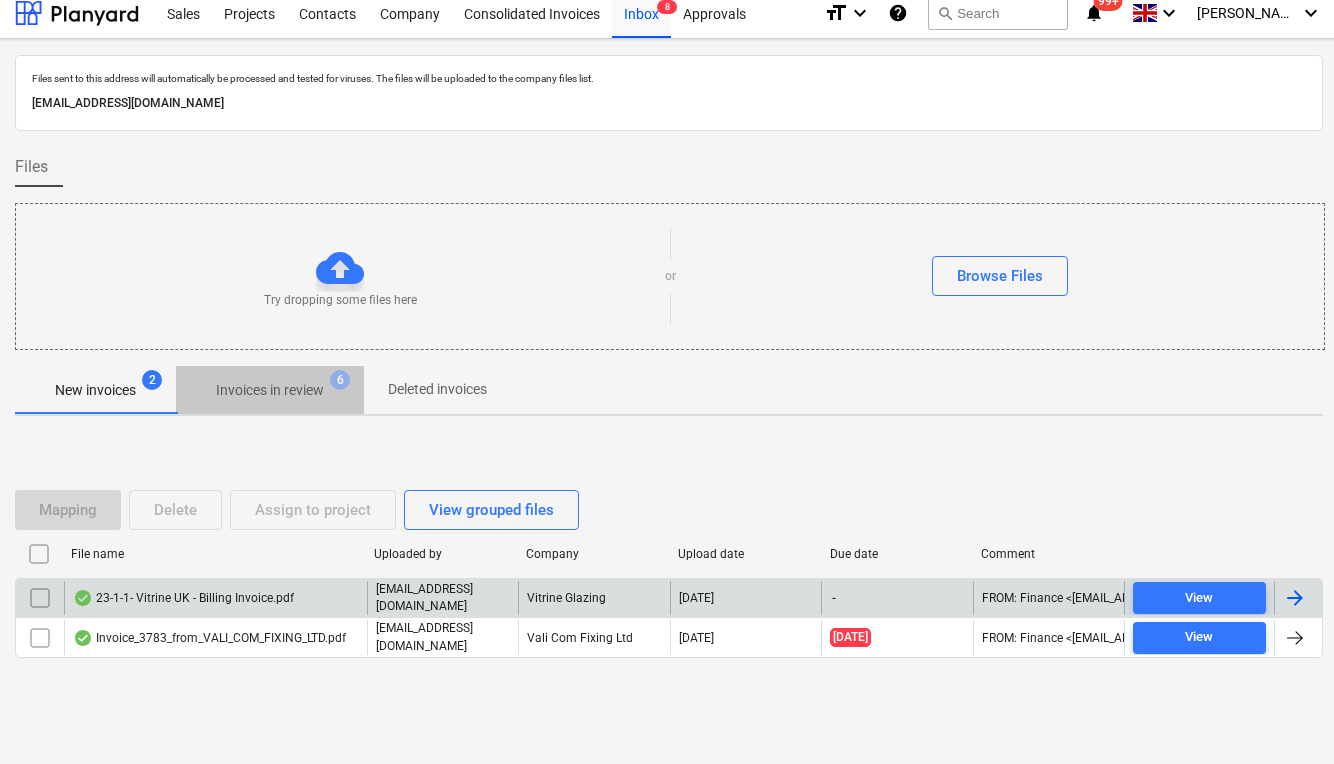 click on "Invoices in review" at bounding box center (270, 390) 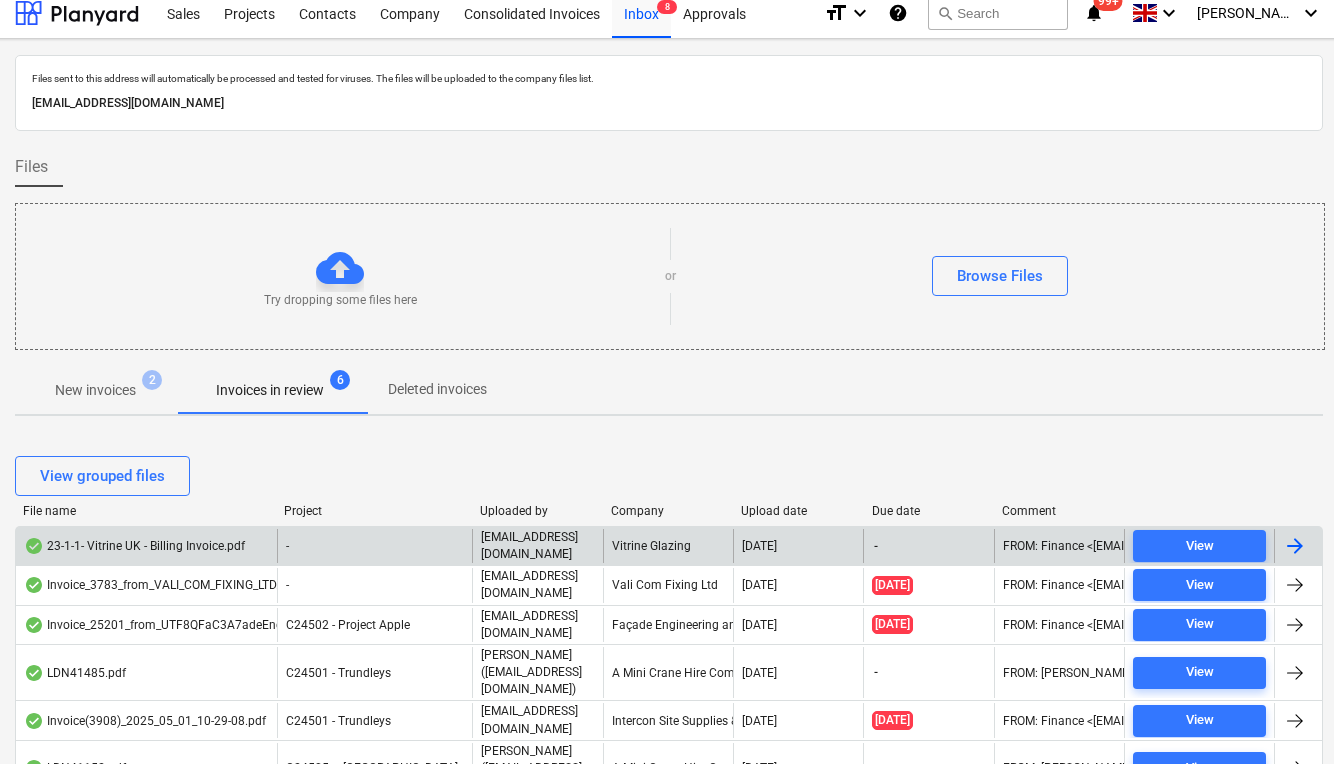 click on "23-1-1- Vitrine UK - Billing Invoice.pdf" at bounding box center [134, 546] 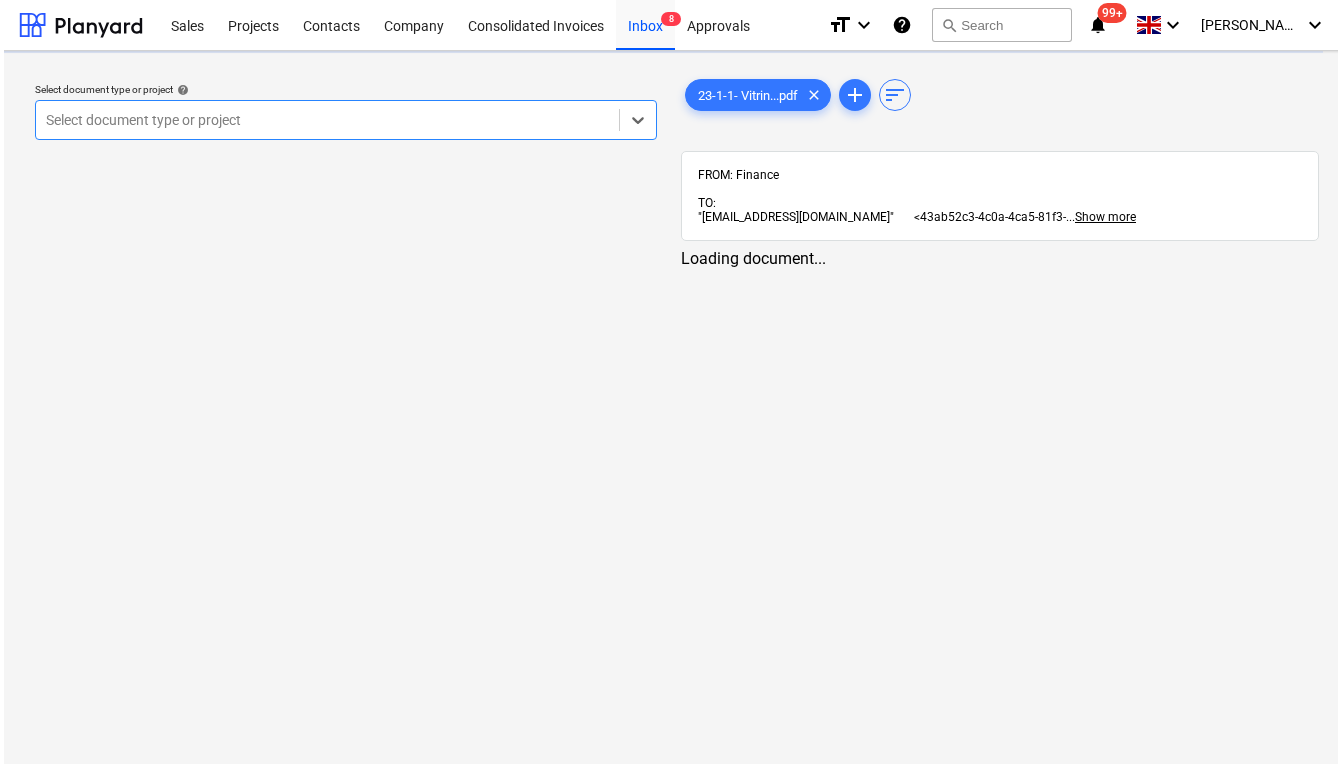 scroll, scrollTop: 0, scrollLeft: 15, axis: horizontal 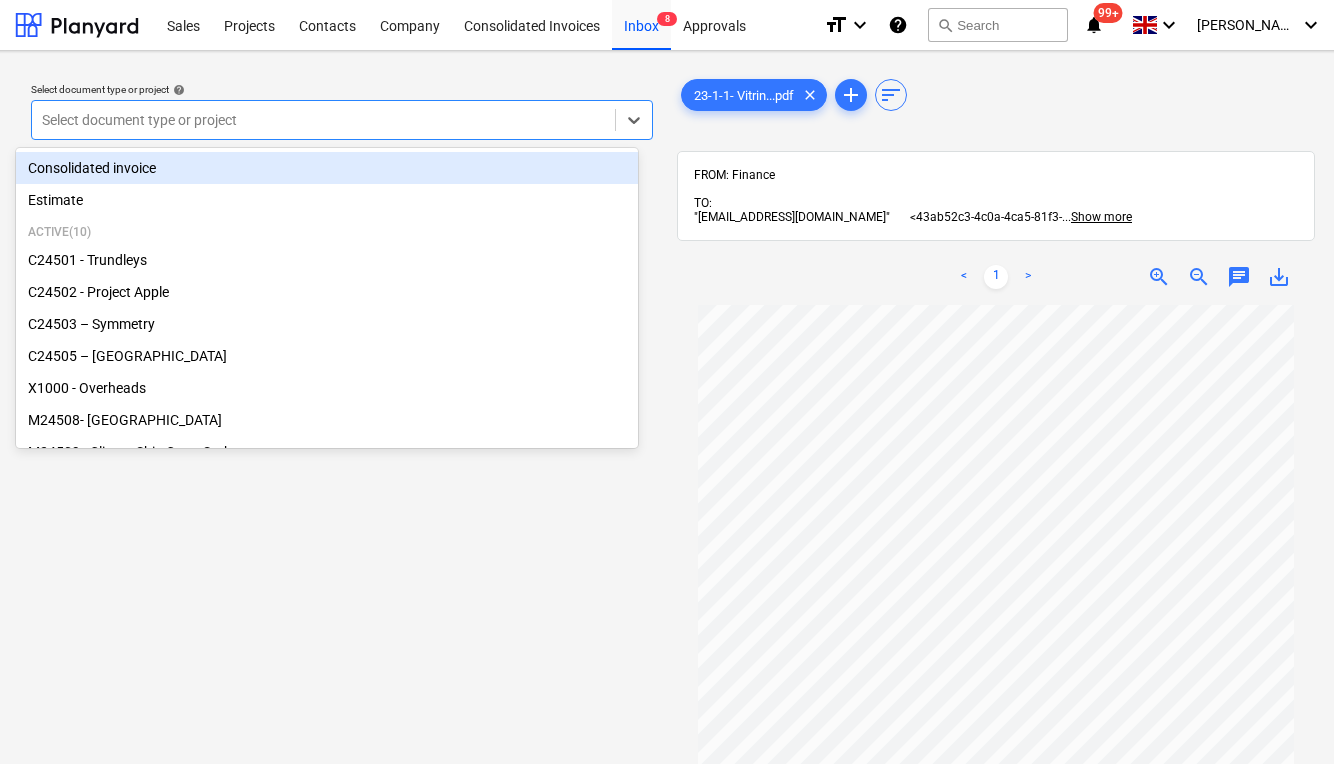 click on "Select document type or project" at bounding box center [323, 120] 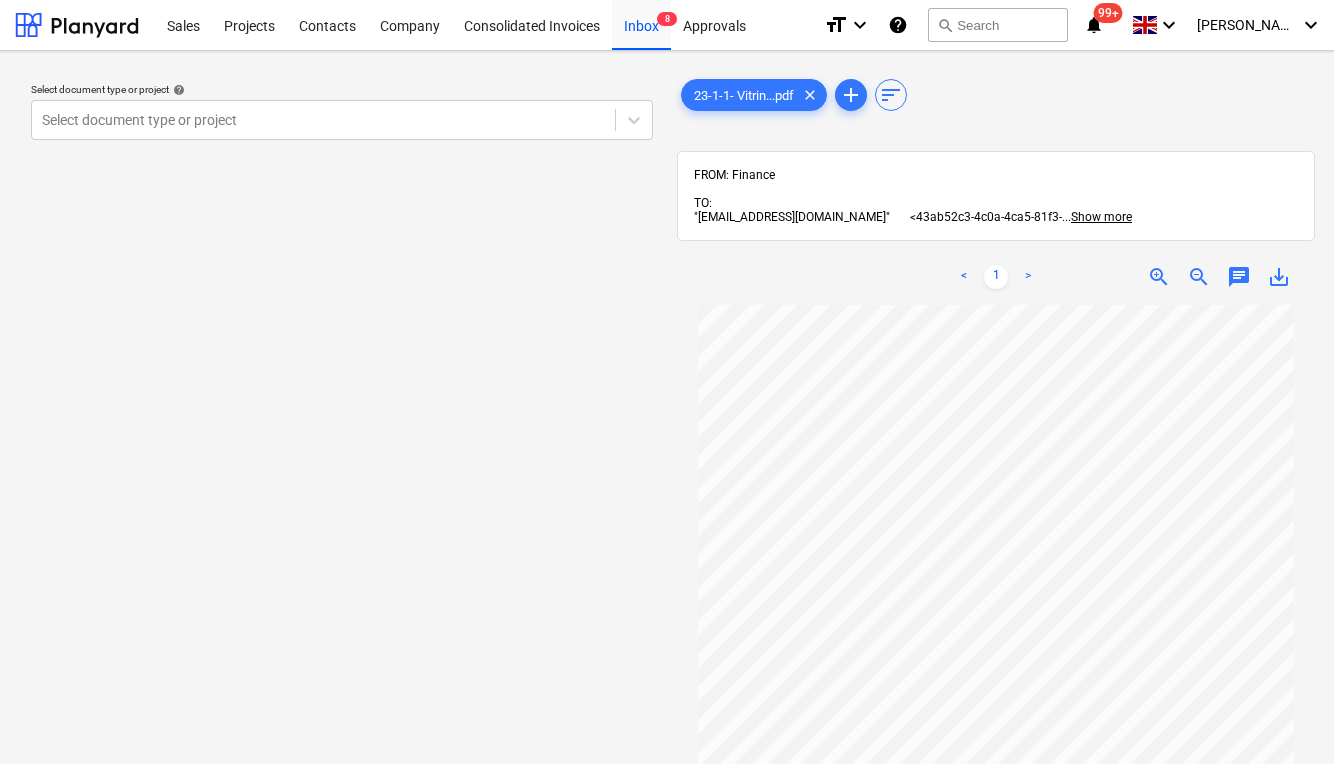 click on "chat" at bounding box center [1239, 277] 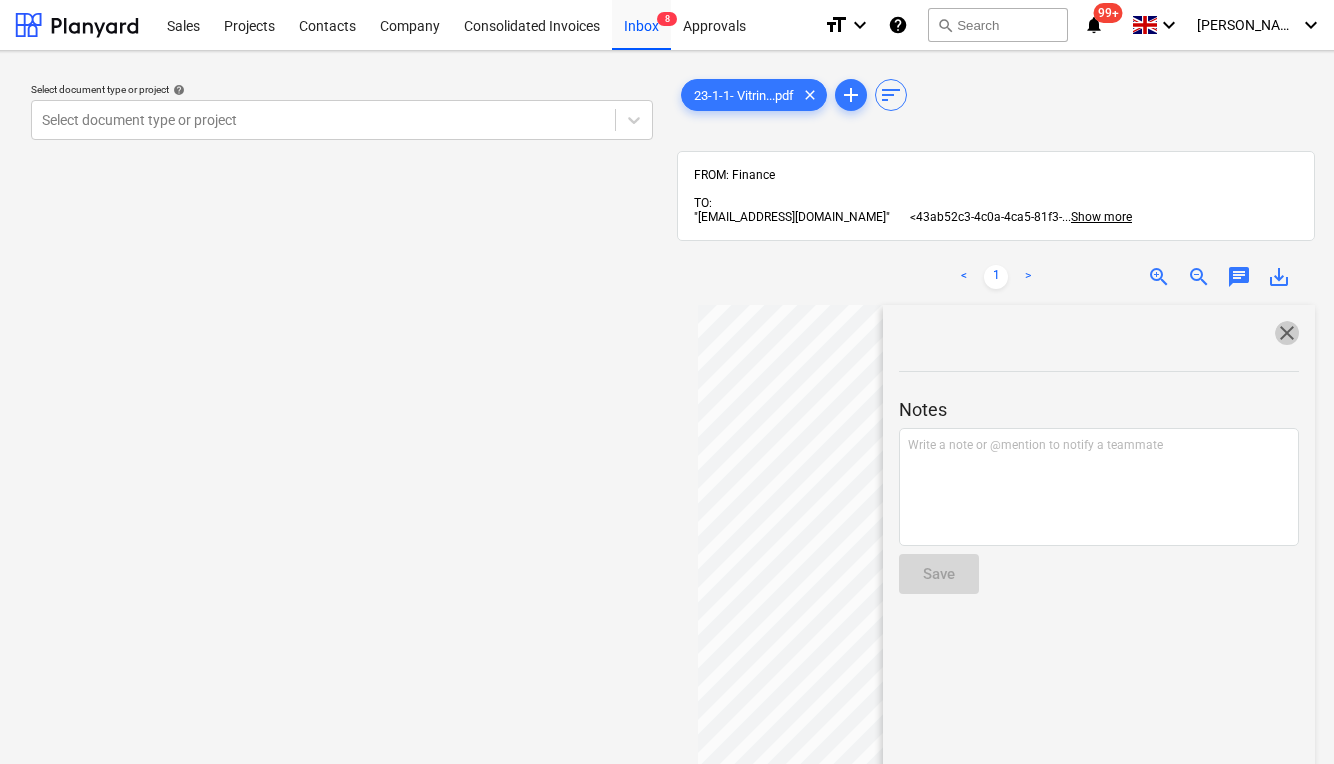 click on "close" at bounding box center (1287, 333) 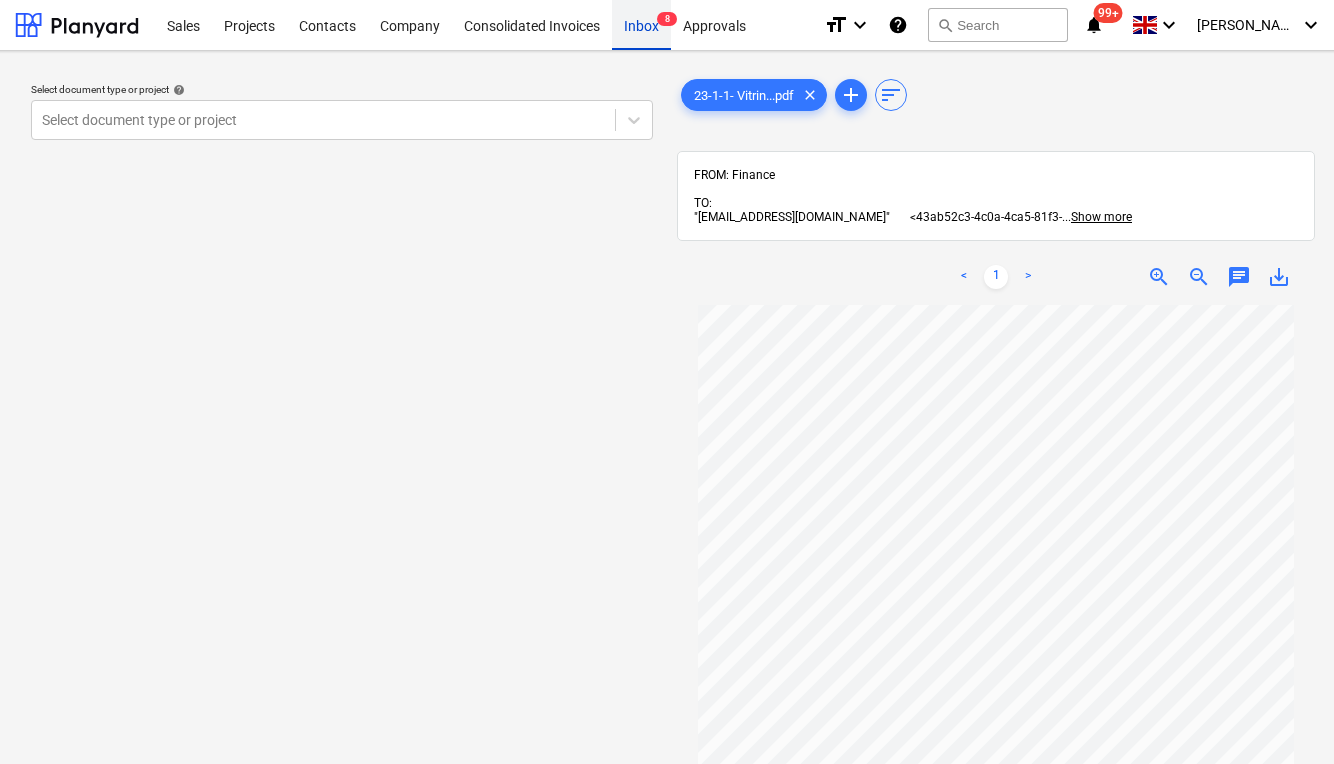 click on "Inbox 8" at bounding box center [641, 24] 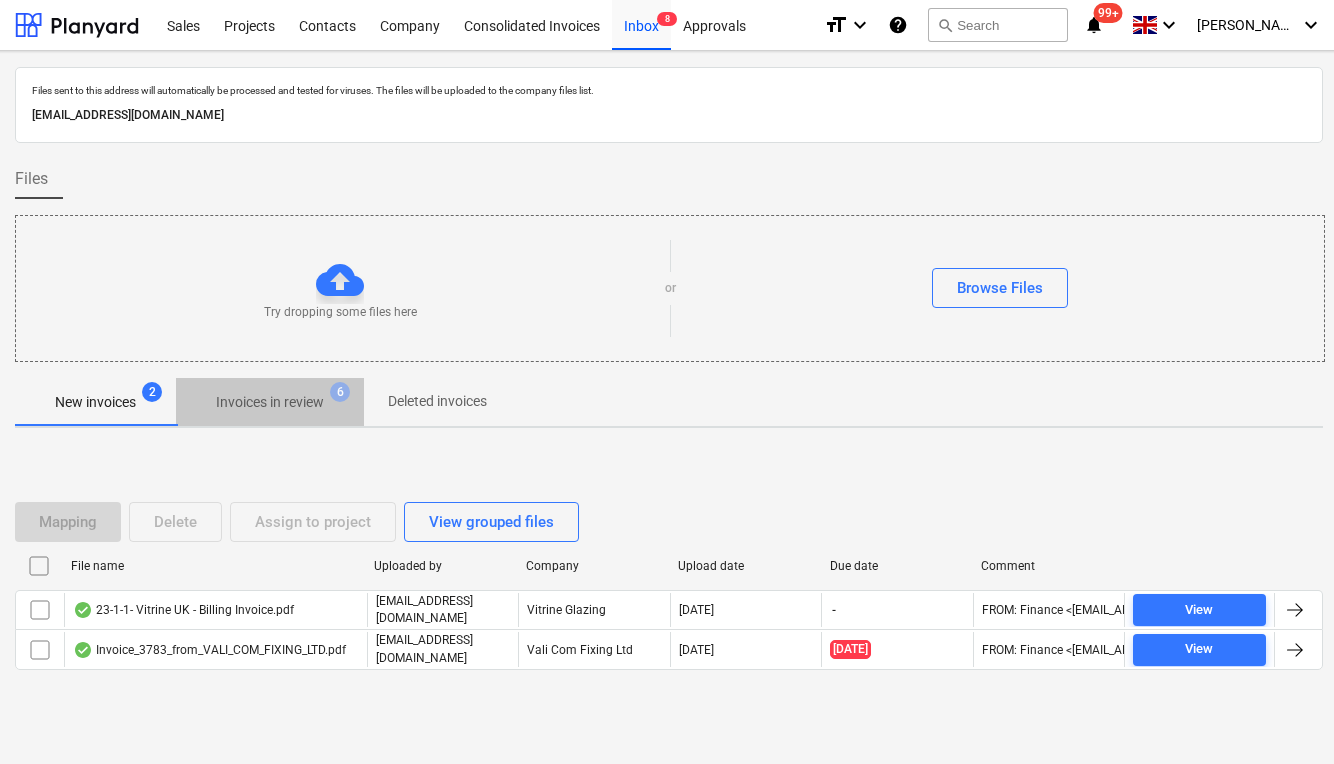 click on "Invoices in review" at bounding box center (270, 402) 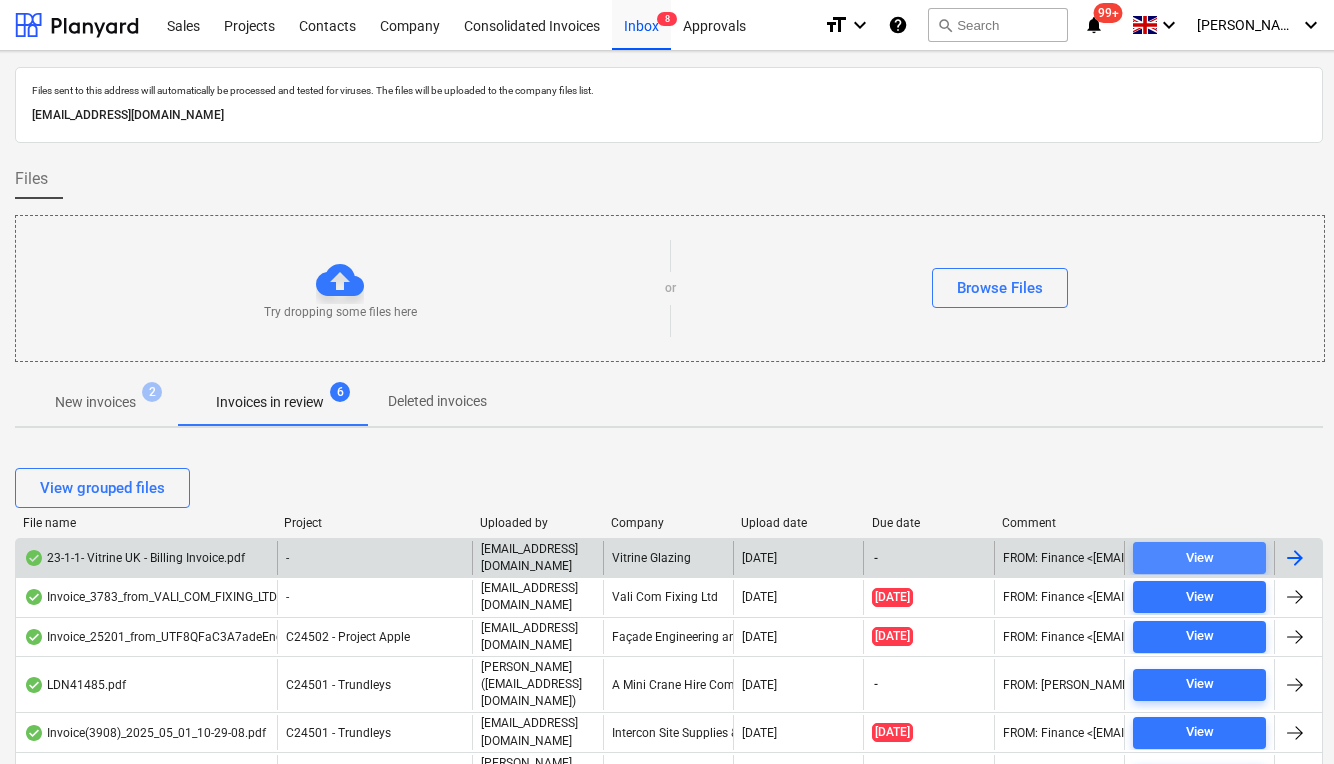 click on "View" at bounding box center [1200, 558] 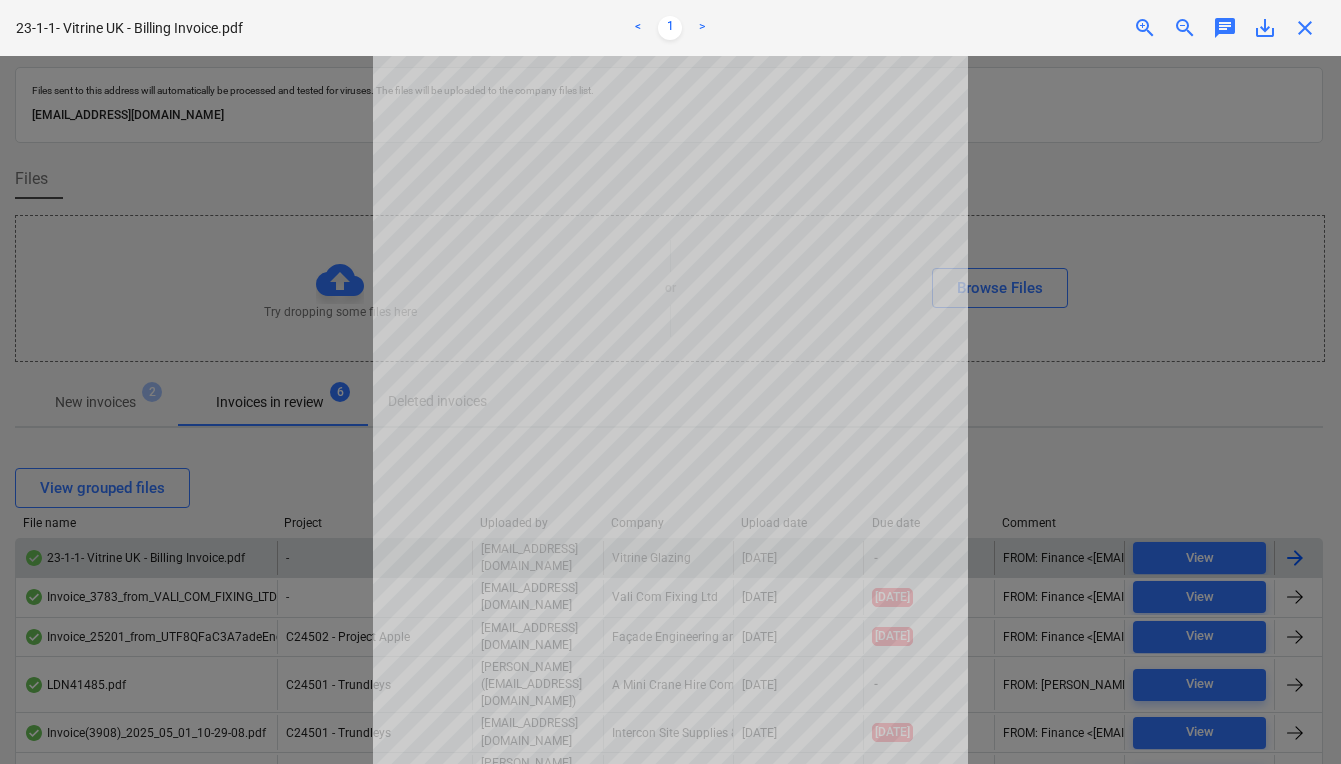 click on "23-1-1- Vitrine UK - Billing Invoice.pdf < 1 > zoom_in zoom_out chat 0 save_alt close" at bounding box center (670, 28) 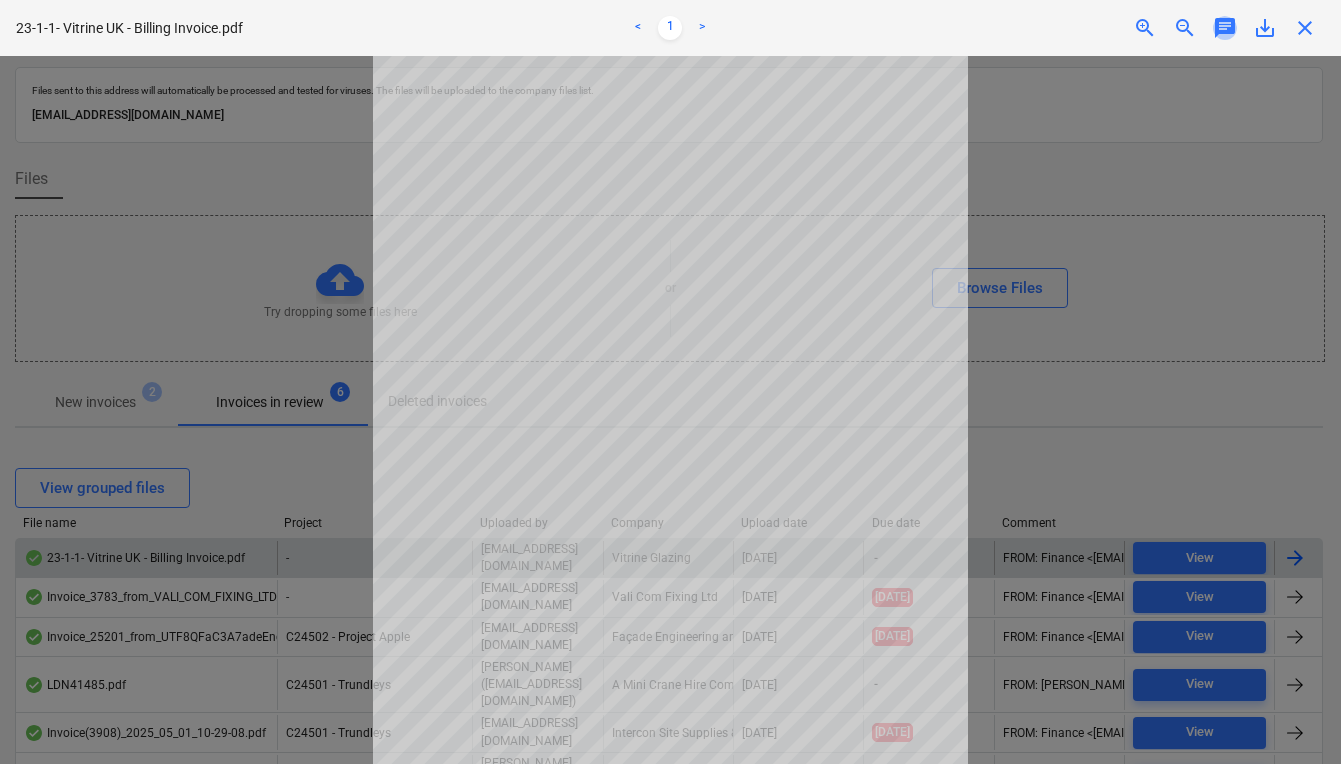 click on "chat" at bounding box center (1225, 28) 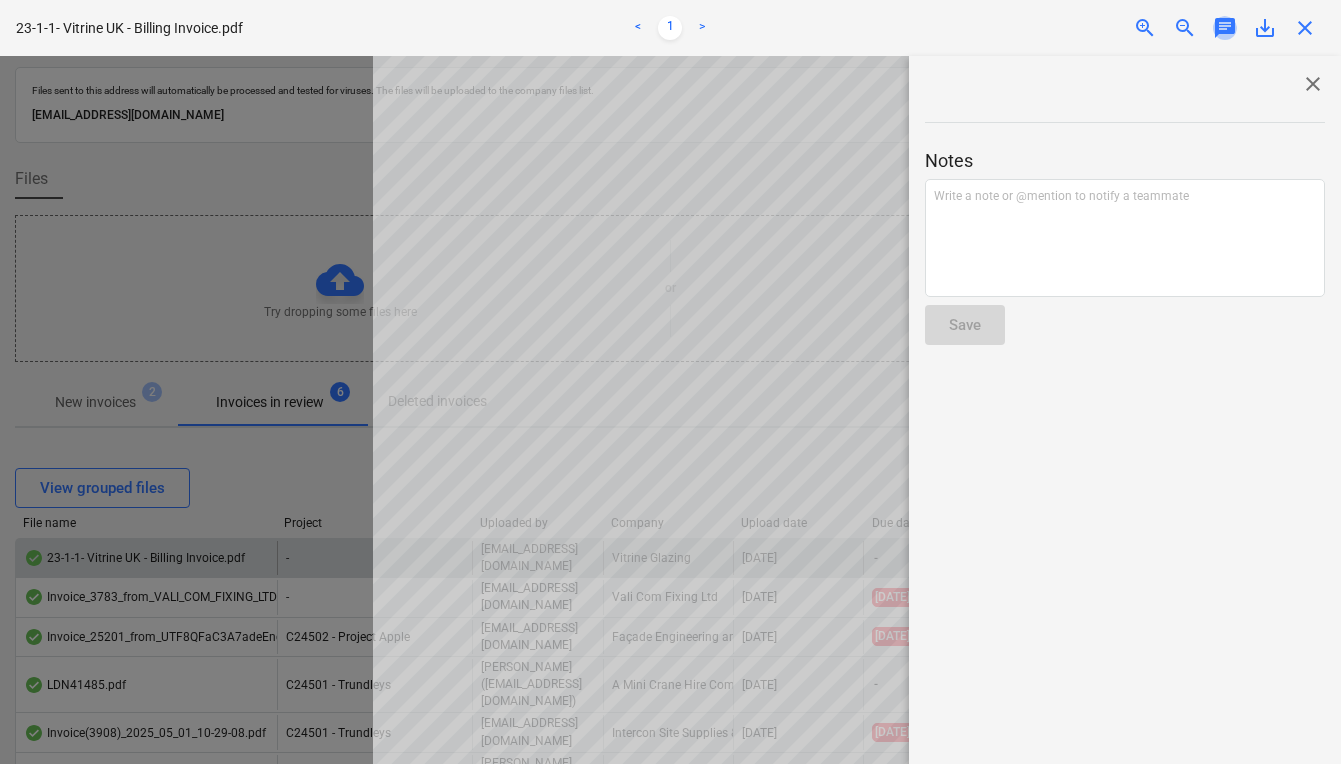 click on "chat" at bounding box center (1225, 28) 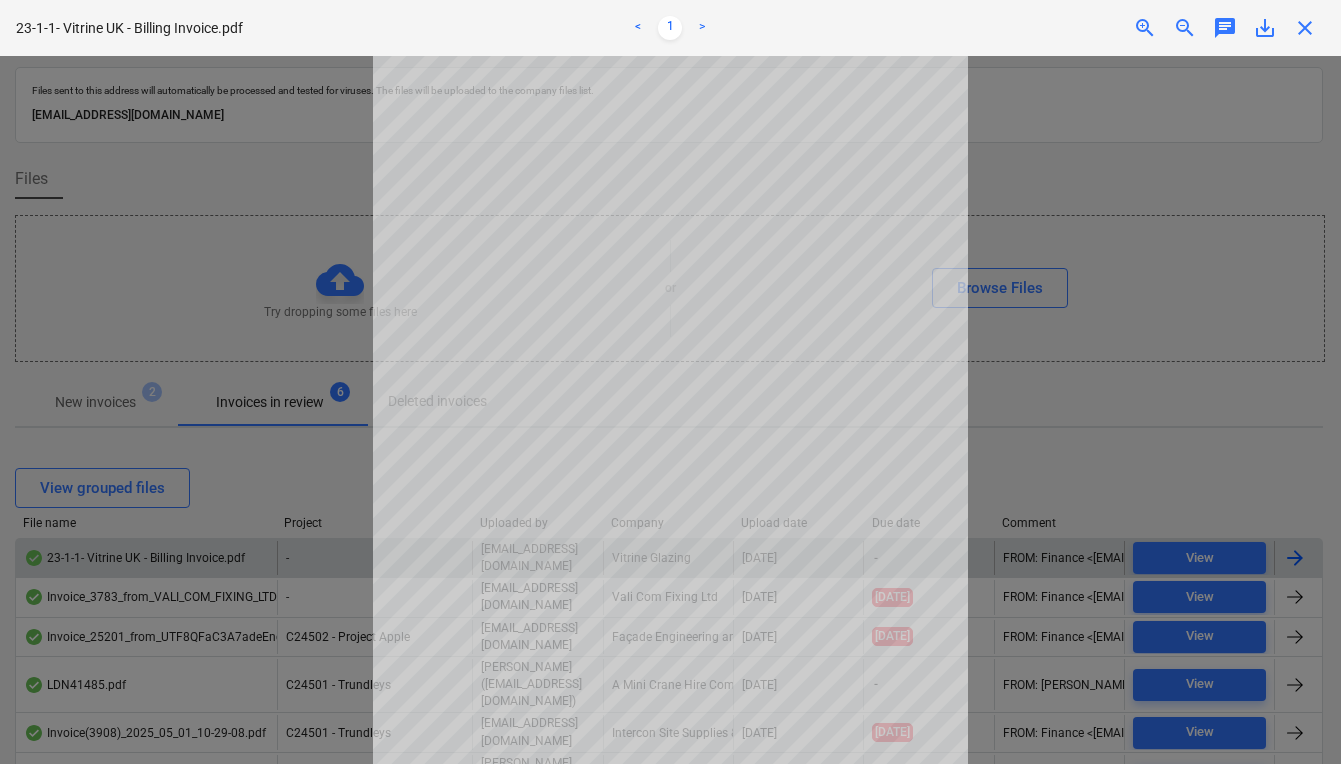 click at bounding box center [670, 410] 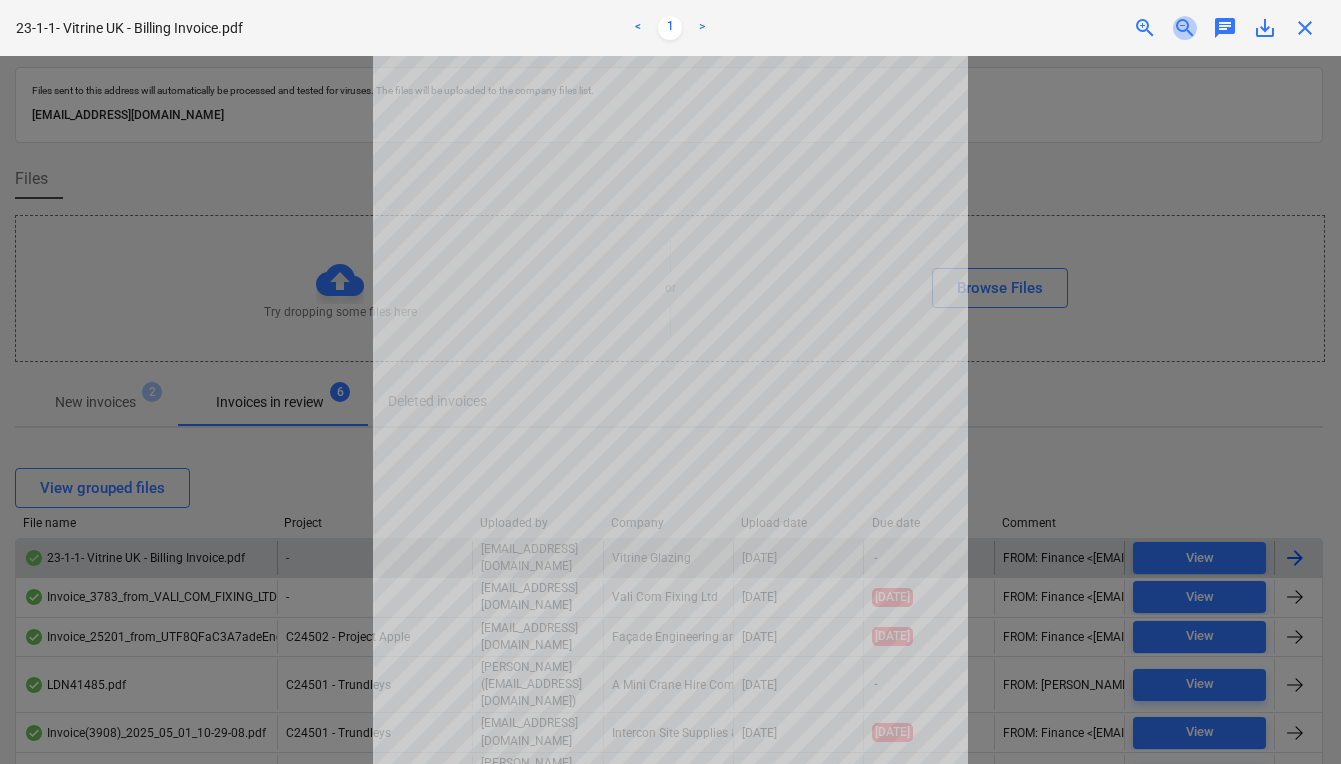 click on "zoom_out" at bounding box center [1185, 28] 